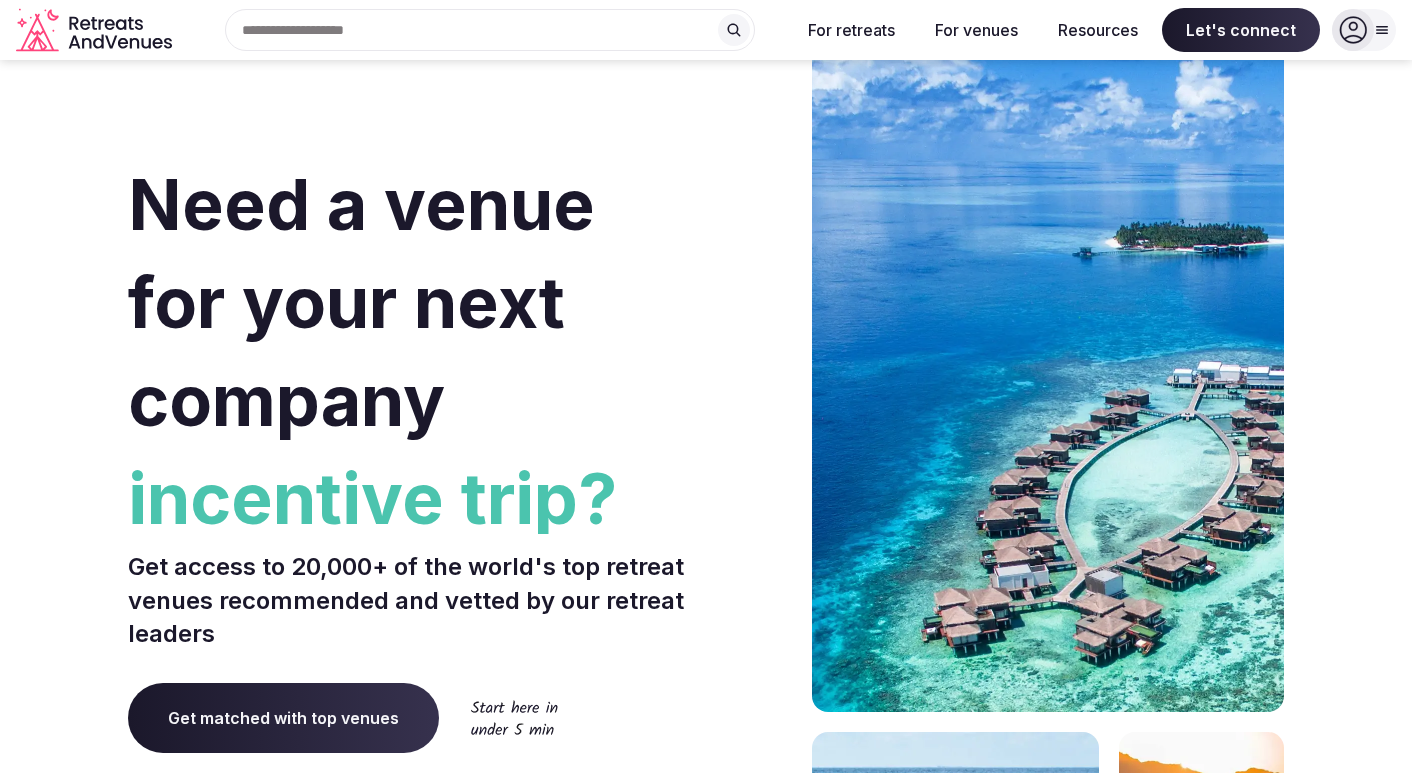 scroll, scrollTop: 0, scrollLeft: 0, axis: both 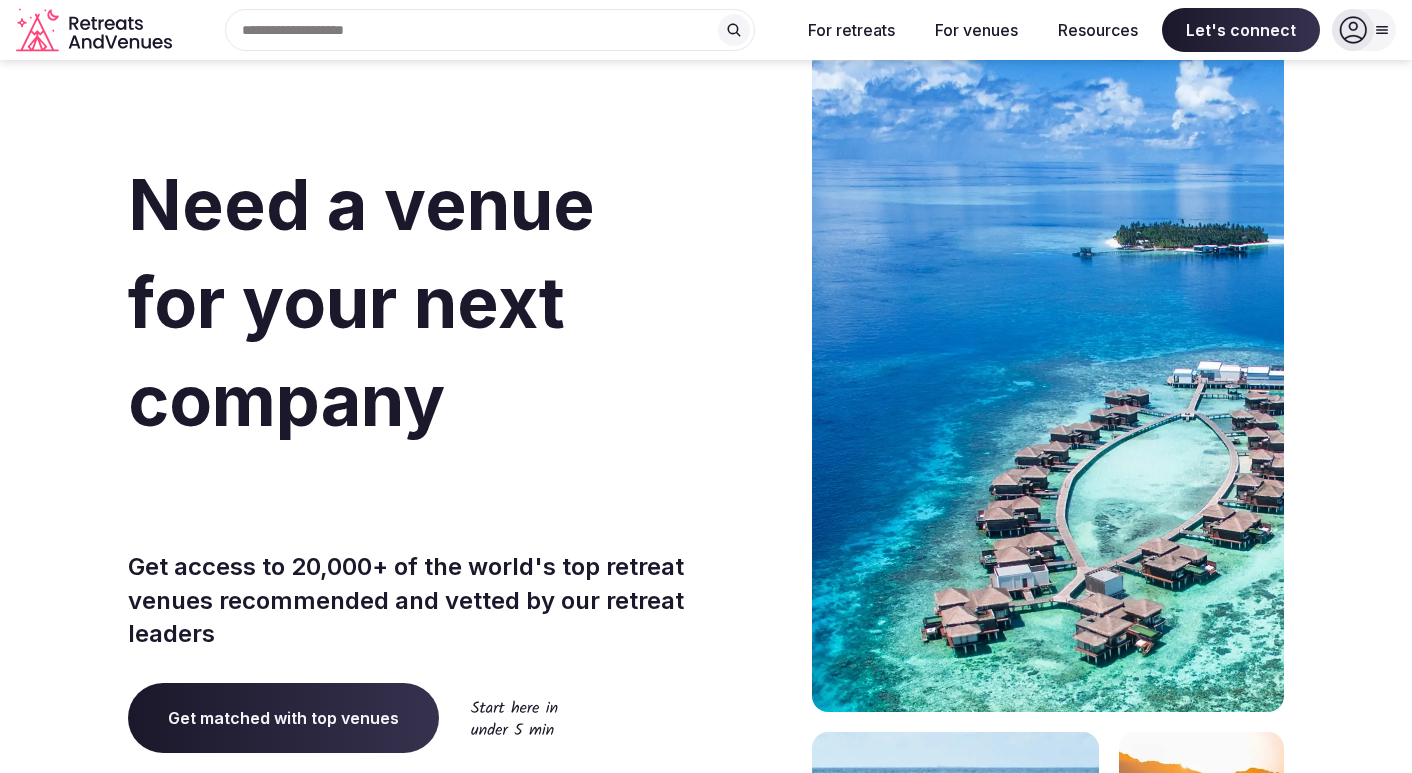 click 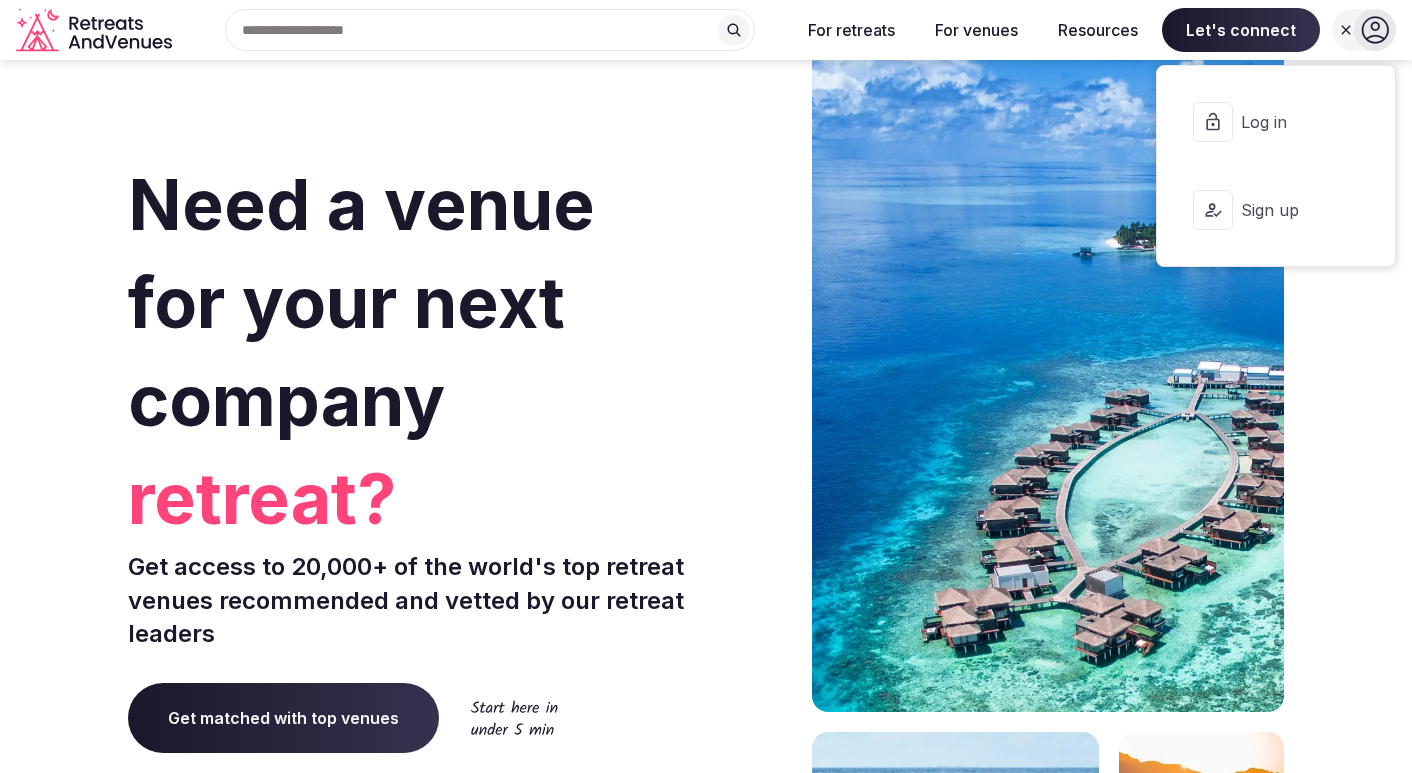 click on "Log in" at bounding box center (1289, 122) 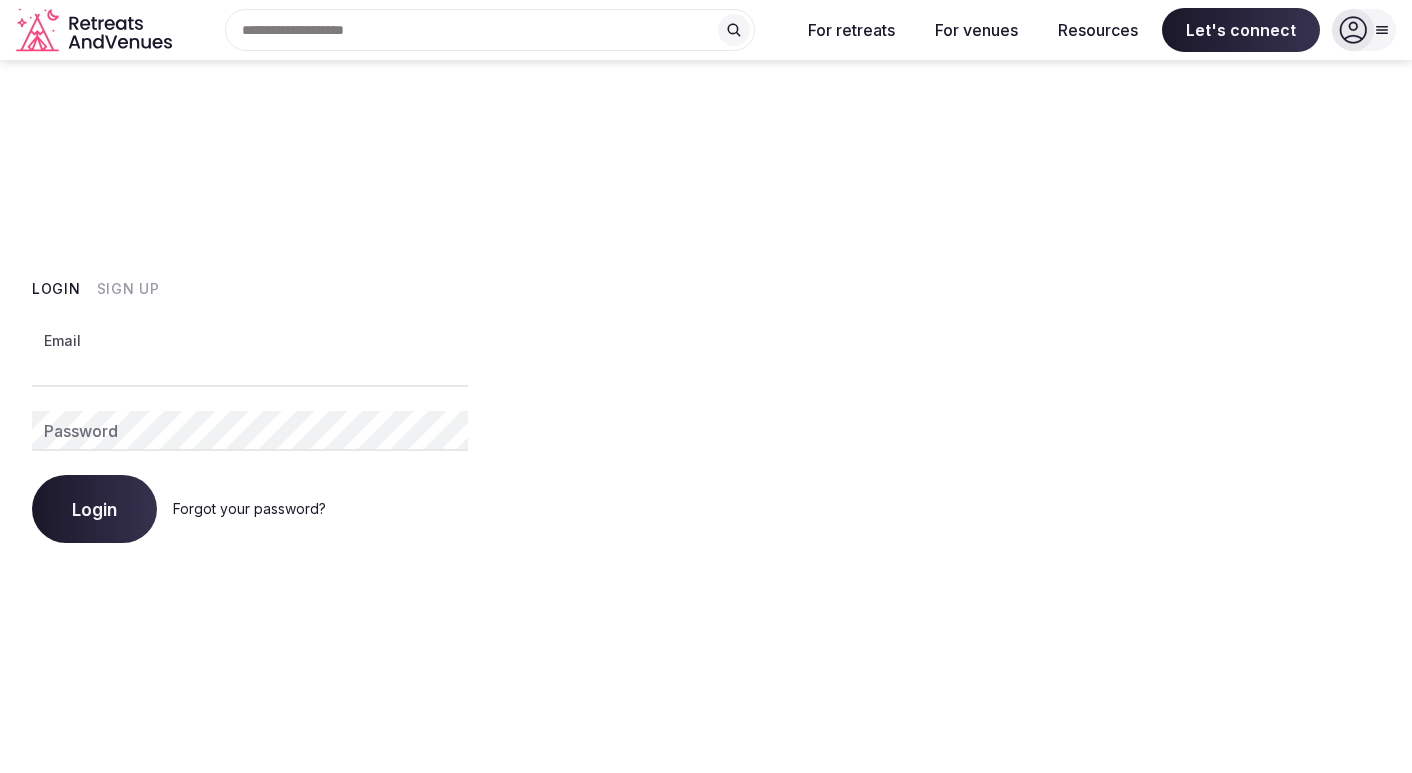 type on "**********" 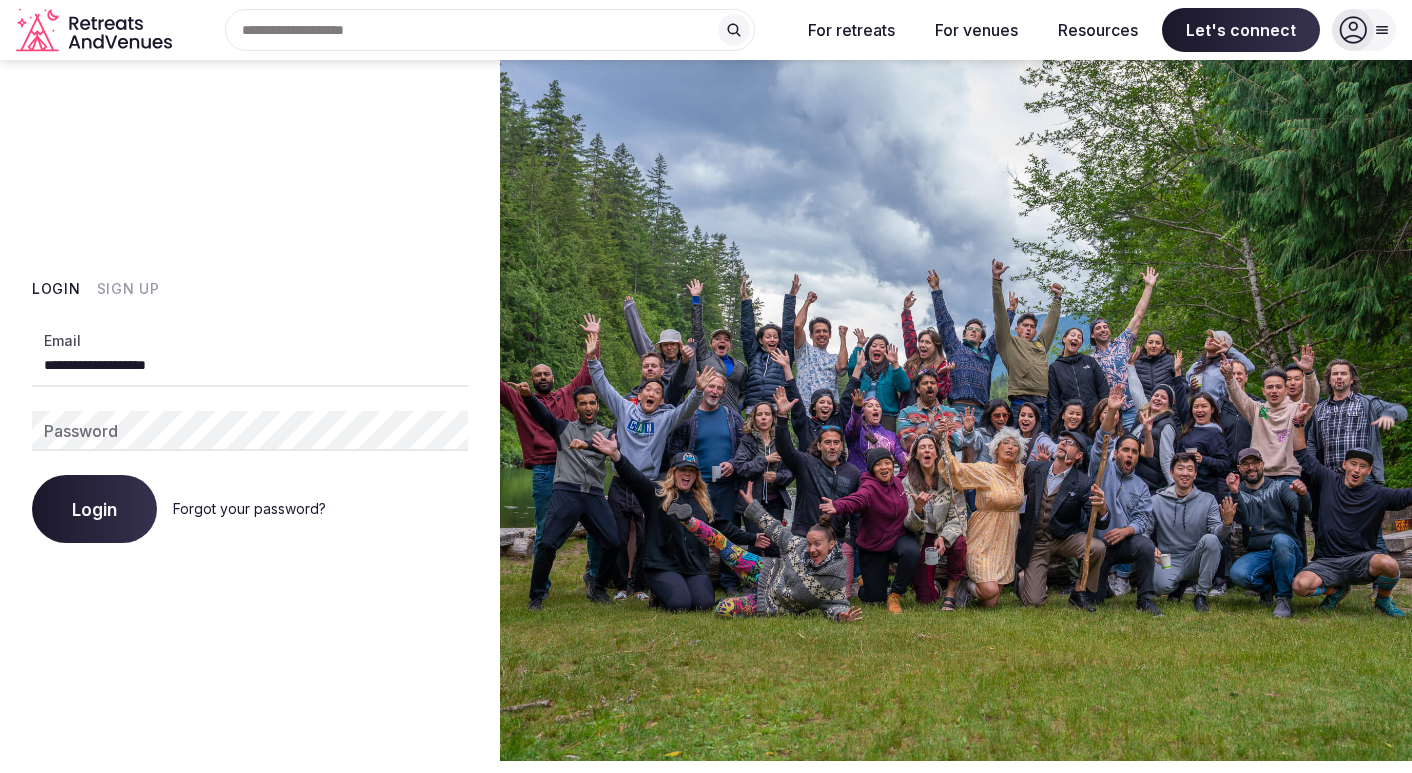 click on "Login" at bounding box center (94, 509) 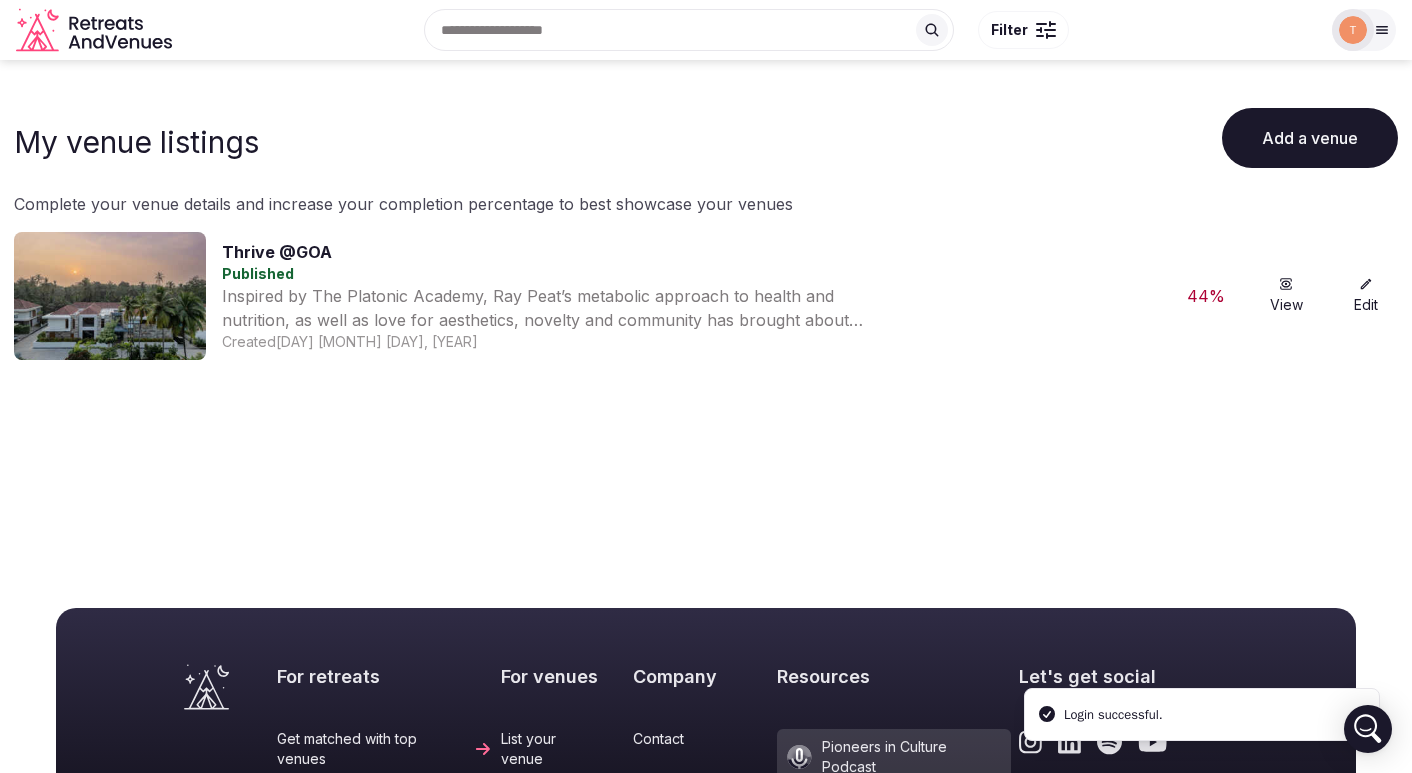 click on "Inspired by The Platonic Academy, Ray Peat’s metabolic approach to health and nutrition, as well as love for aesthetics, novelty and community has brought about Thrive. It is 10000 square feet of thought, privacy, philosophy, usability and purpose.
Included: all facilities ( gym, hybrid sauna, cold plunge, red light therapy, sensory deprivation tank, salted pool, CO2 bath, bbq pit, movie room, library, study with built-in conference equipment, bar); trained staff (cook, housekeeping, and property manager); all-inclusive three nutritious meals along with evening snacks and homemade drinks; two mini SUVs; laundry service, Wifi, 24h security; and airport service." at bounding box center [547, 308] 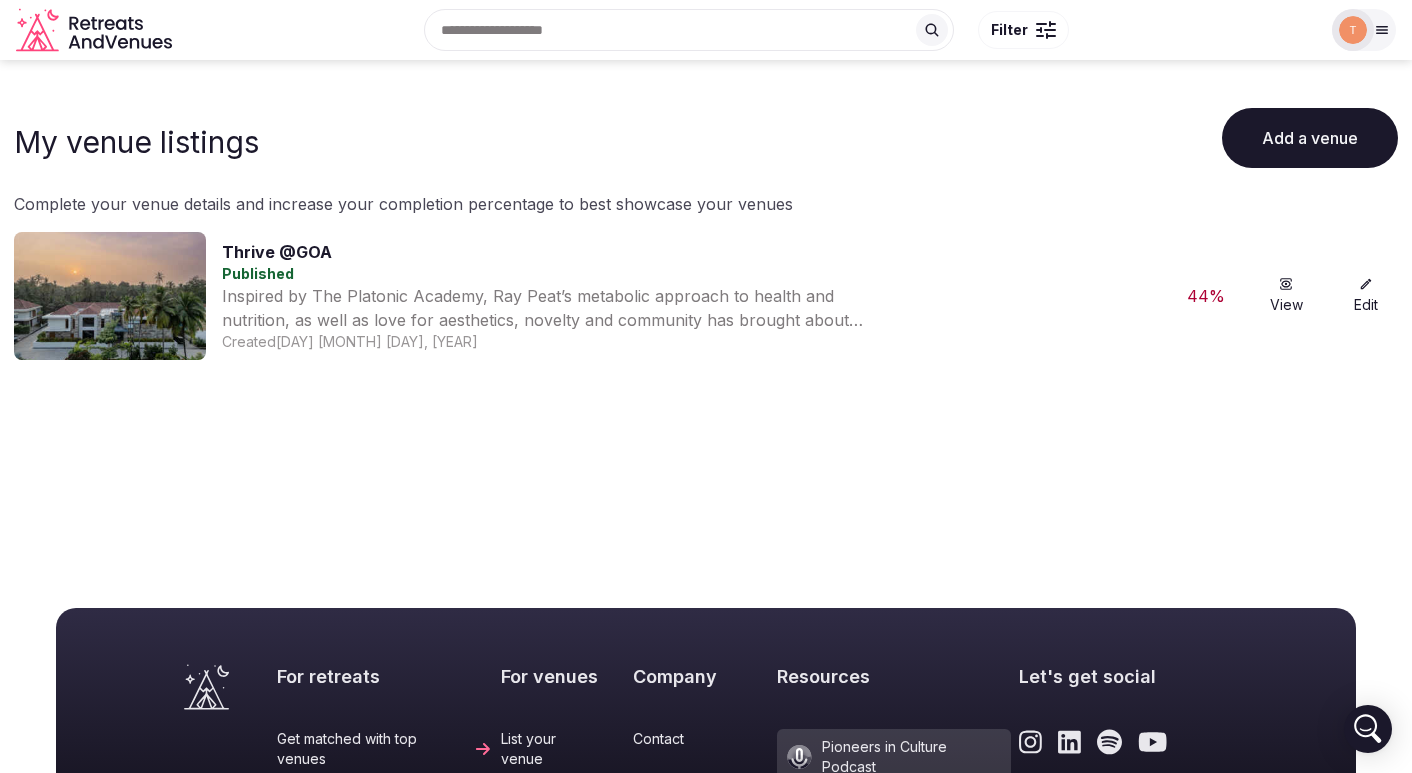 click on "View" at bounding box center (1286, 296) 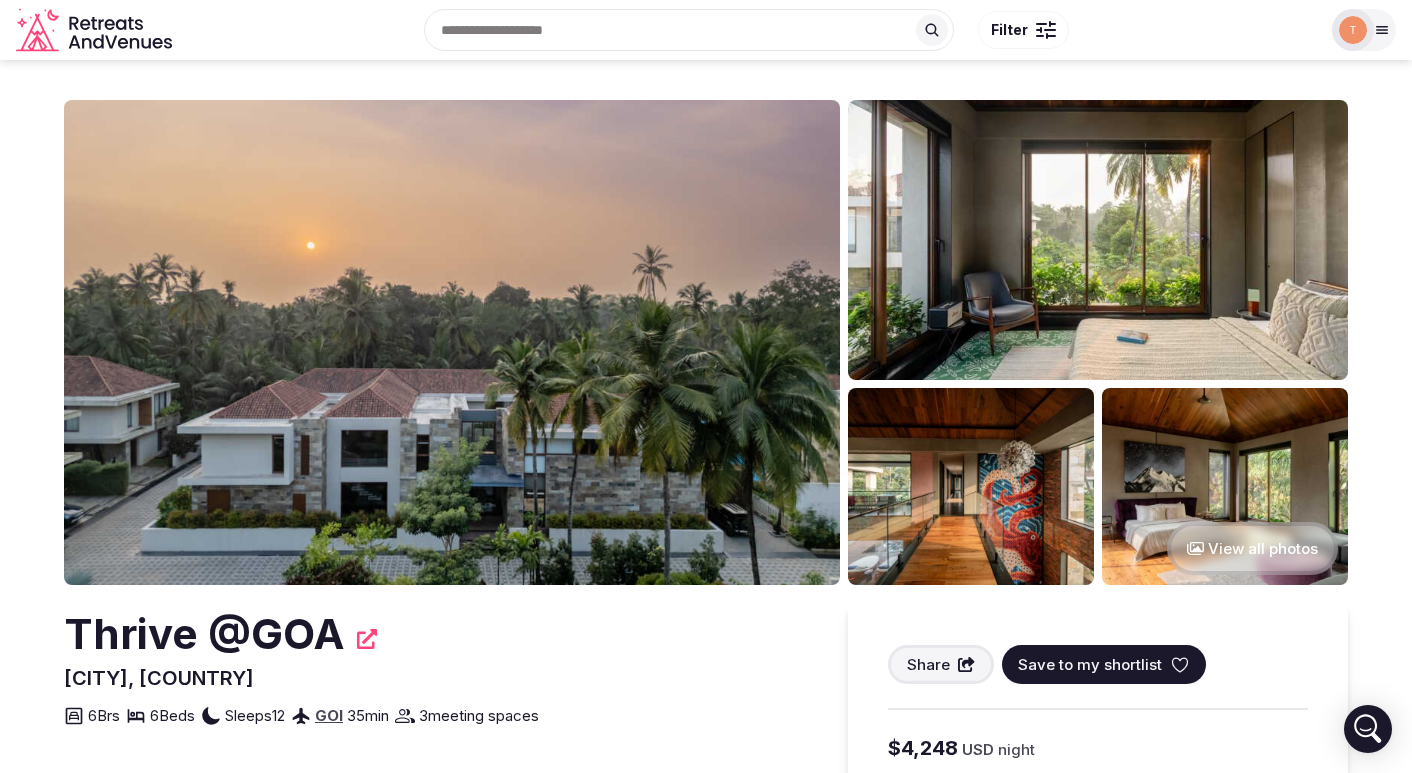 scroll, scrollTop: 0, scrollLeft: 0, axis: both 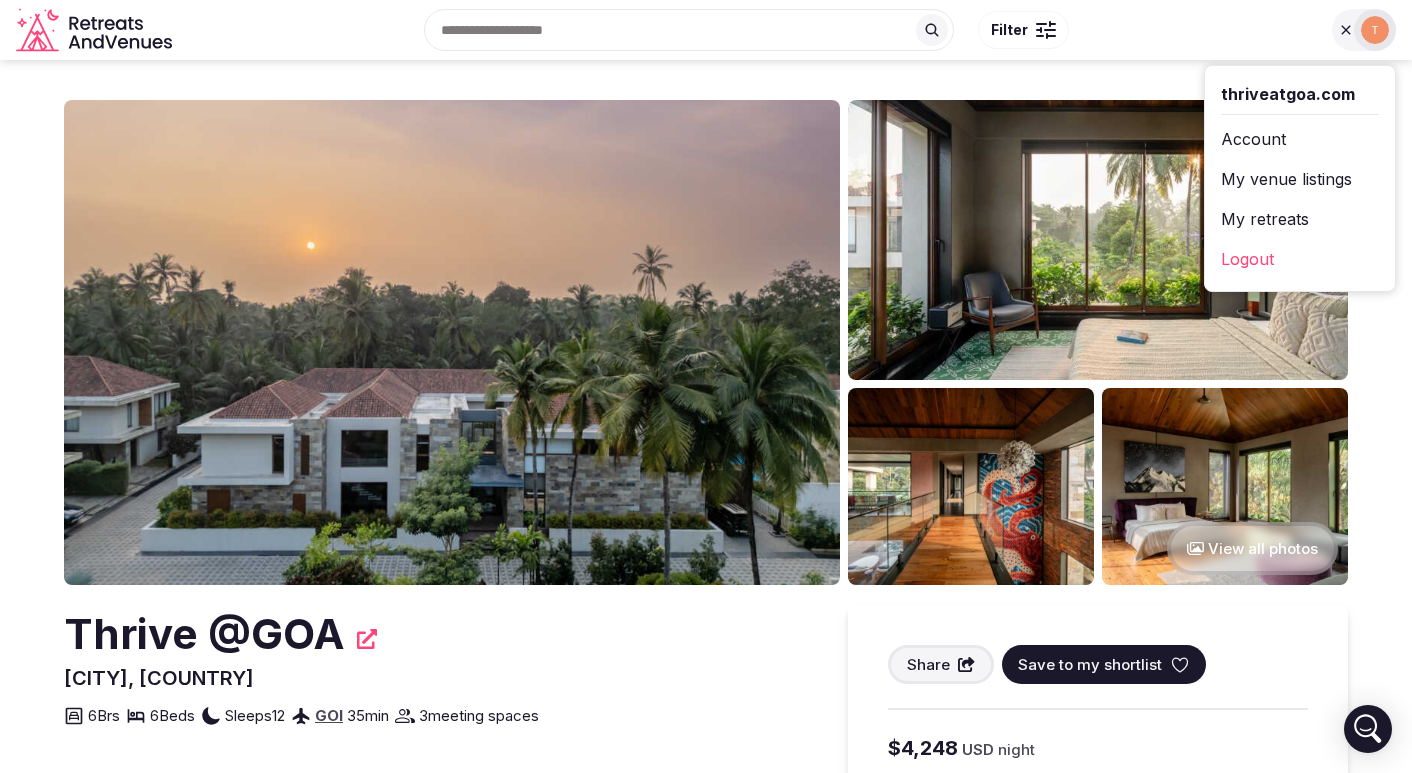 click on "My retreats" at bounding box center (1300, 219) 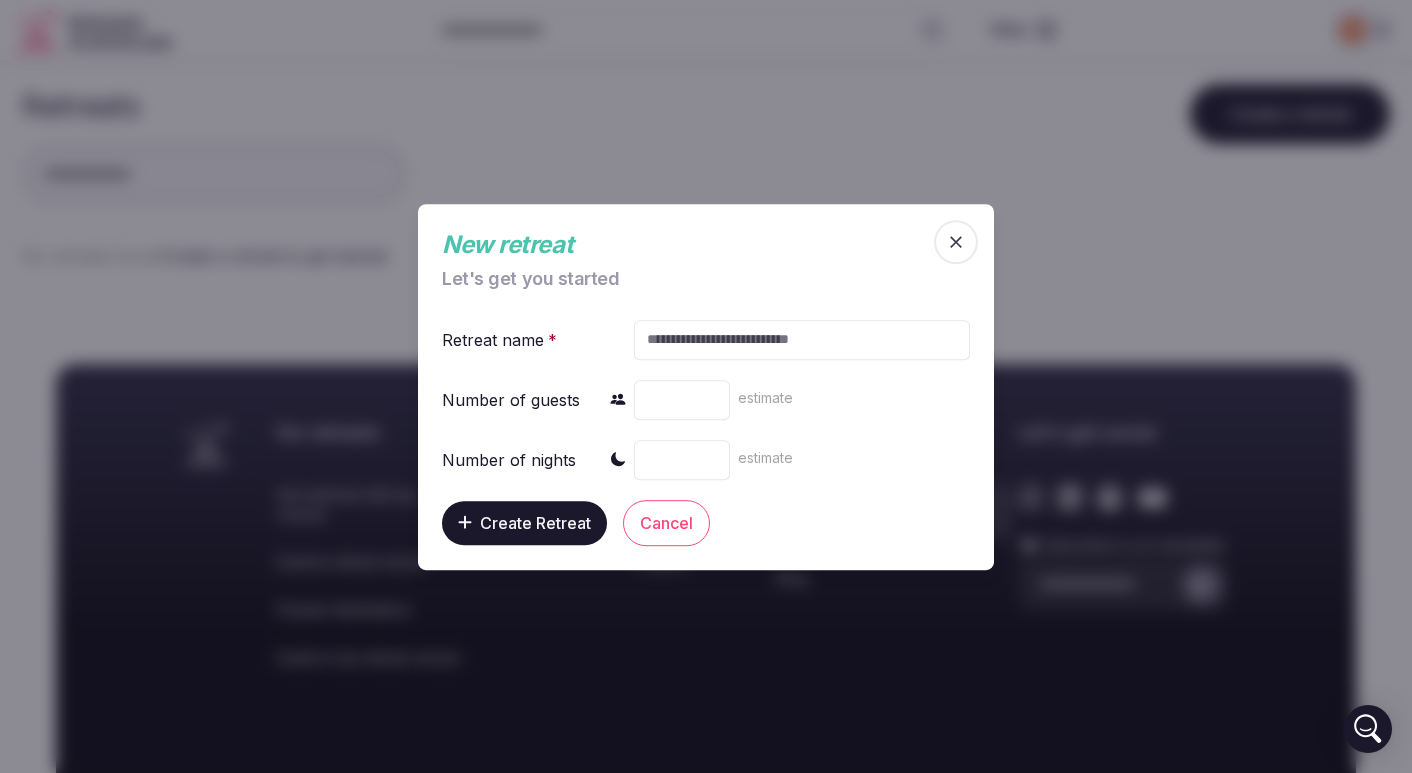 click at bounding box center [802, 339] 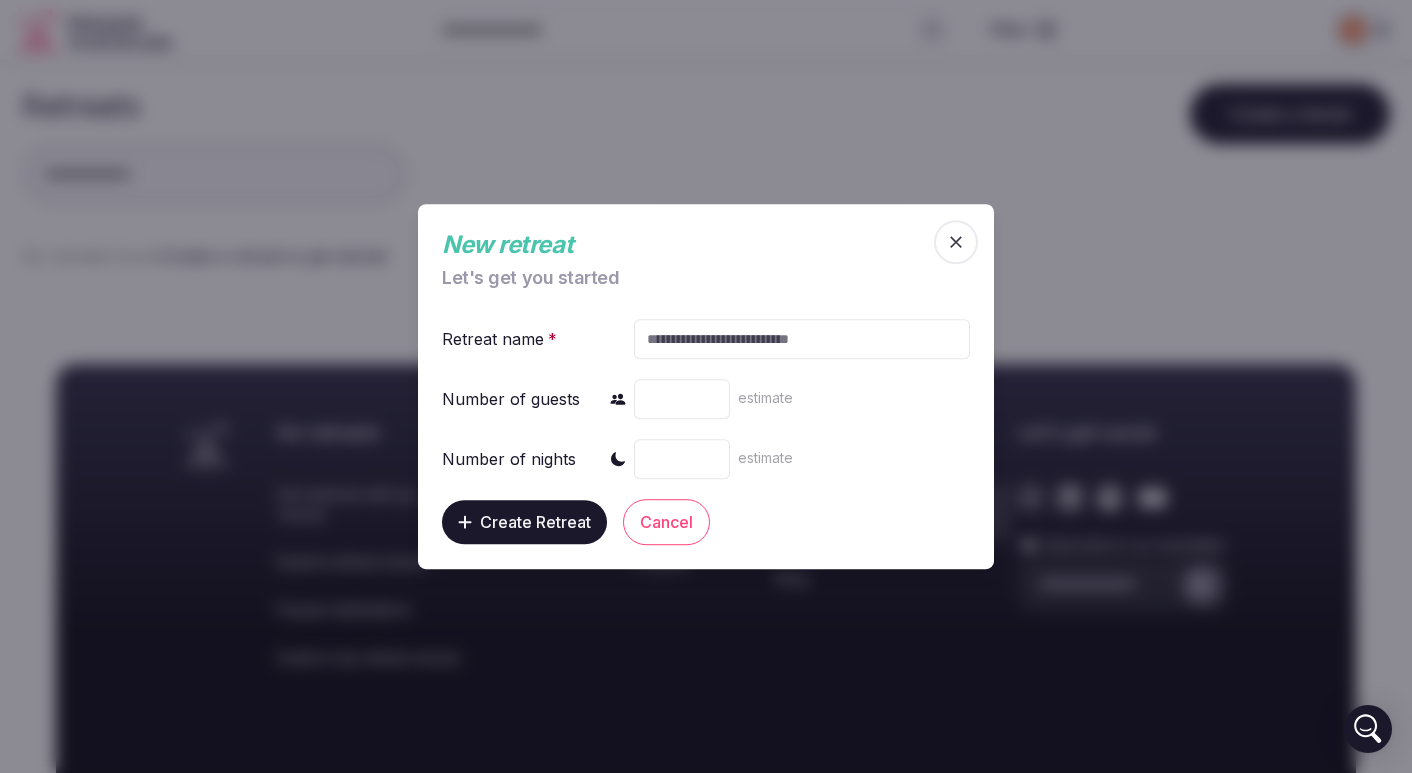paste on "**********" 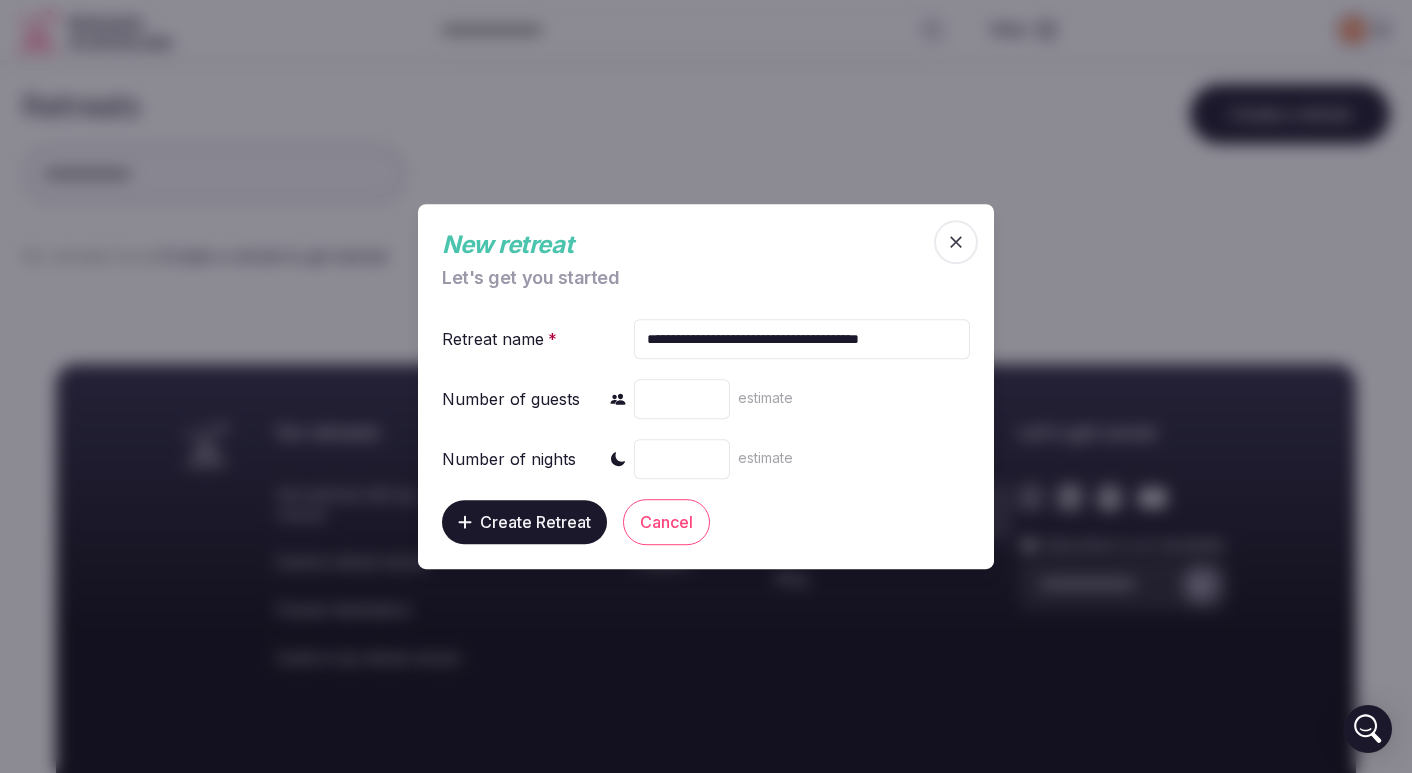 type on "**********" 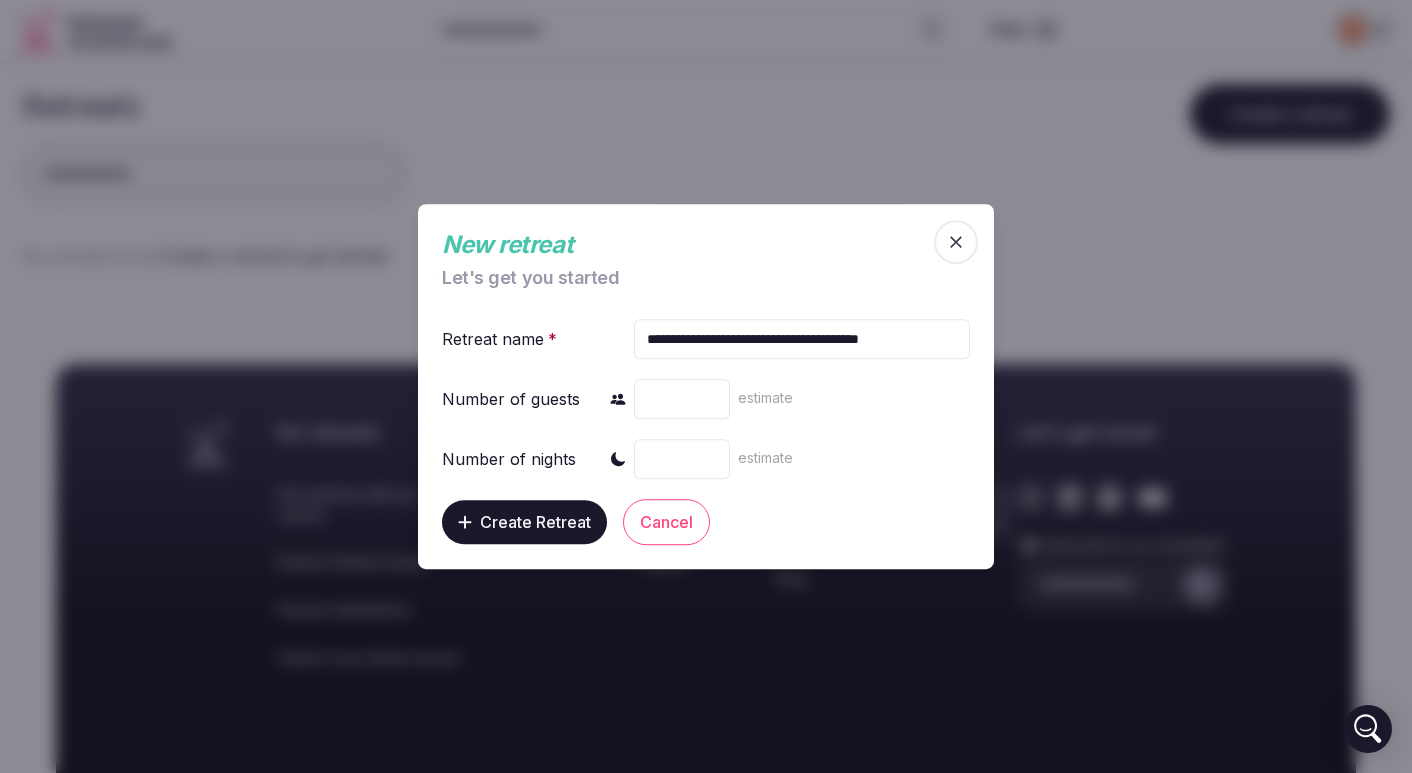click on "*" at bounding box center [682, 399] 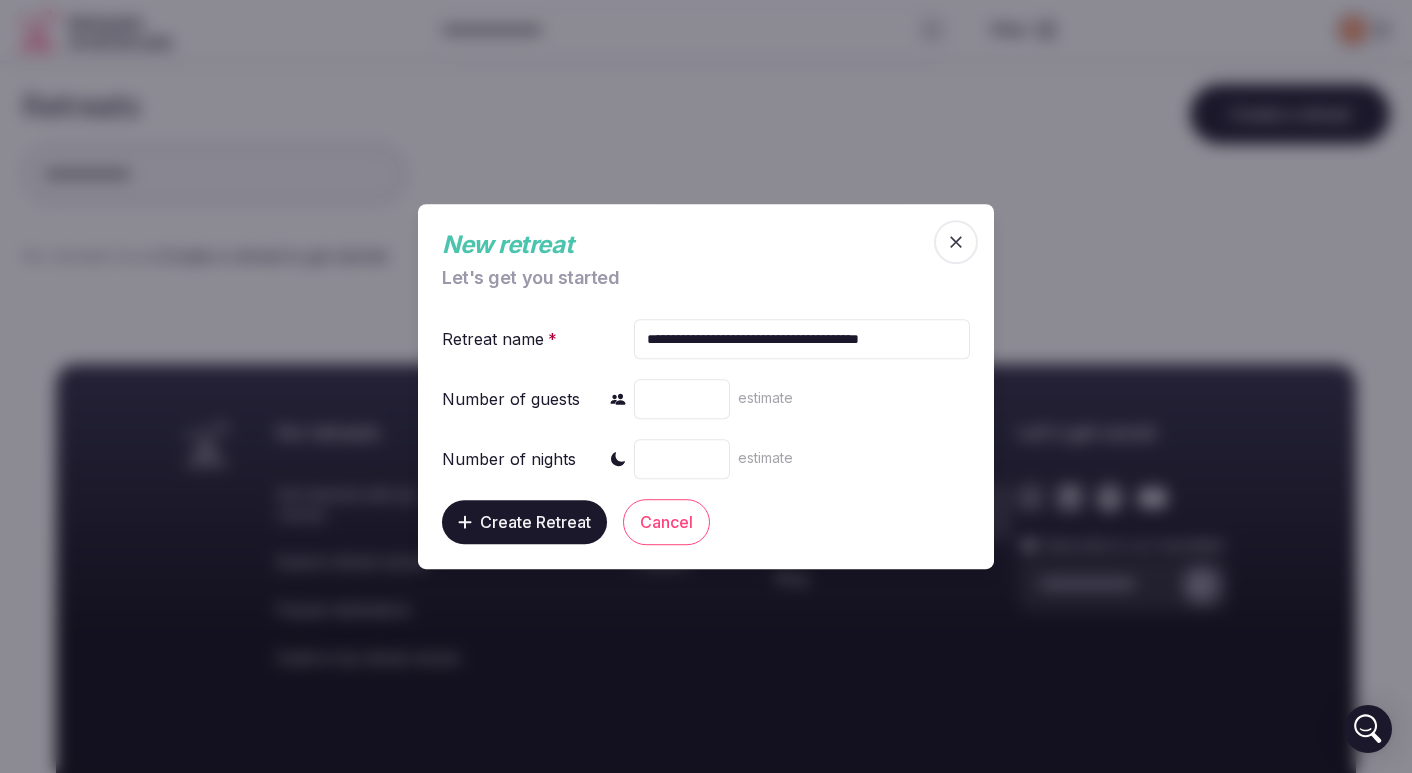 click on "*" at bounding box center (682, 459) 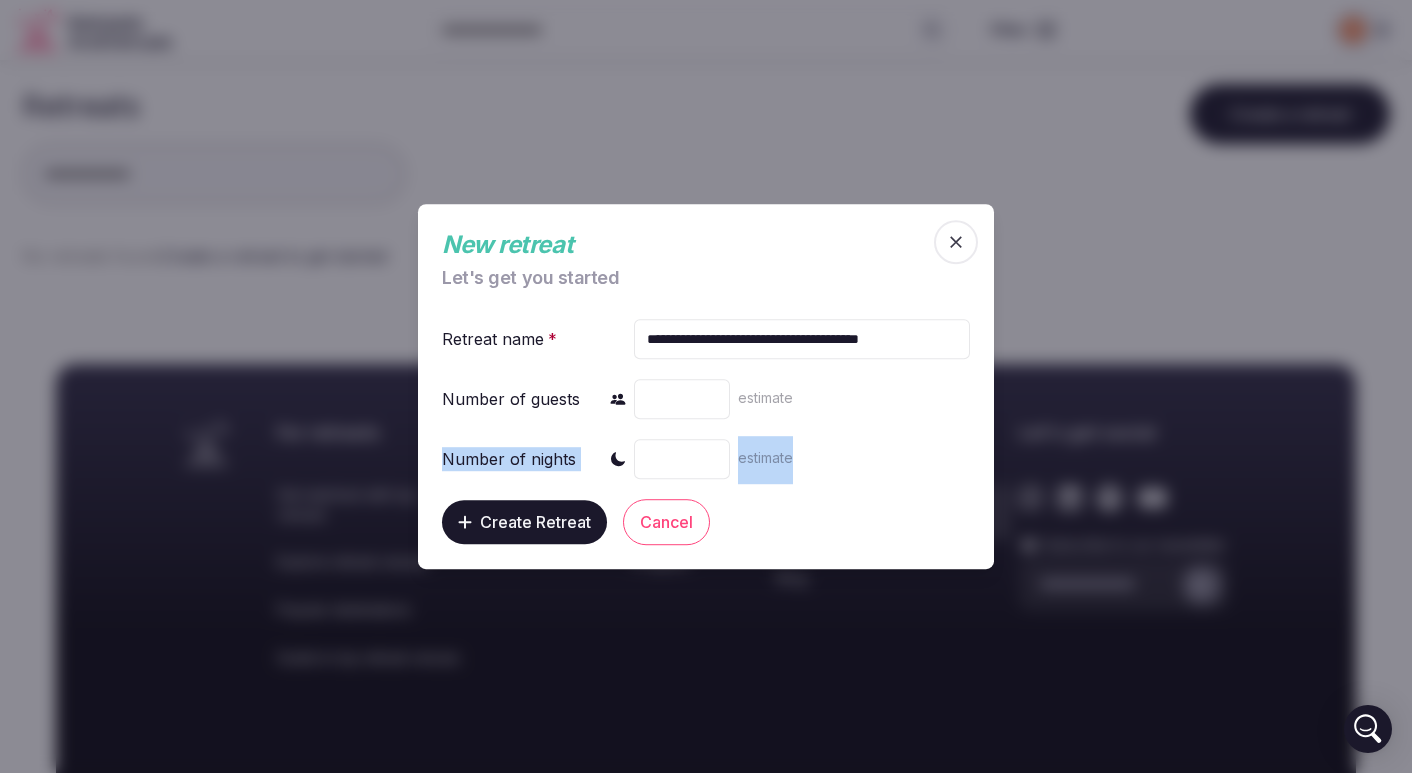 click on "*" at bounding box center (682, 459) 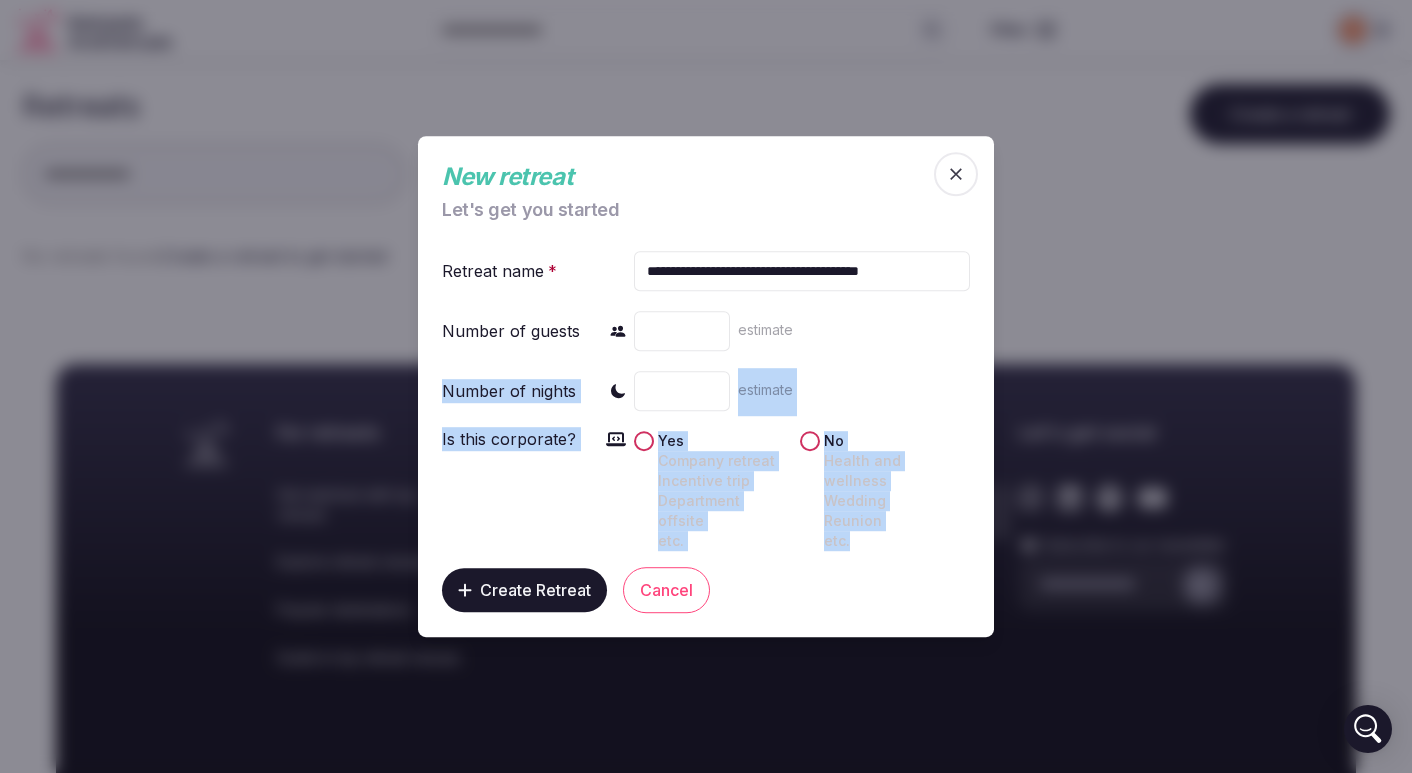 click on "*" at bounding box center (682, 391) 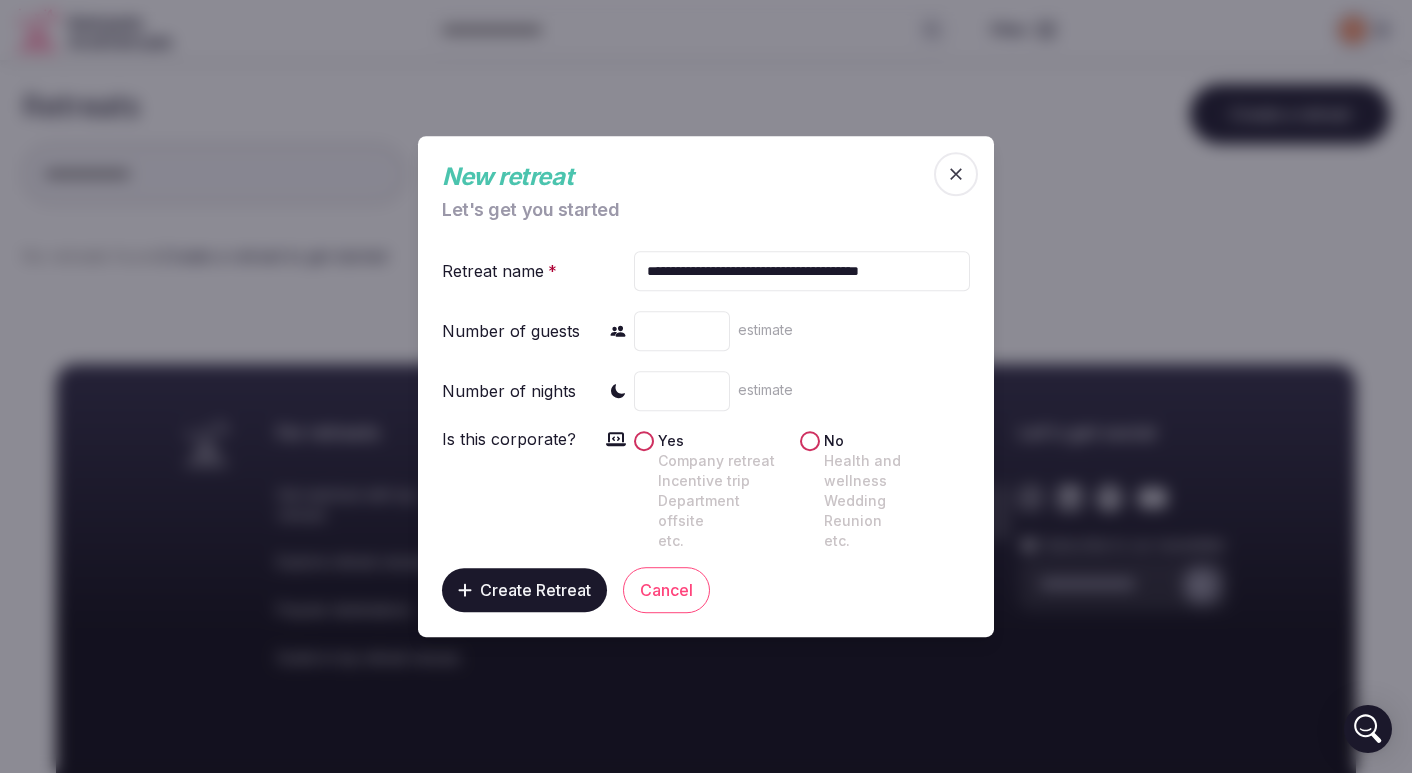 click on "*" at bounding box center [682, 391] 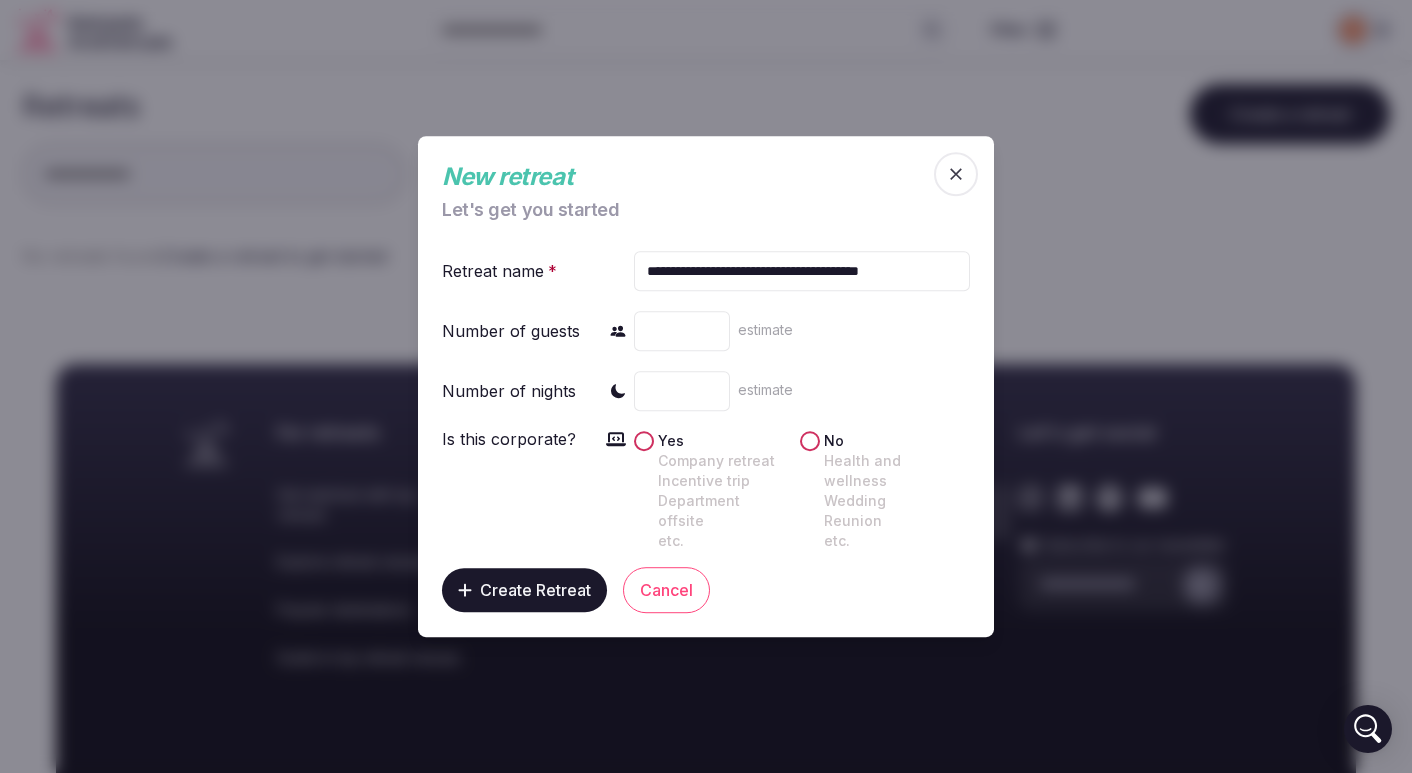 type on "*" 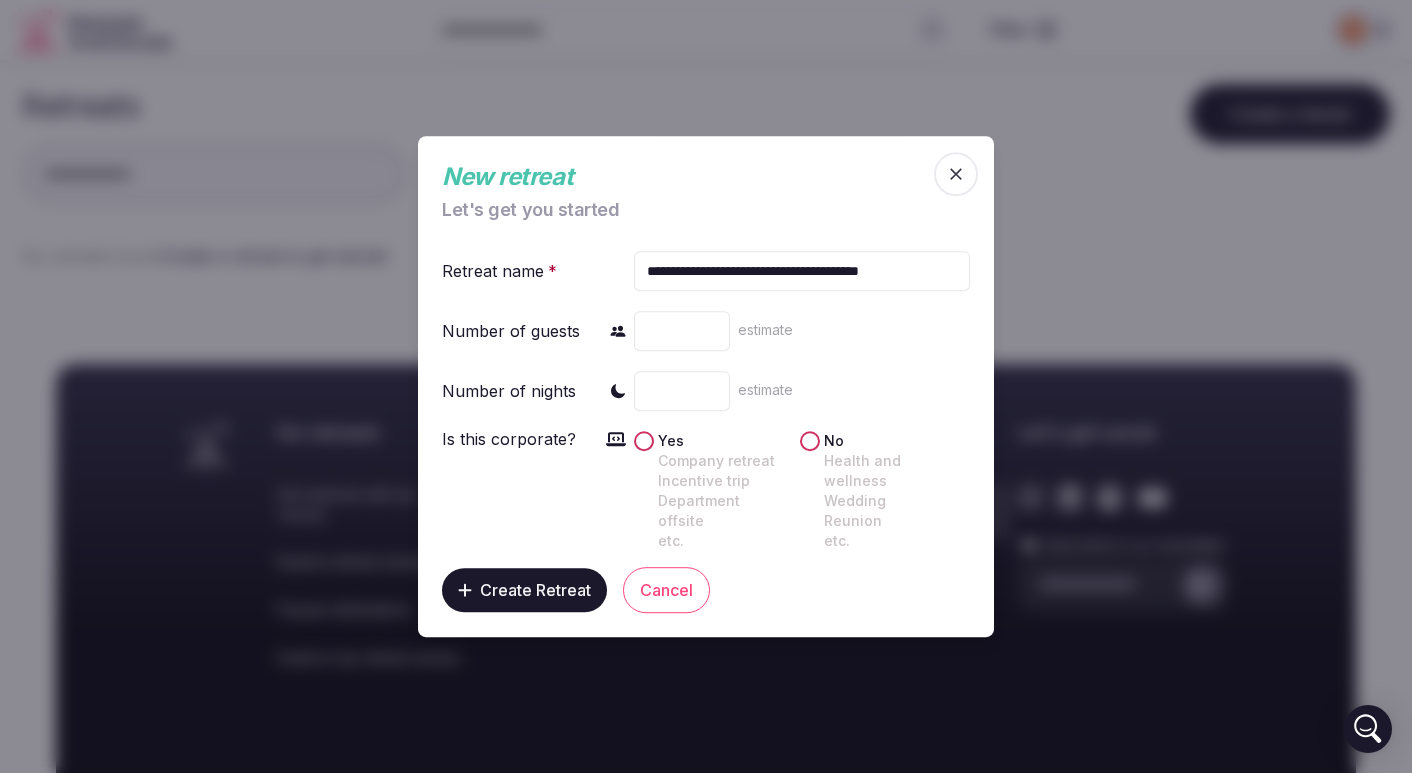 click on "No Health and wellness Wedding Reunion etc." at bounding box center (810, 441) 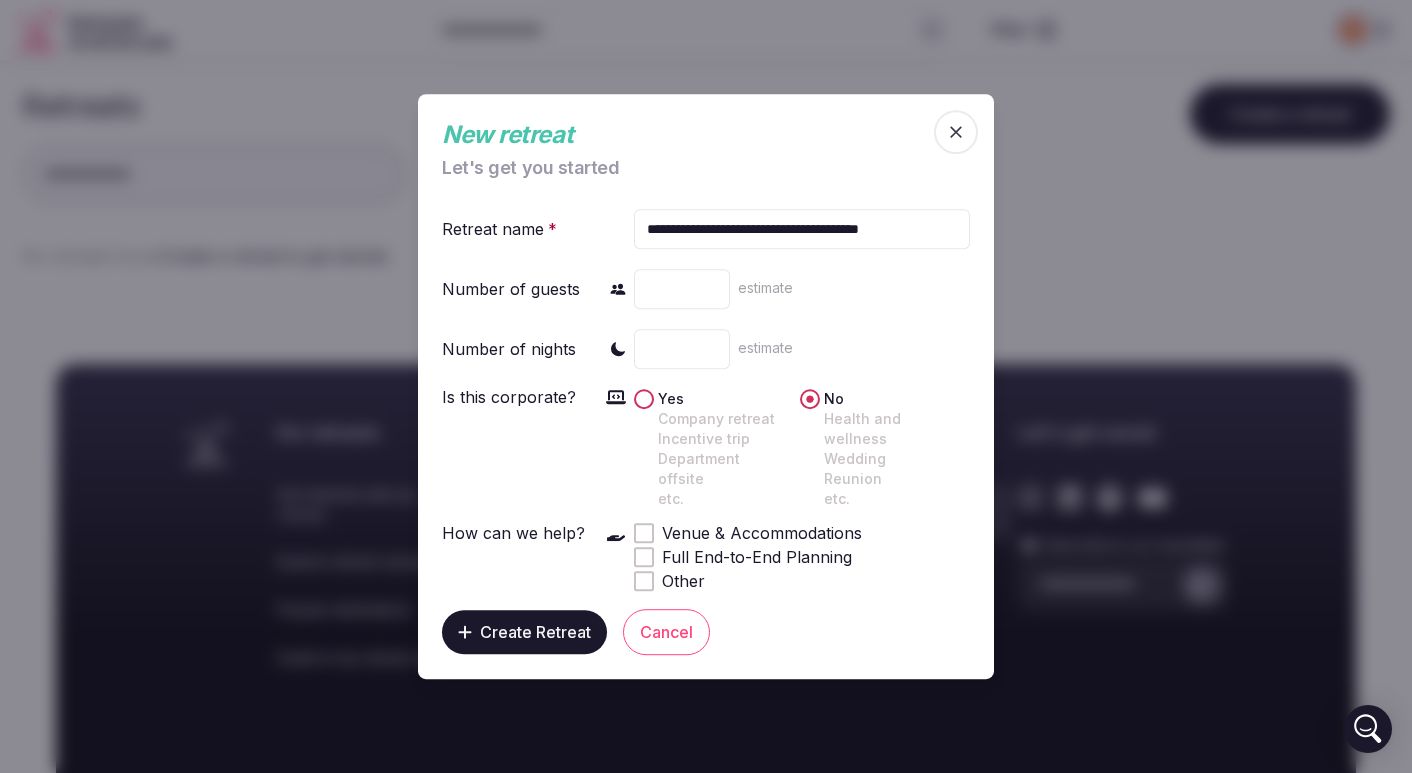 click at bounding box center (644, 581) 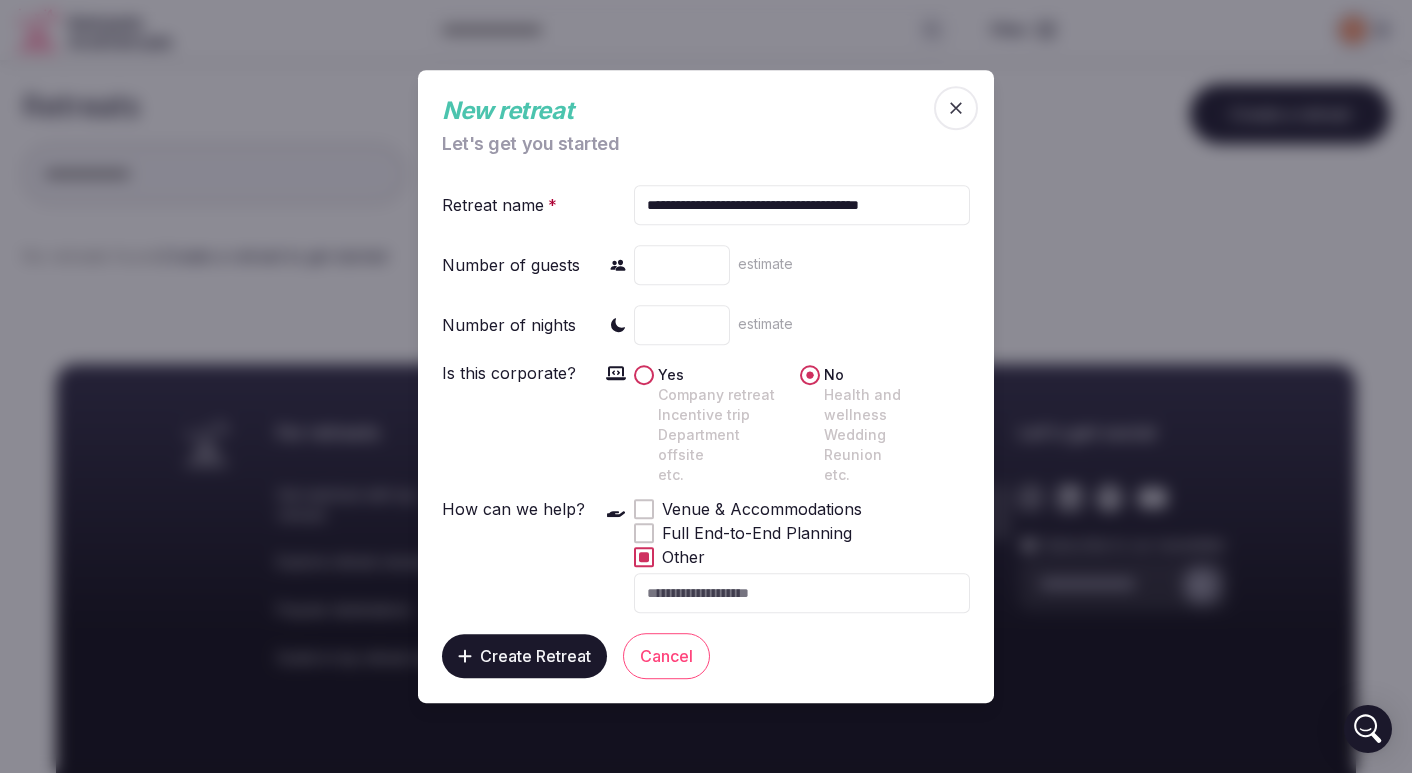 click on "Create Retreat" at bounding box center (535, 656) 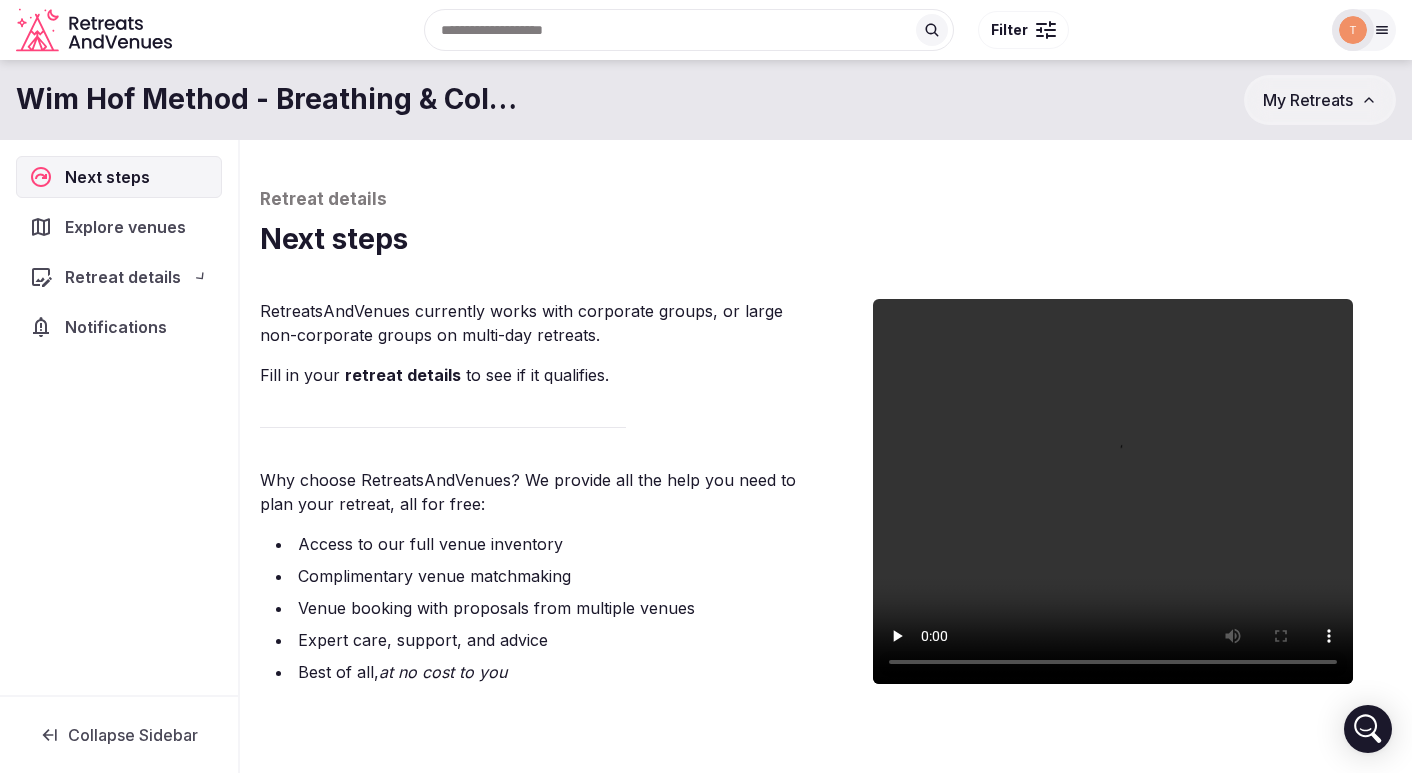 click on "Wim Hof Method - Breathing & Cold Exposure My Retreats" at bounding box center [706, 100] 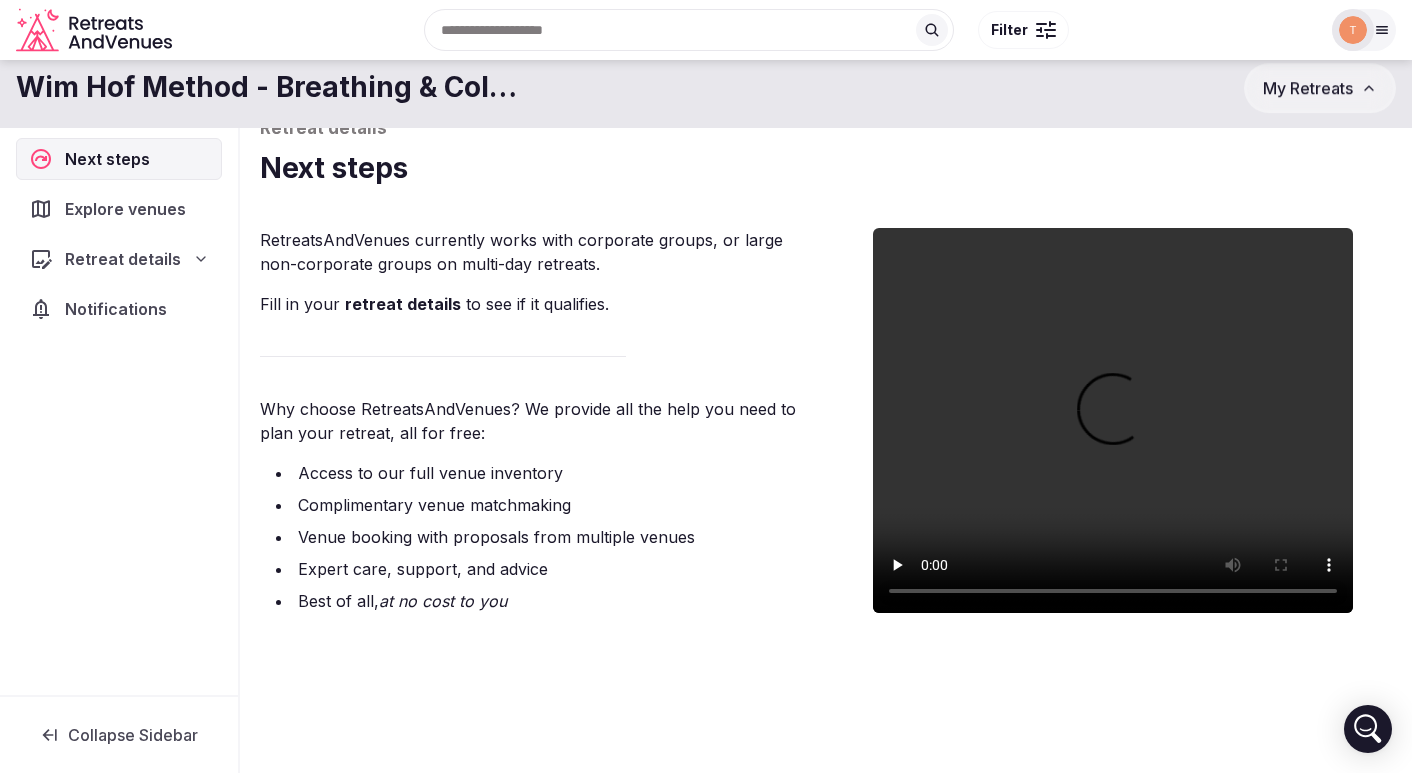 scroll, scrollTop: 70, scrollLeft: 0, axis: vertical 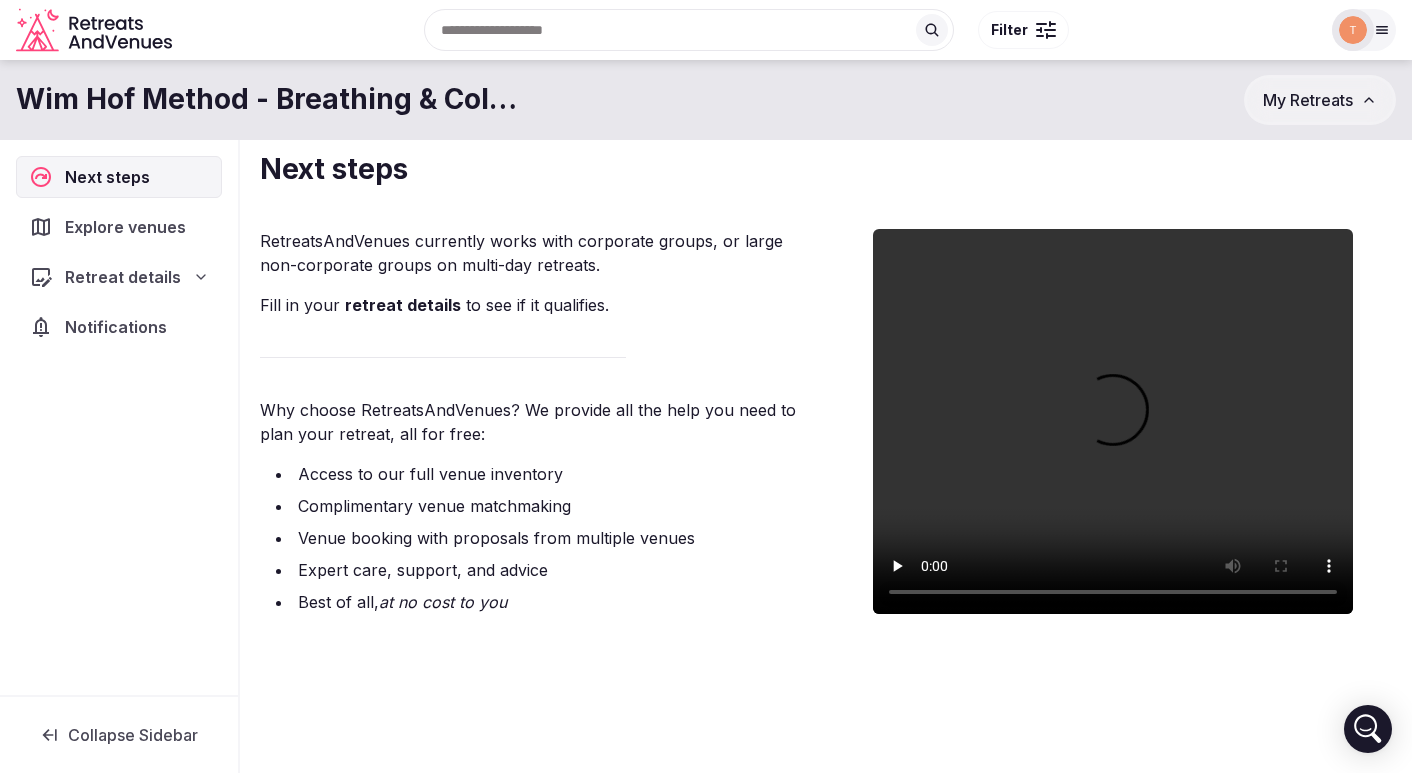 click on "retreat details" at bounding box center [403, 305] 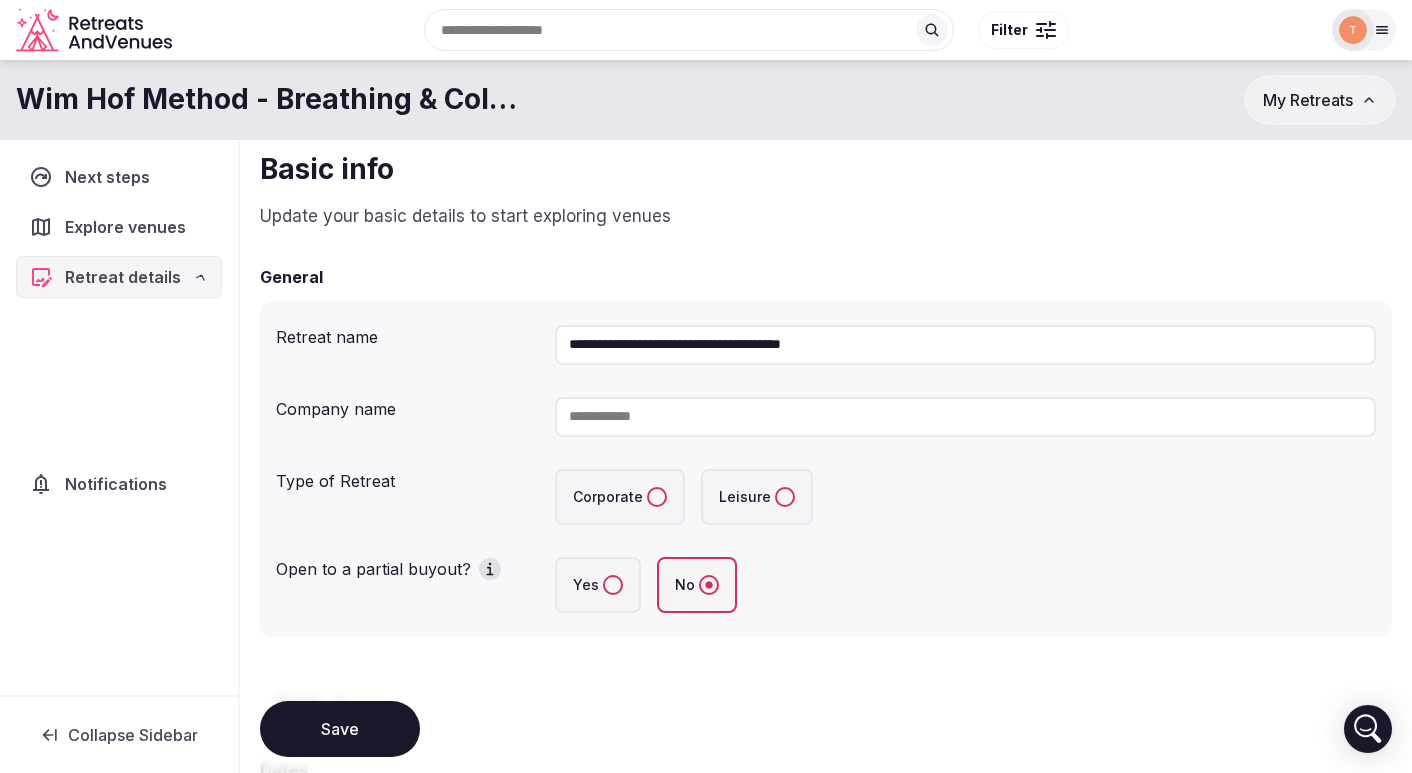 scroll, scrollTop: 68, scrollLeft: 0, axis: vertical 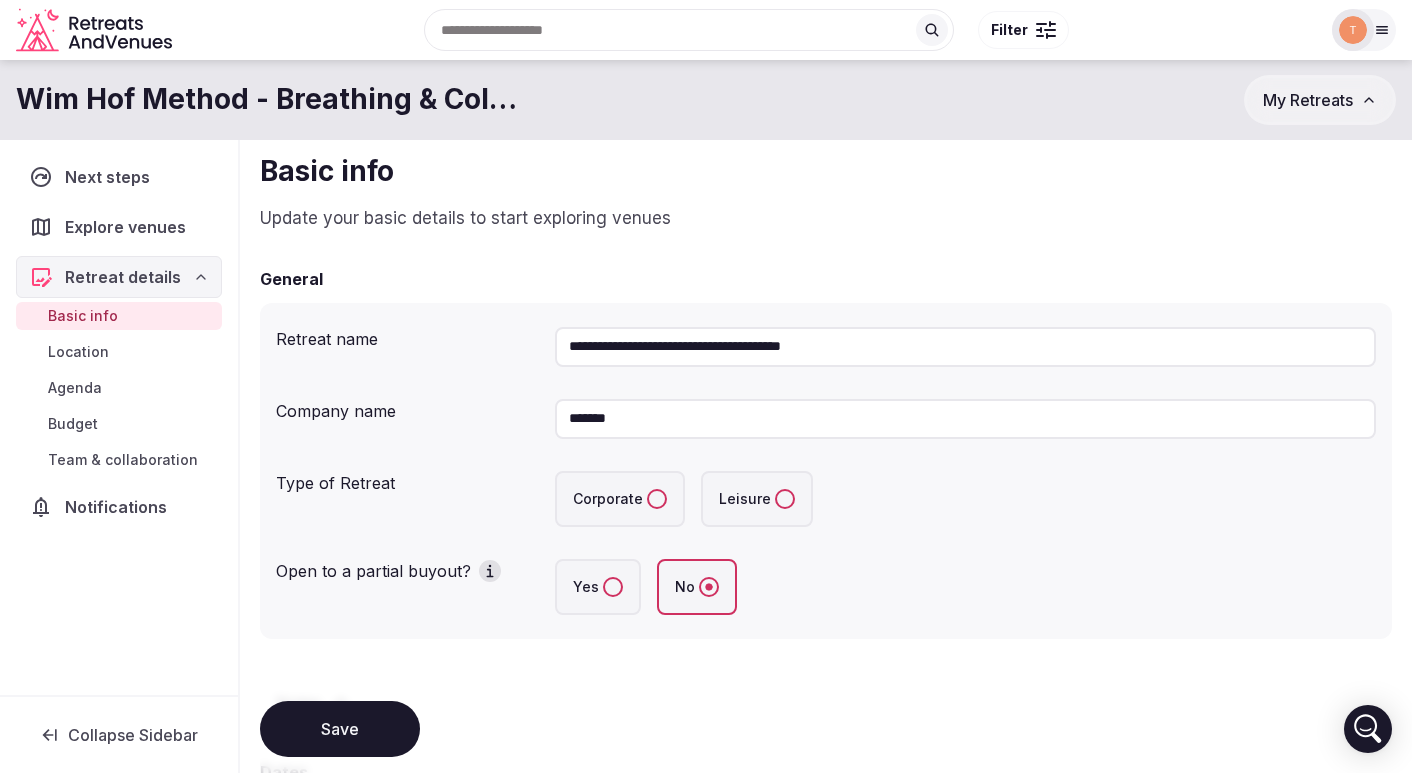 type on "******" 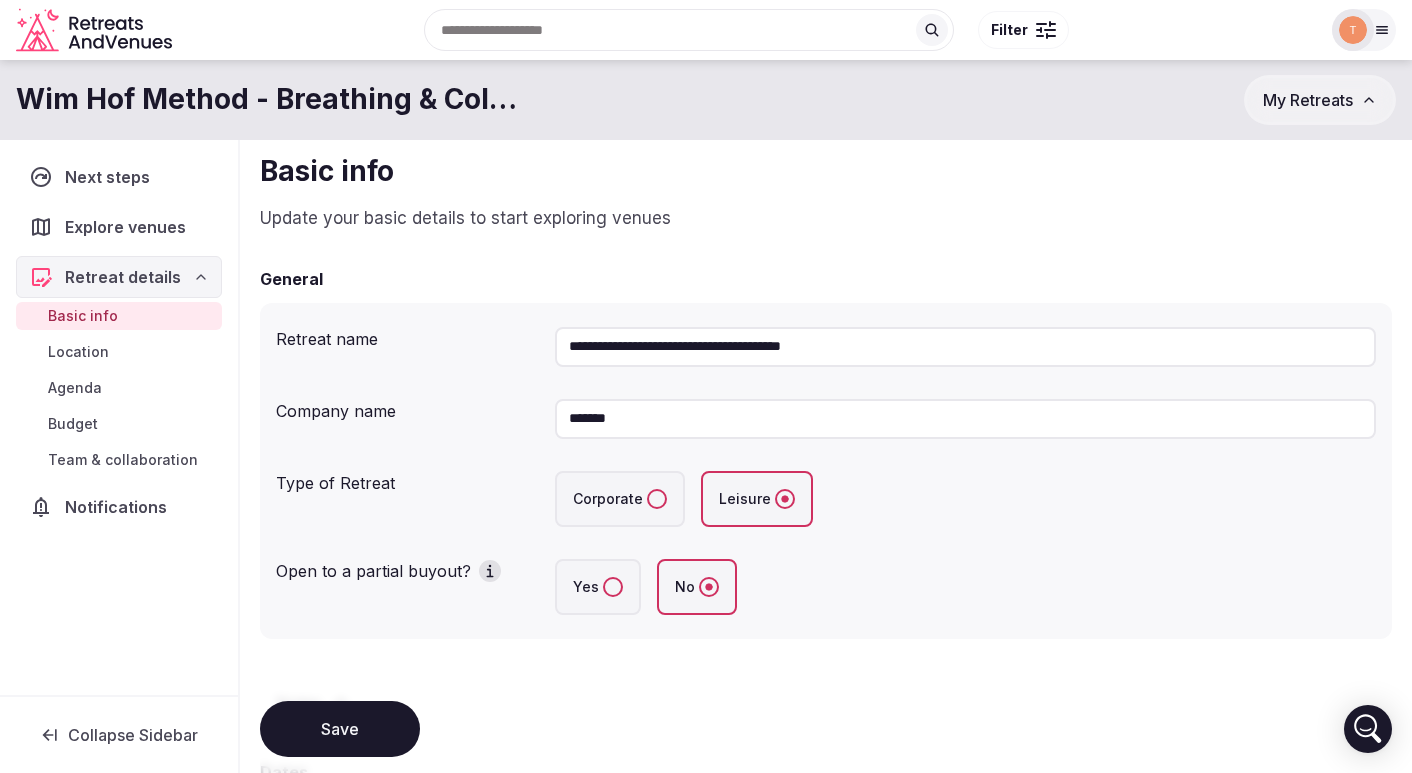 click on "******" at bounding box center (965, 419) 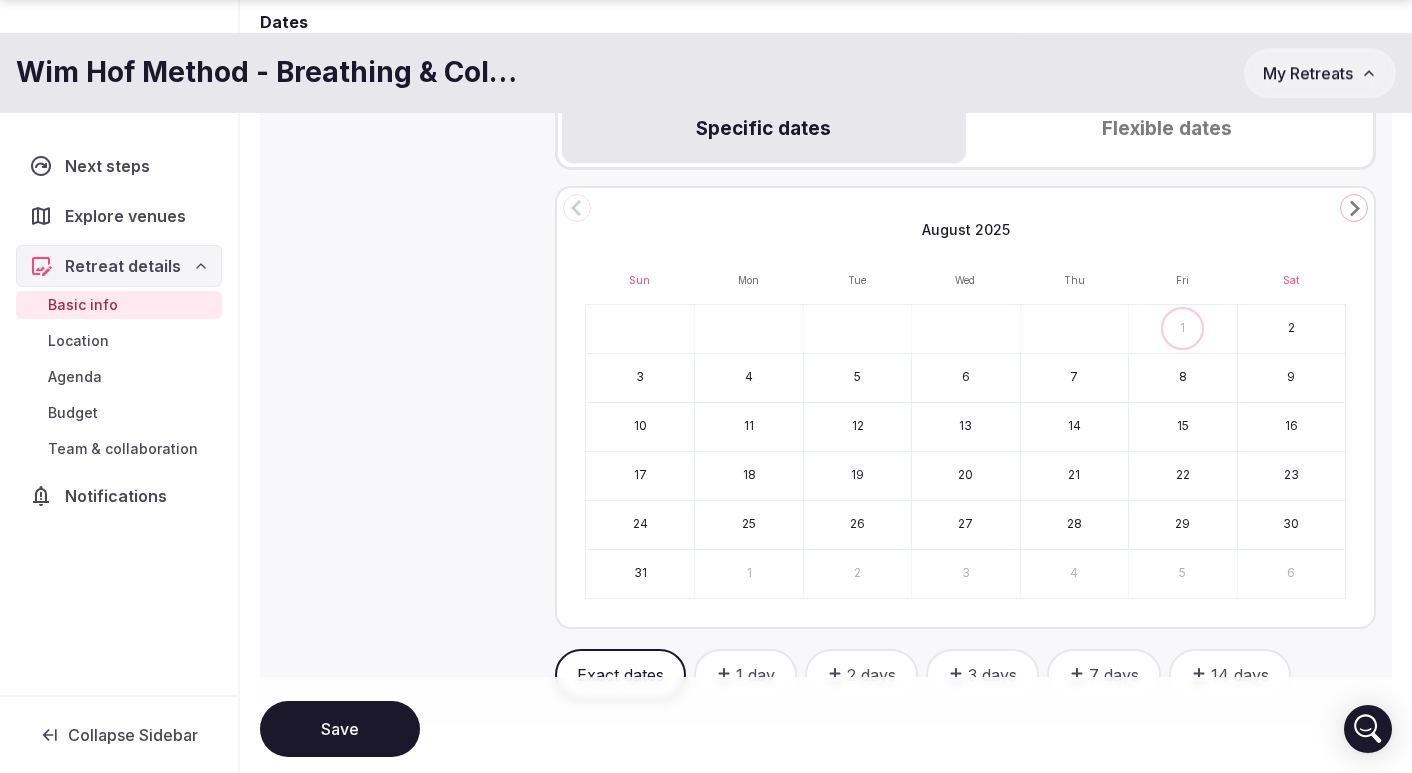 scroll, scrollTop: 823, scrollLeft: 0, axis: vertical 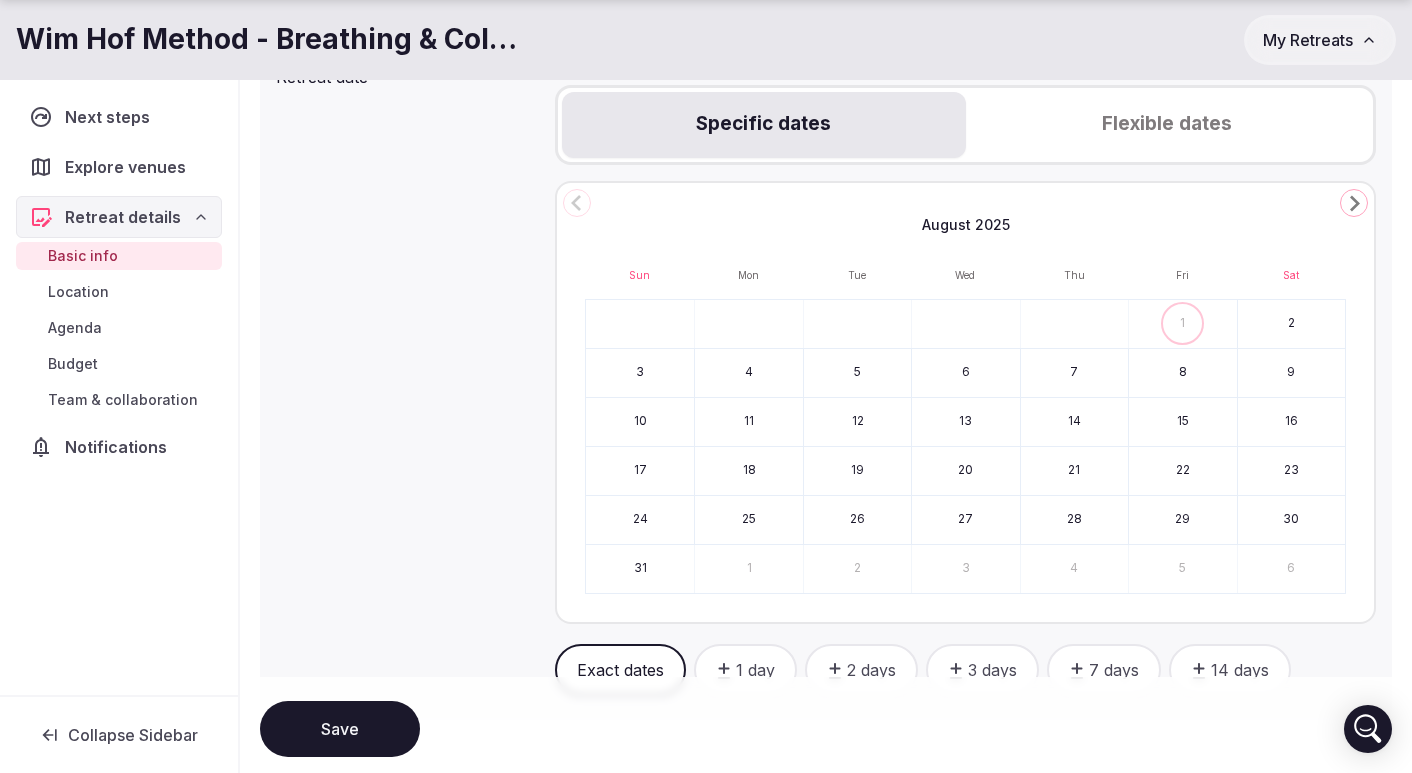 click 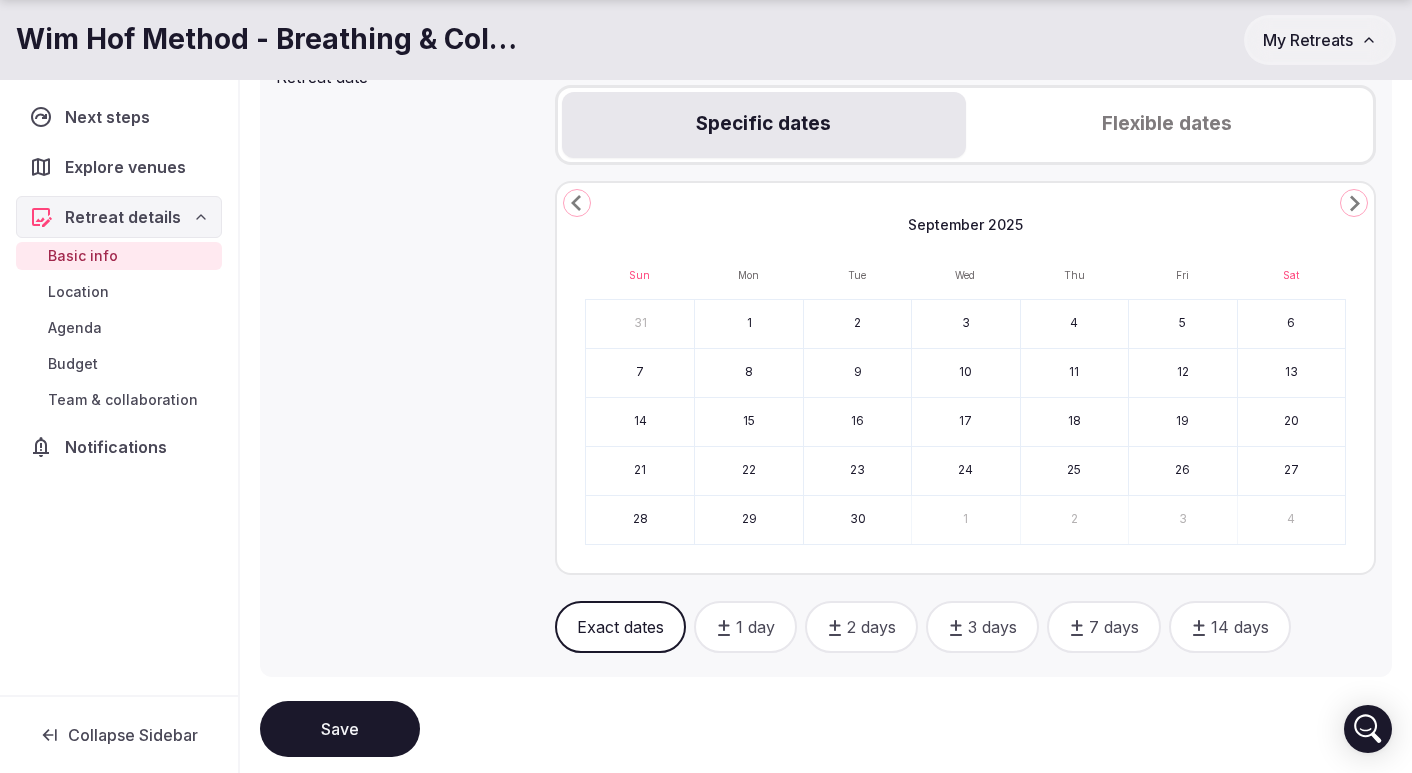 click 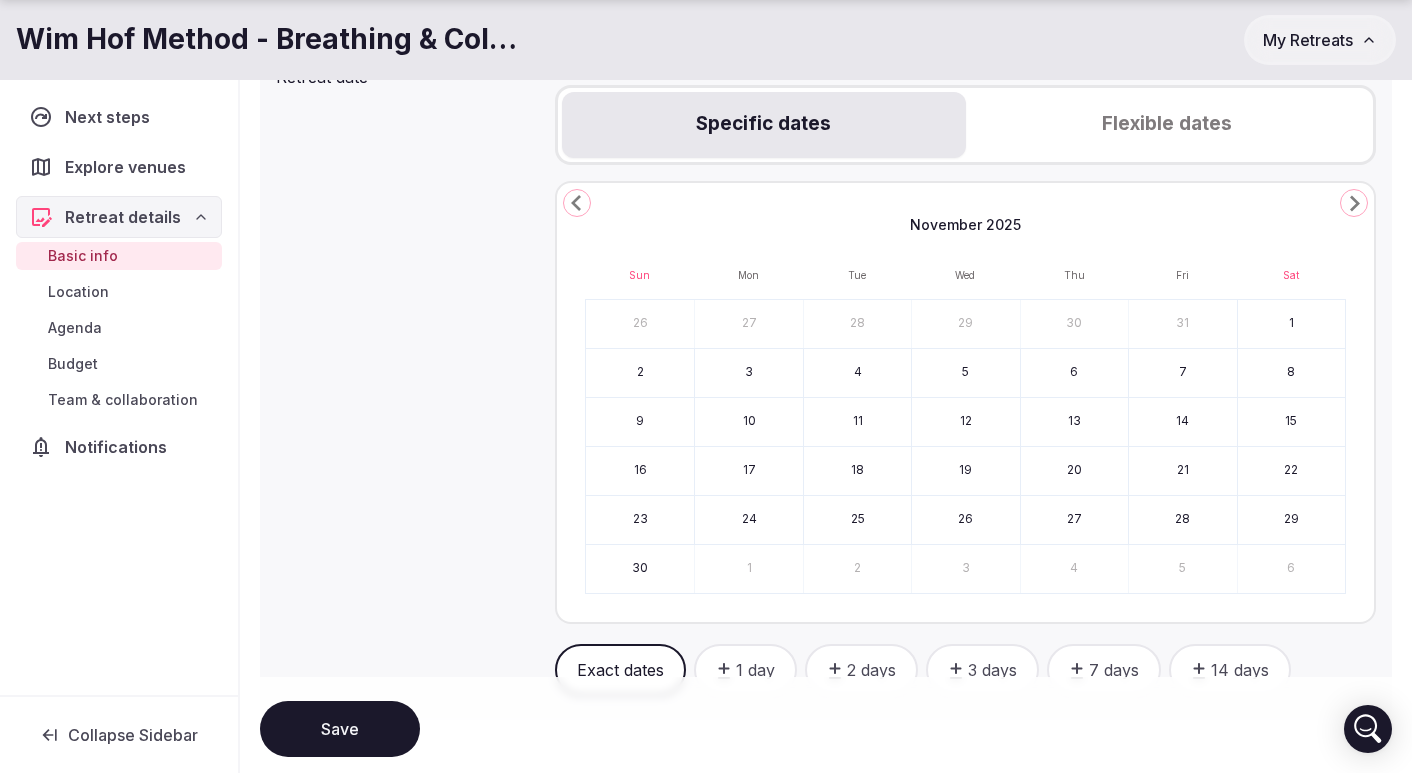 click on "13" at bounding box center [1074, 422] 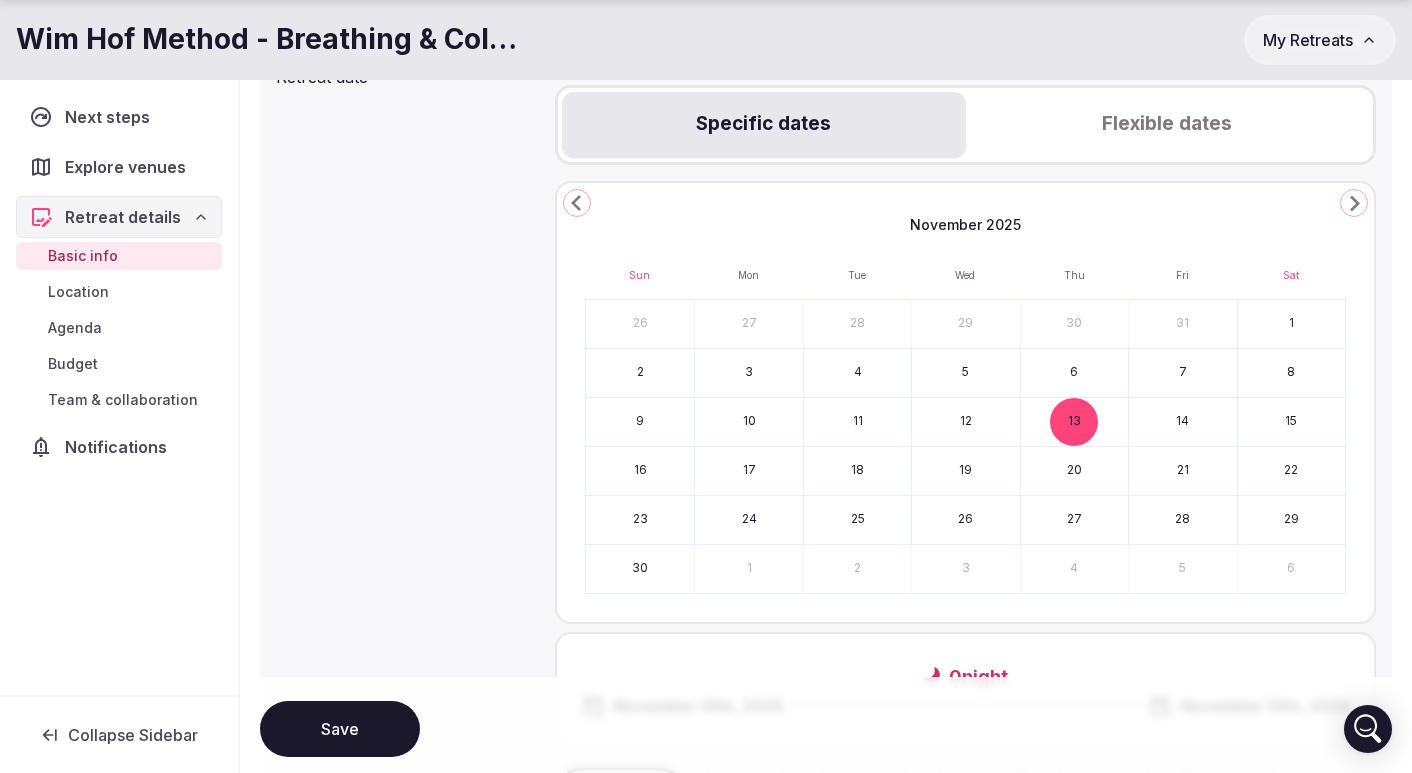 click on "16" at bounding box center [640, 471] 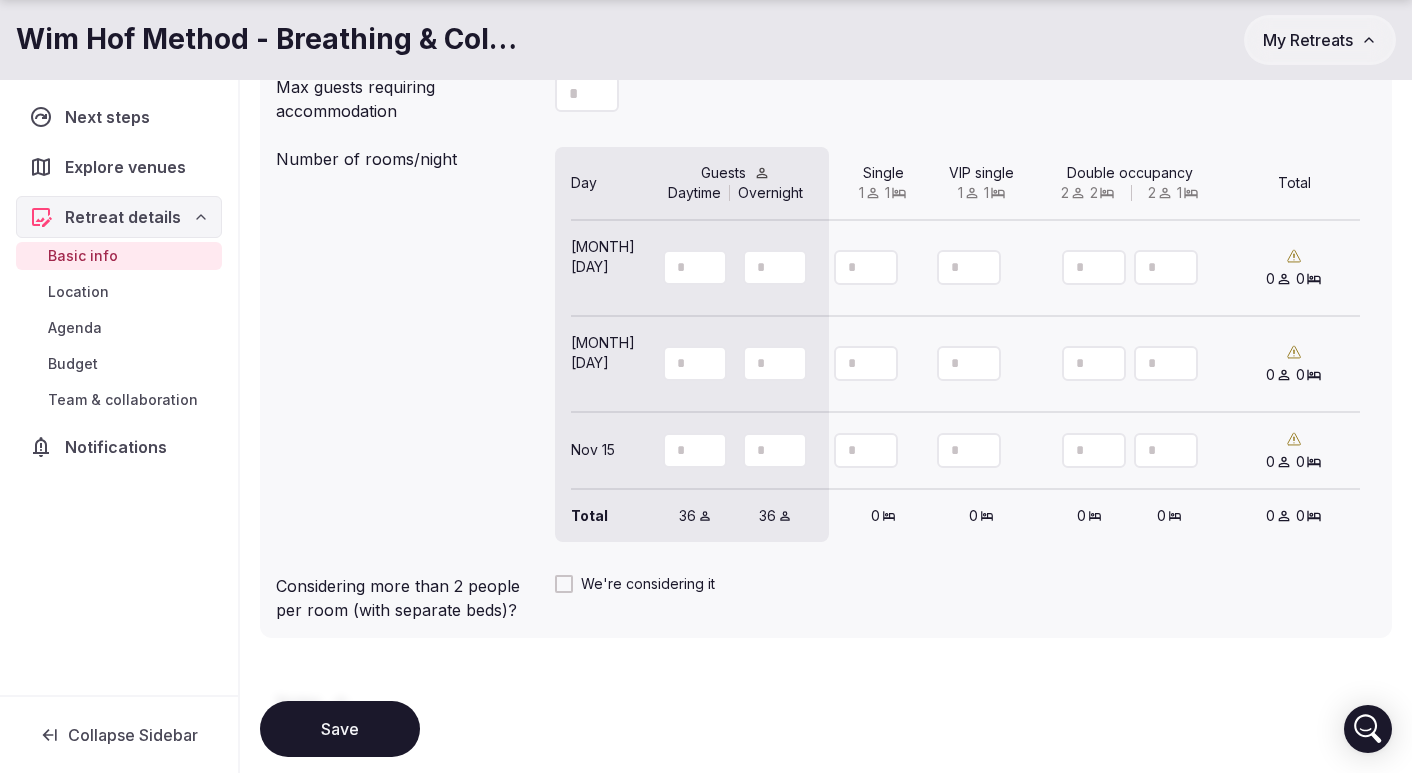 scroll, scrollTop: 1781, scrollLeft: 0, axis: vertical 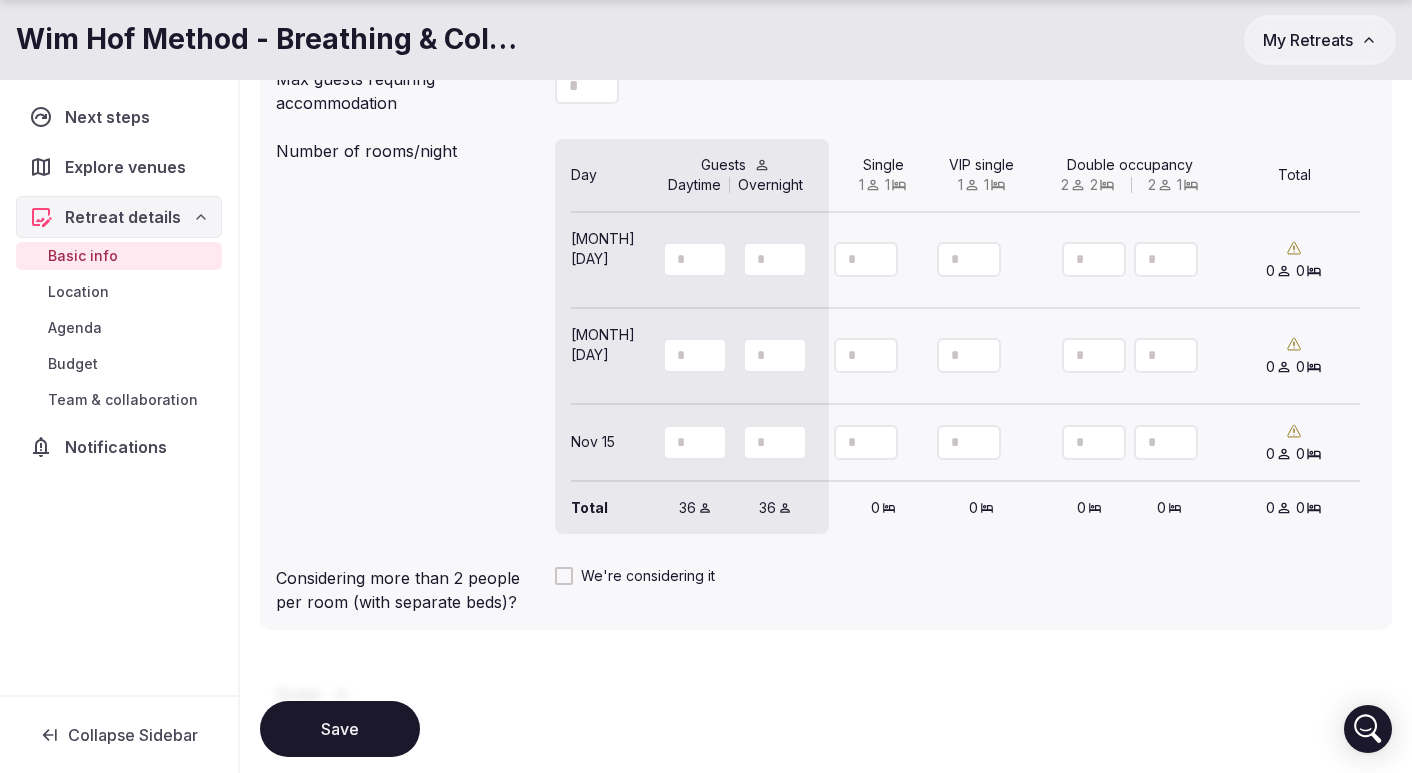 click 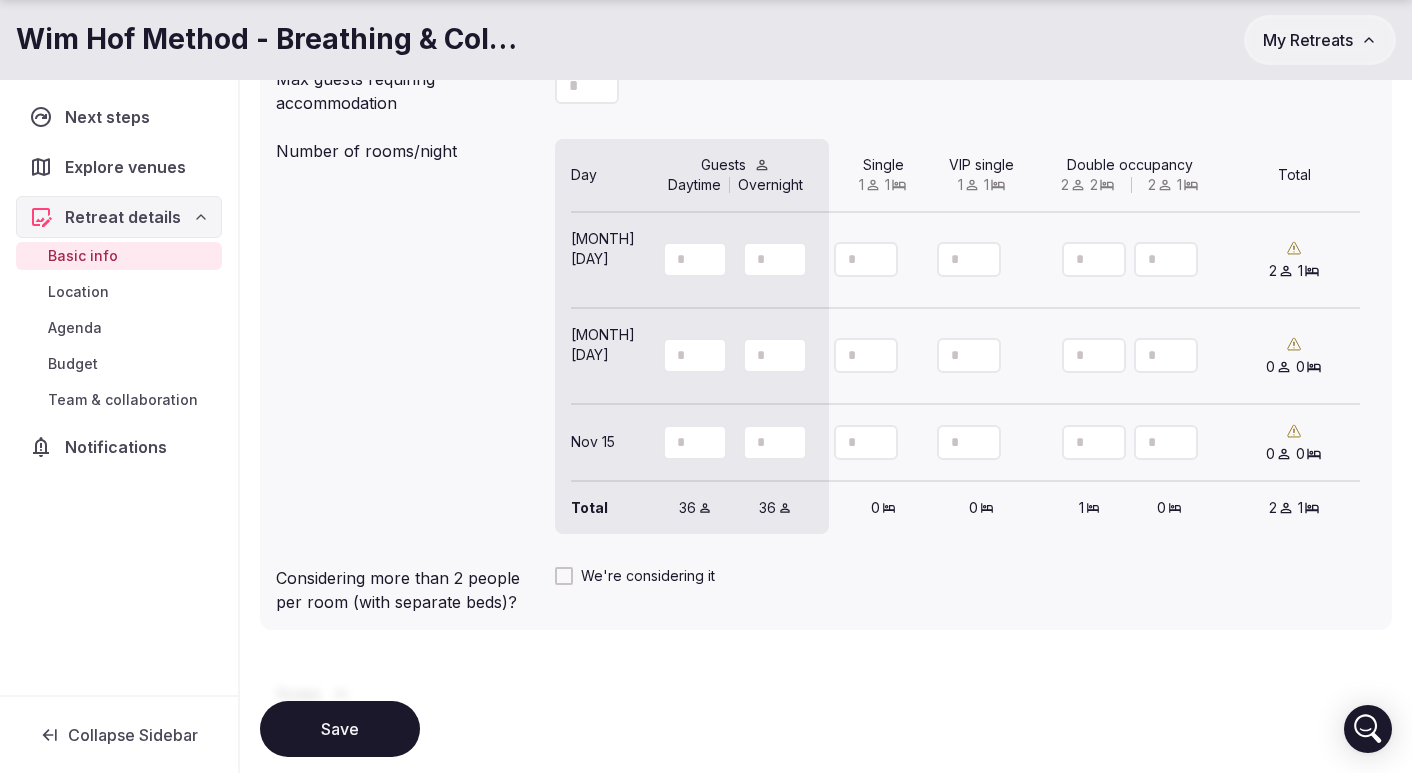 click 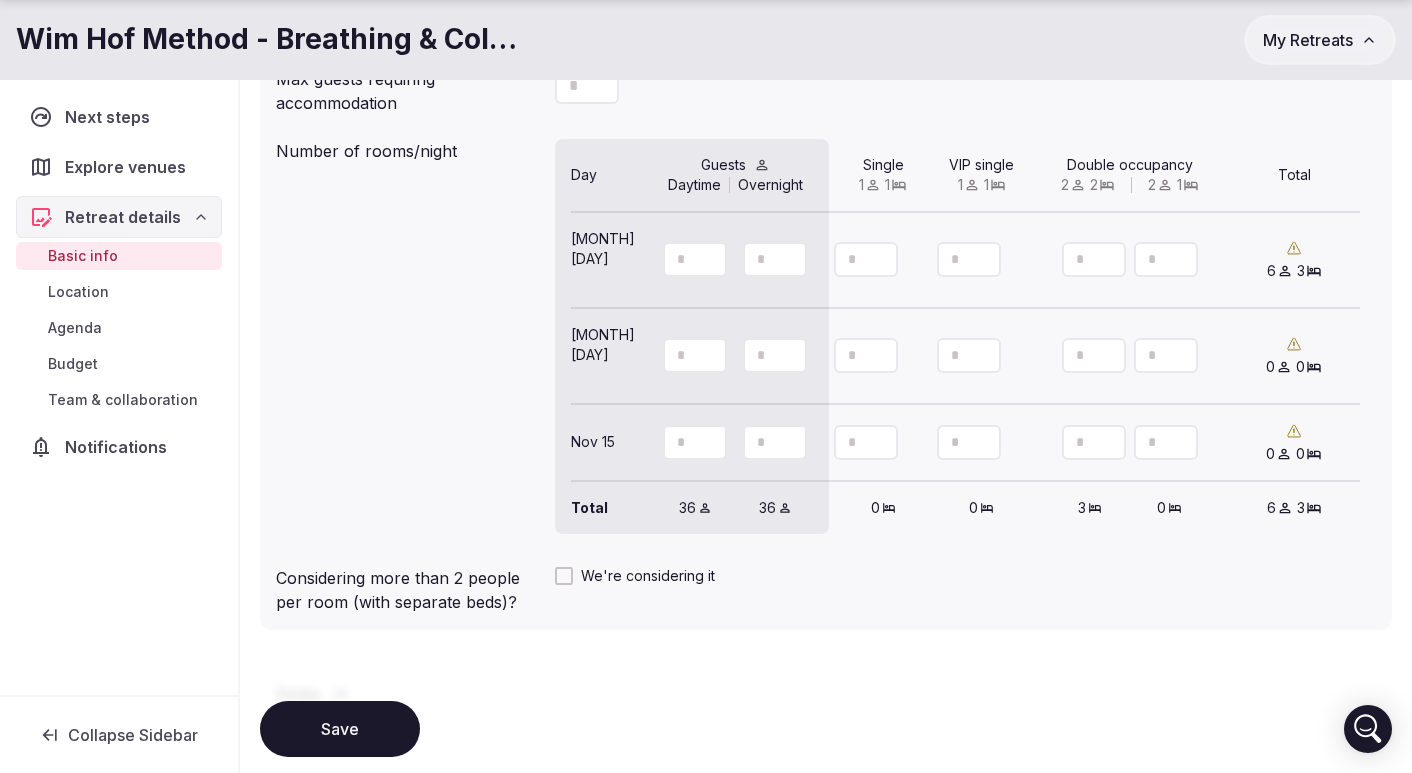click 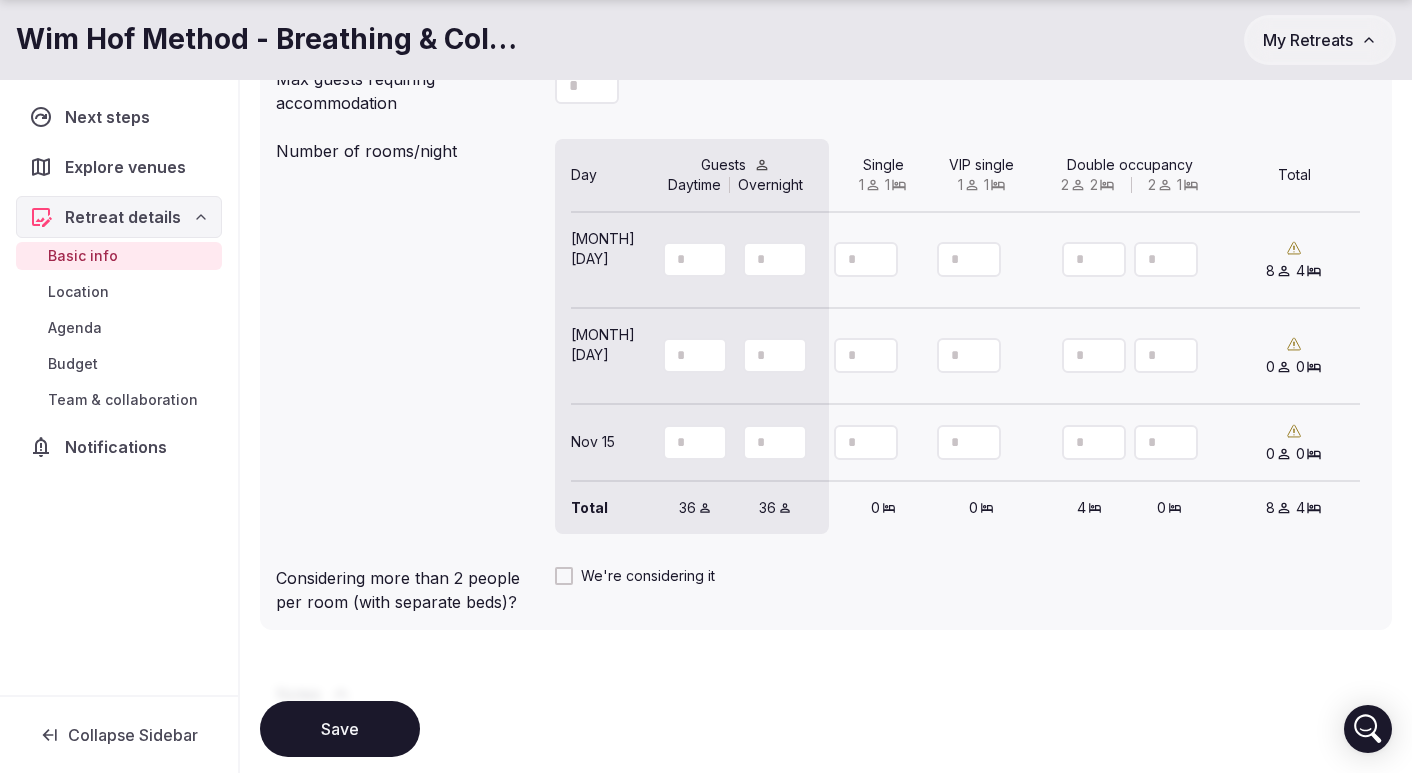 click 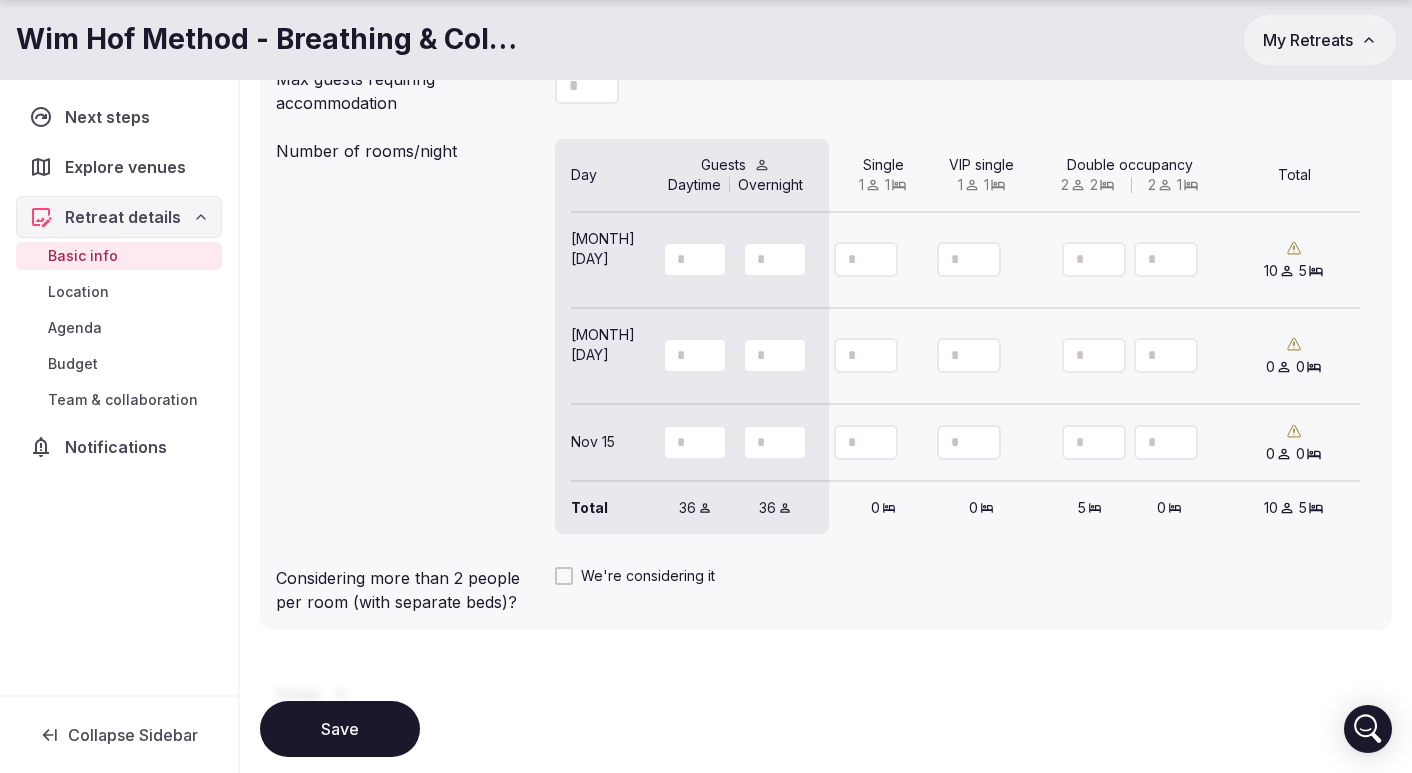 type on "*" 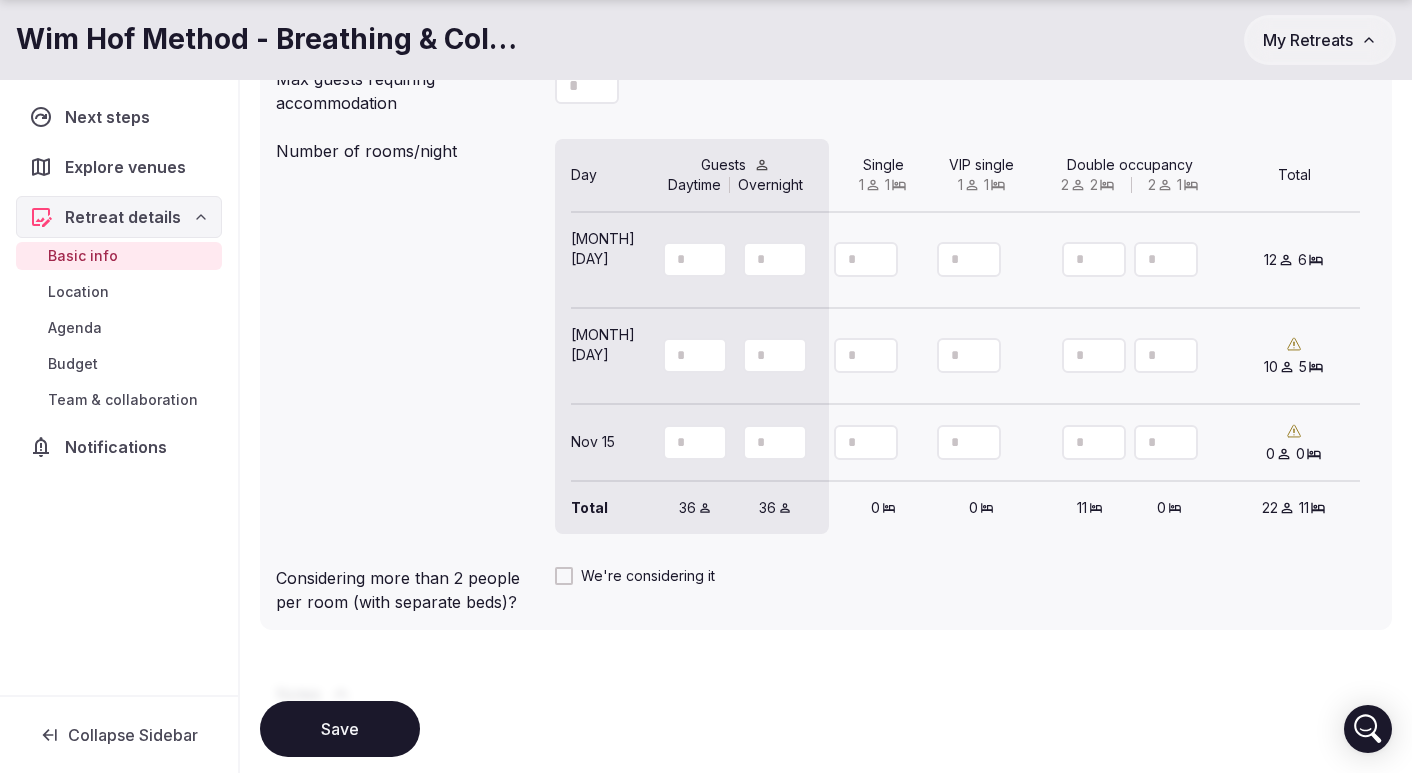 type on "*" 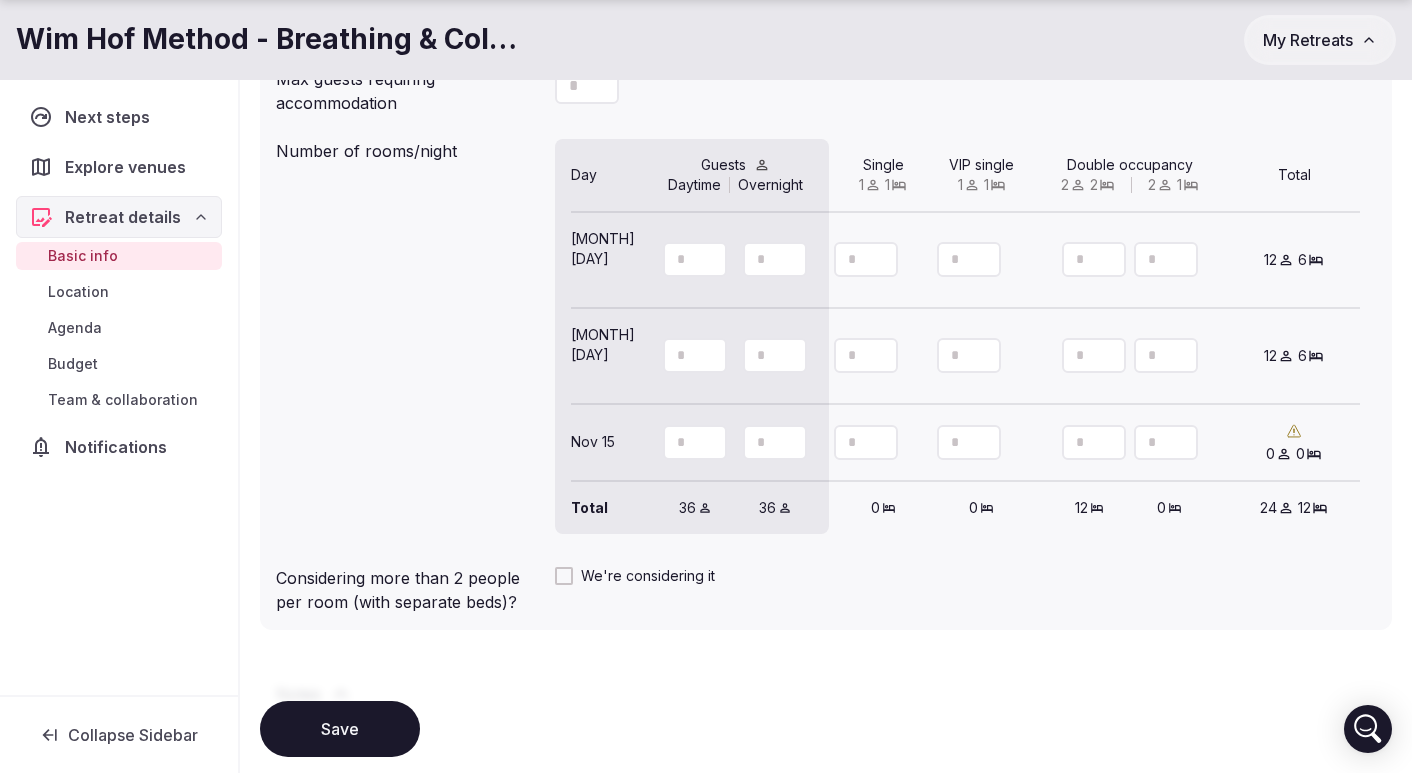 click 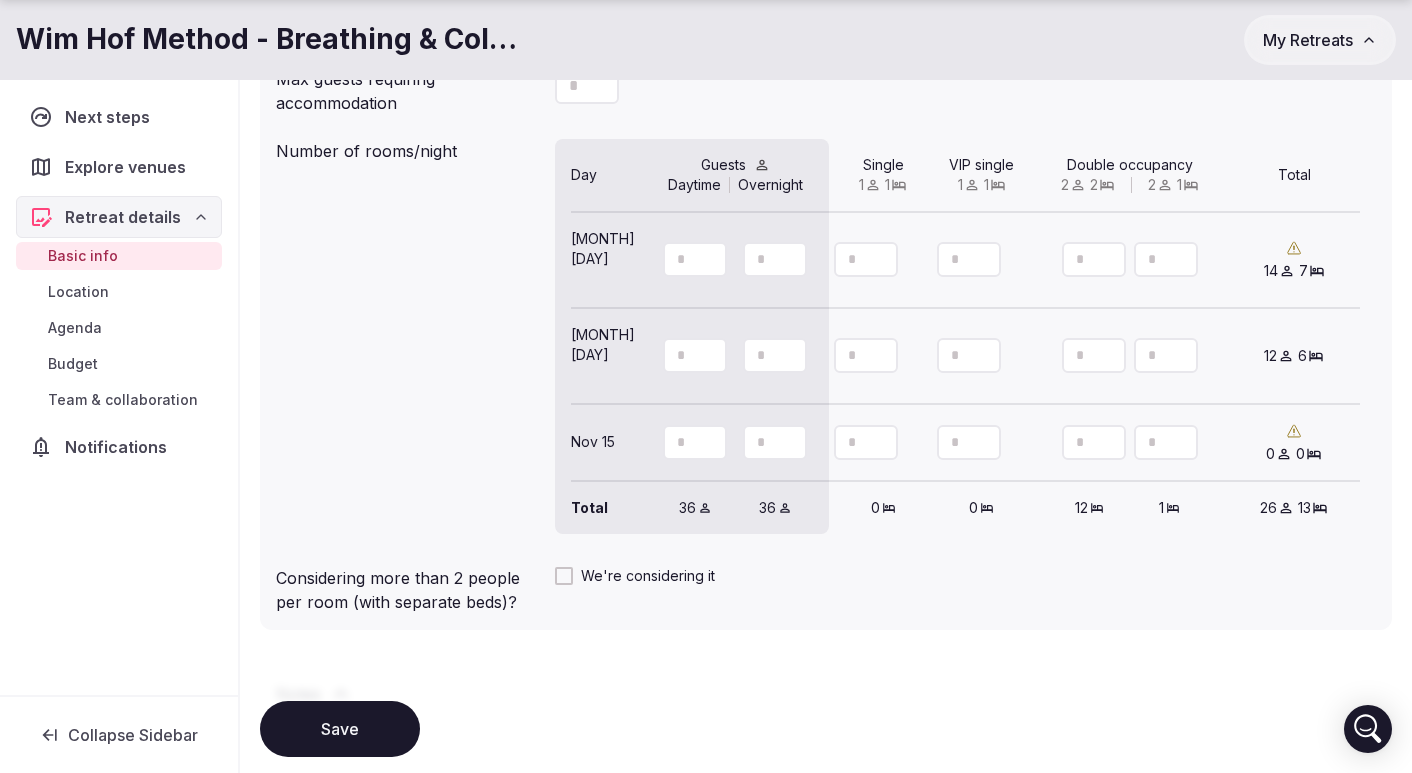click 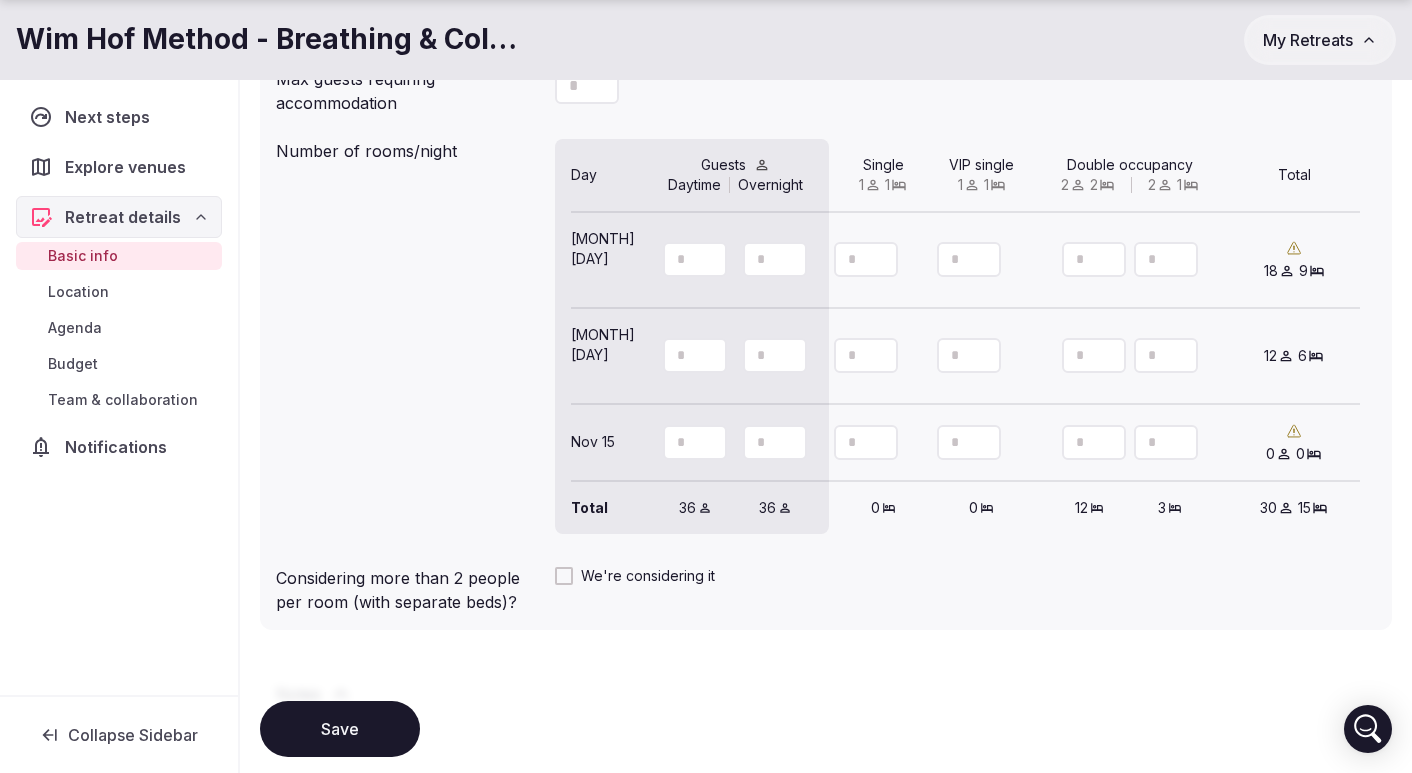 click 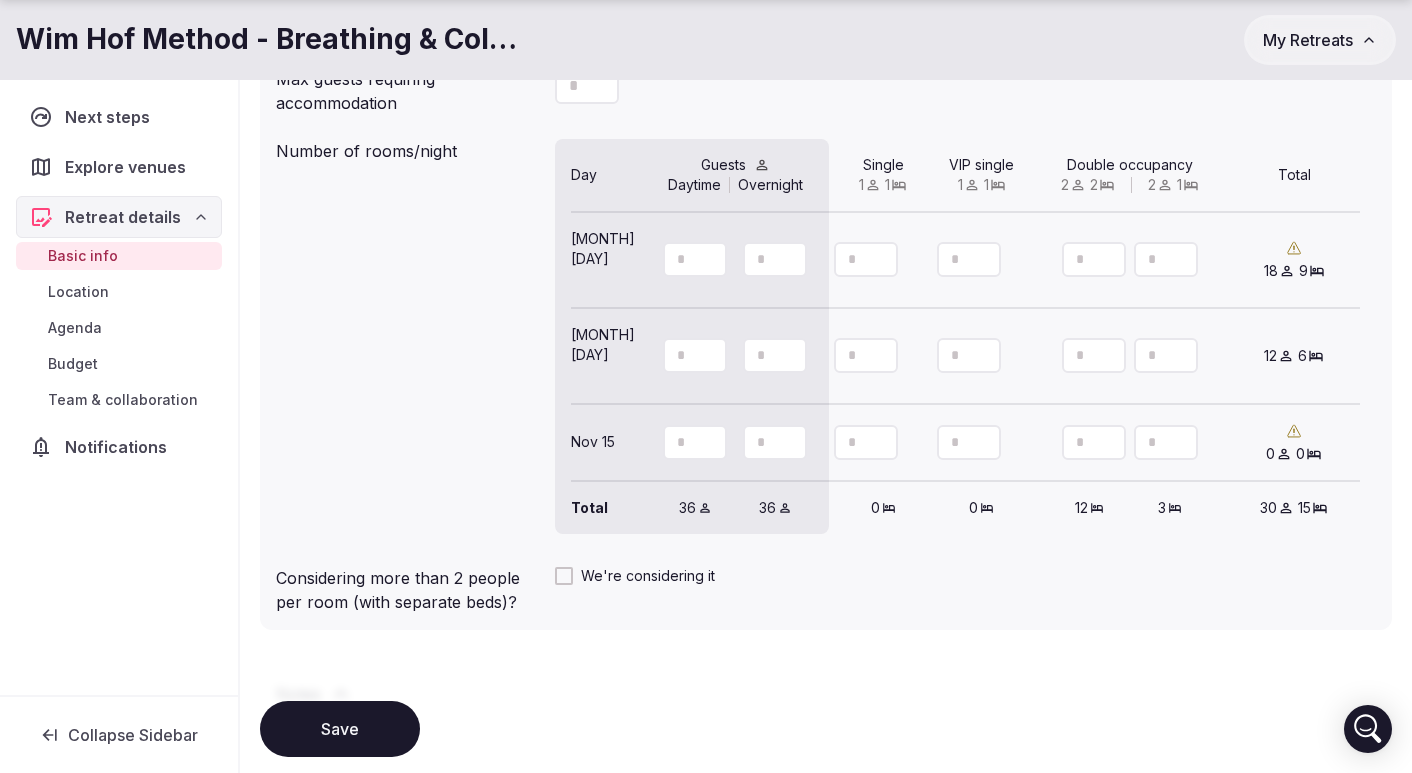 click 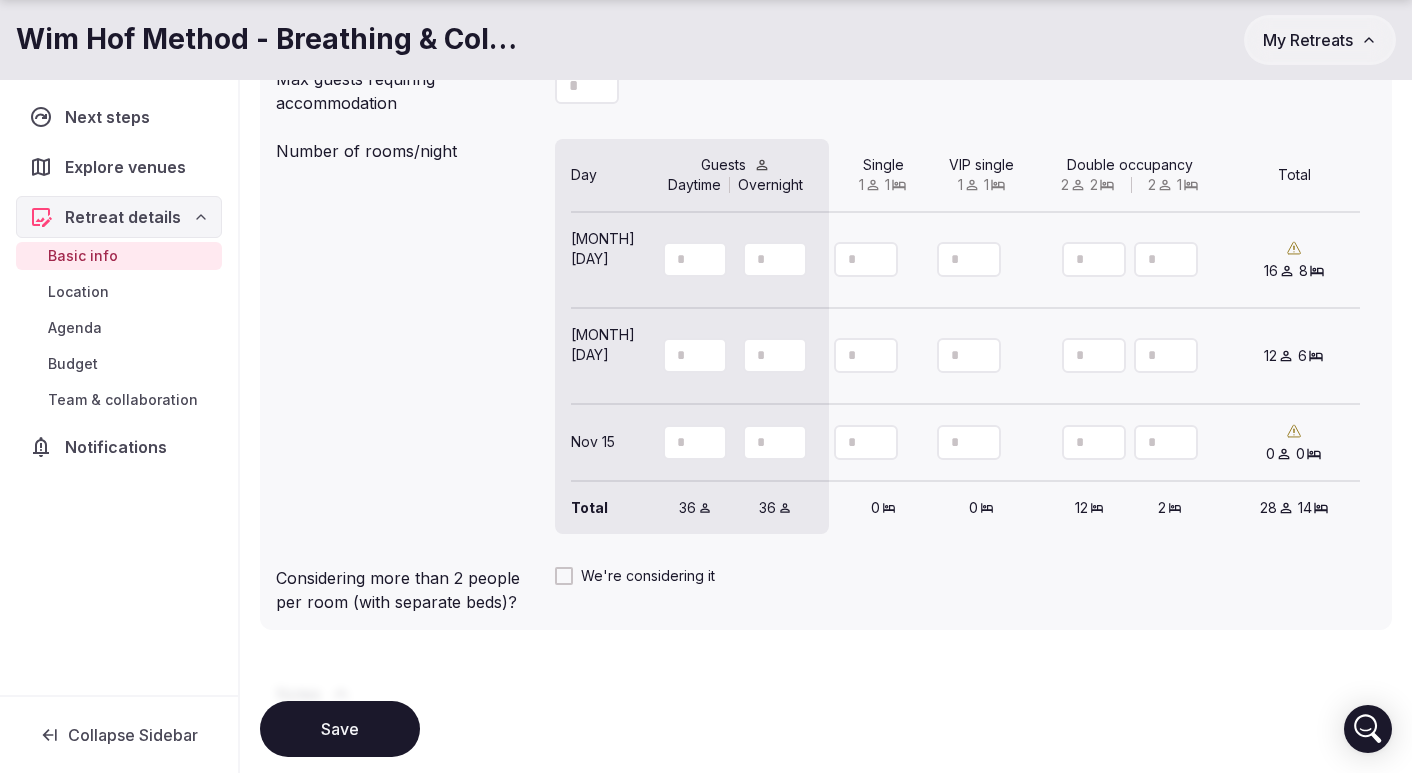 type on "*" 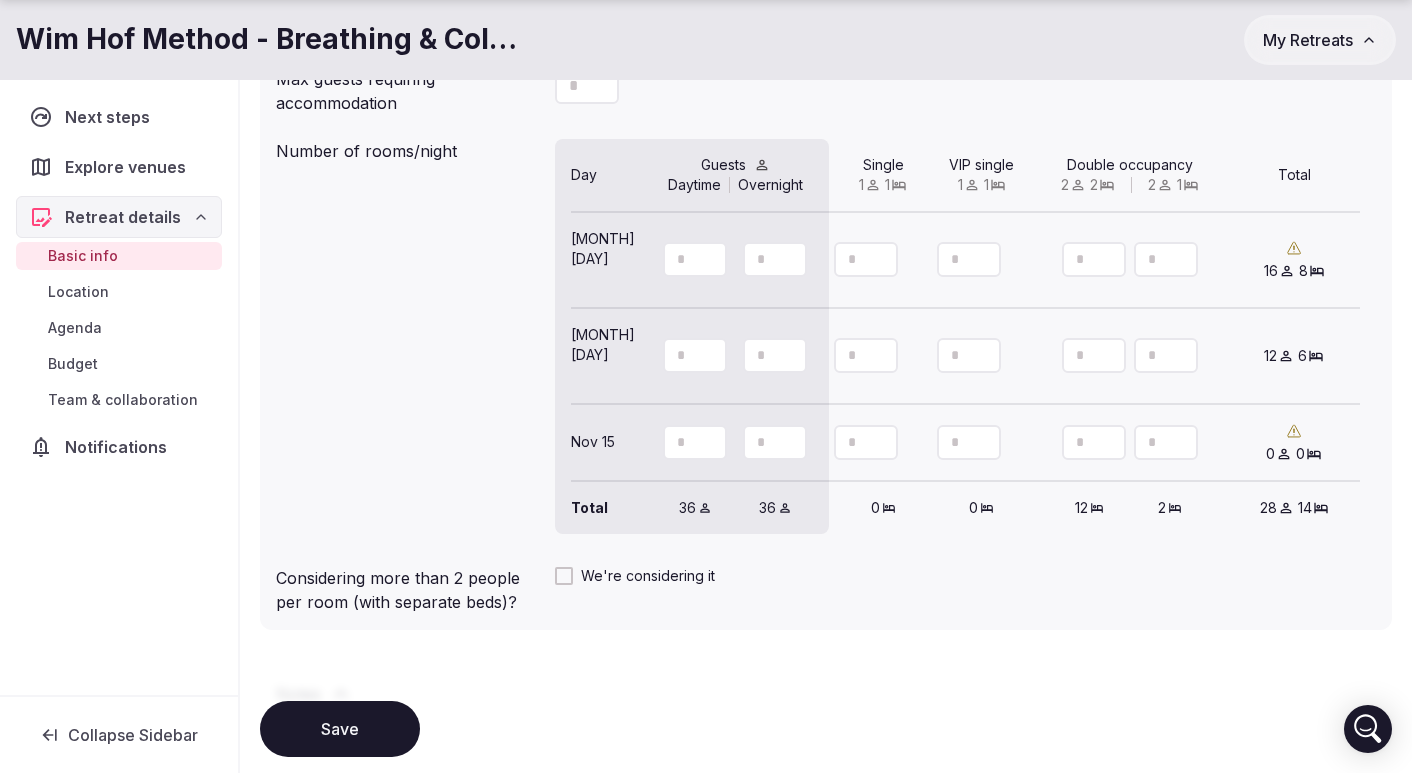click 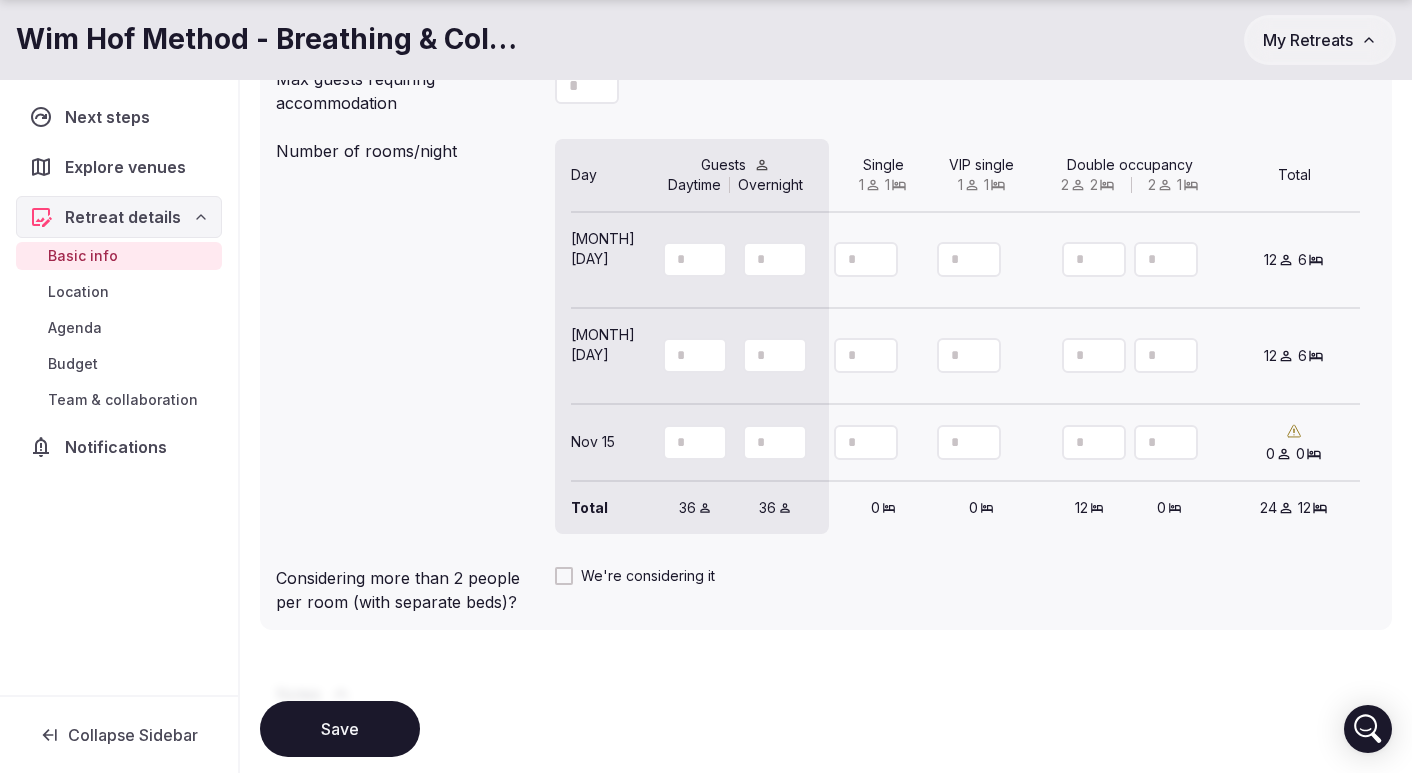 click 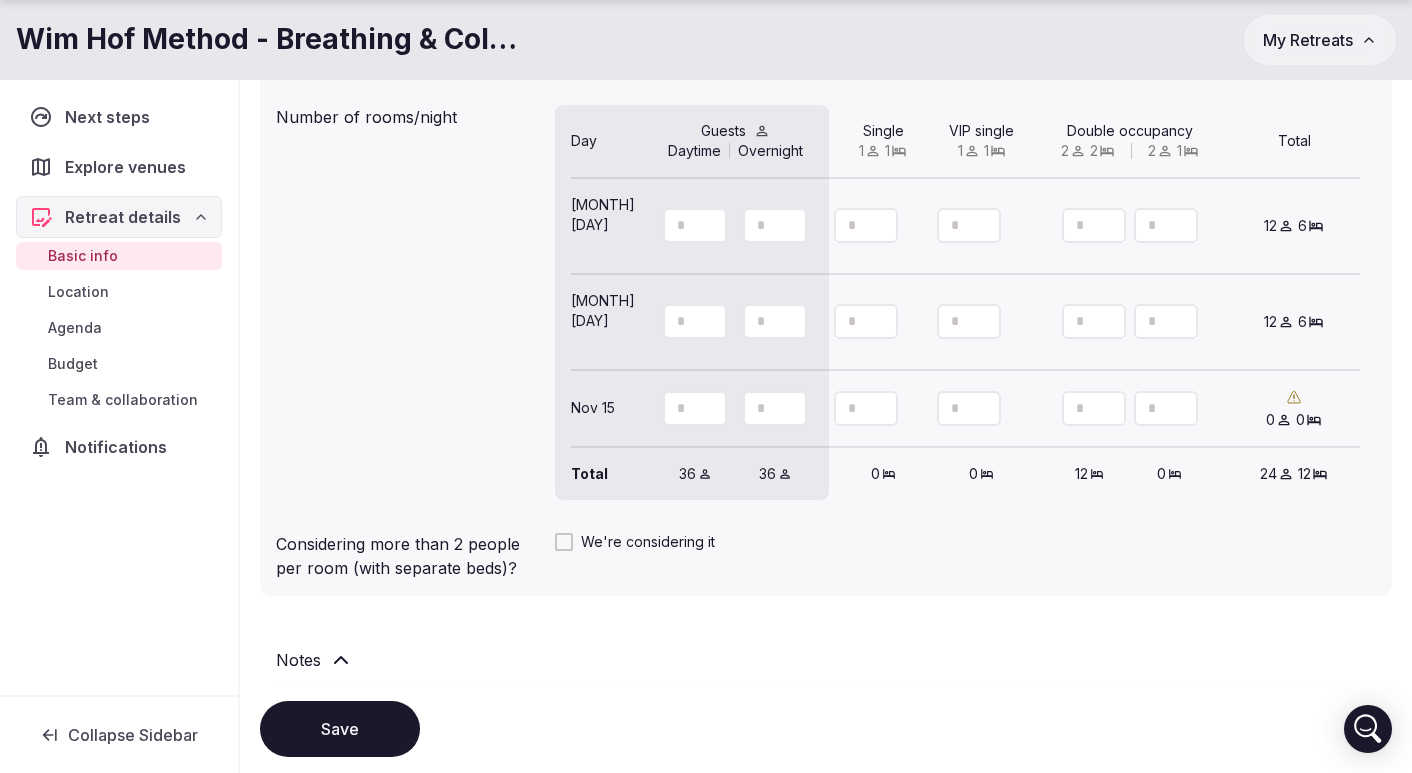 scroll, scrollTop: 1819, scrollLeft: 0, axis: vertical 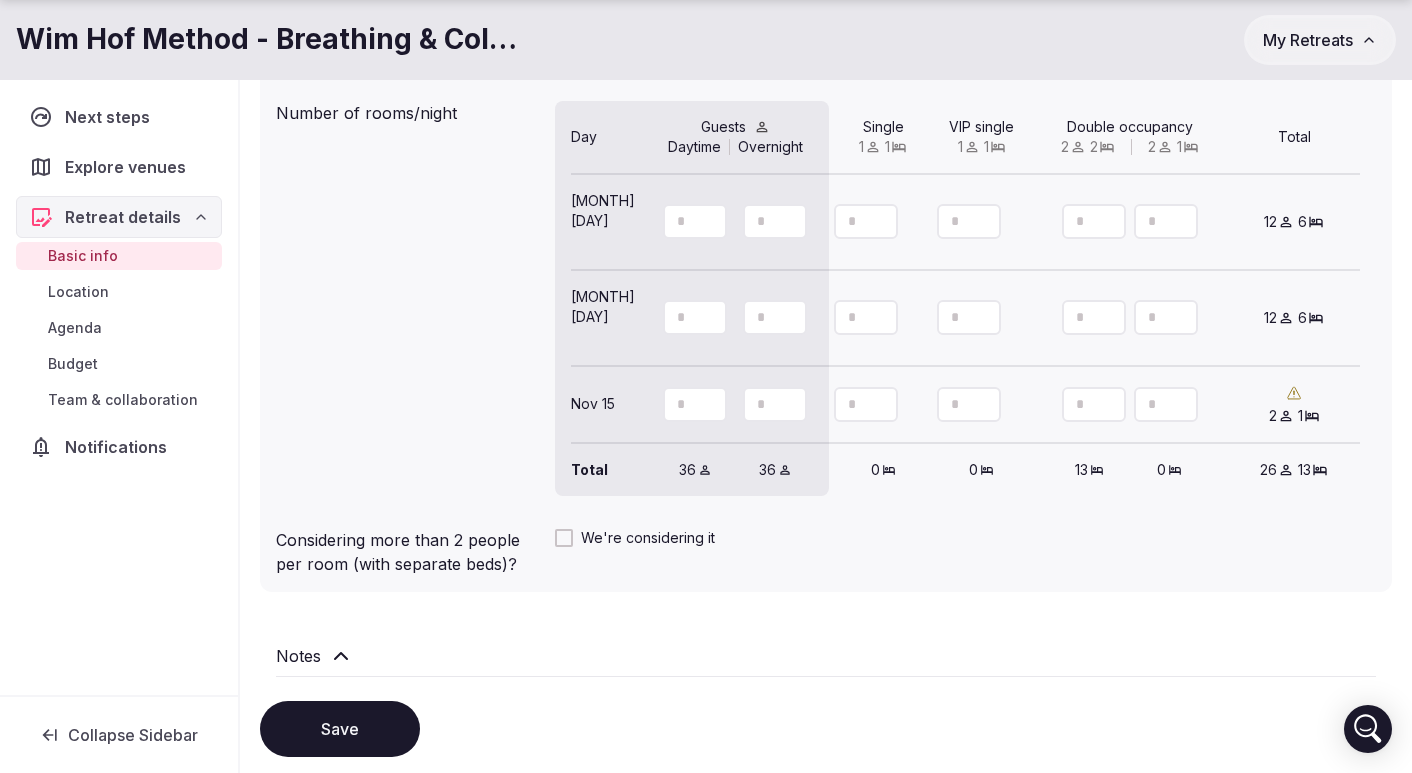 click 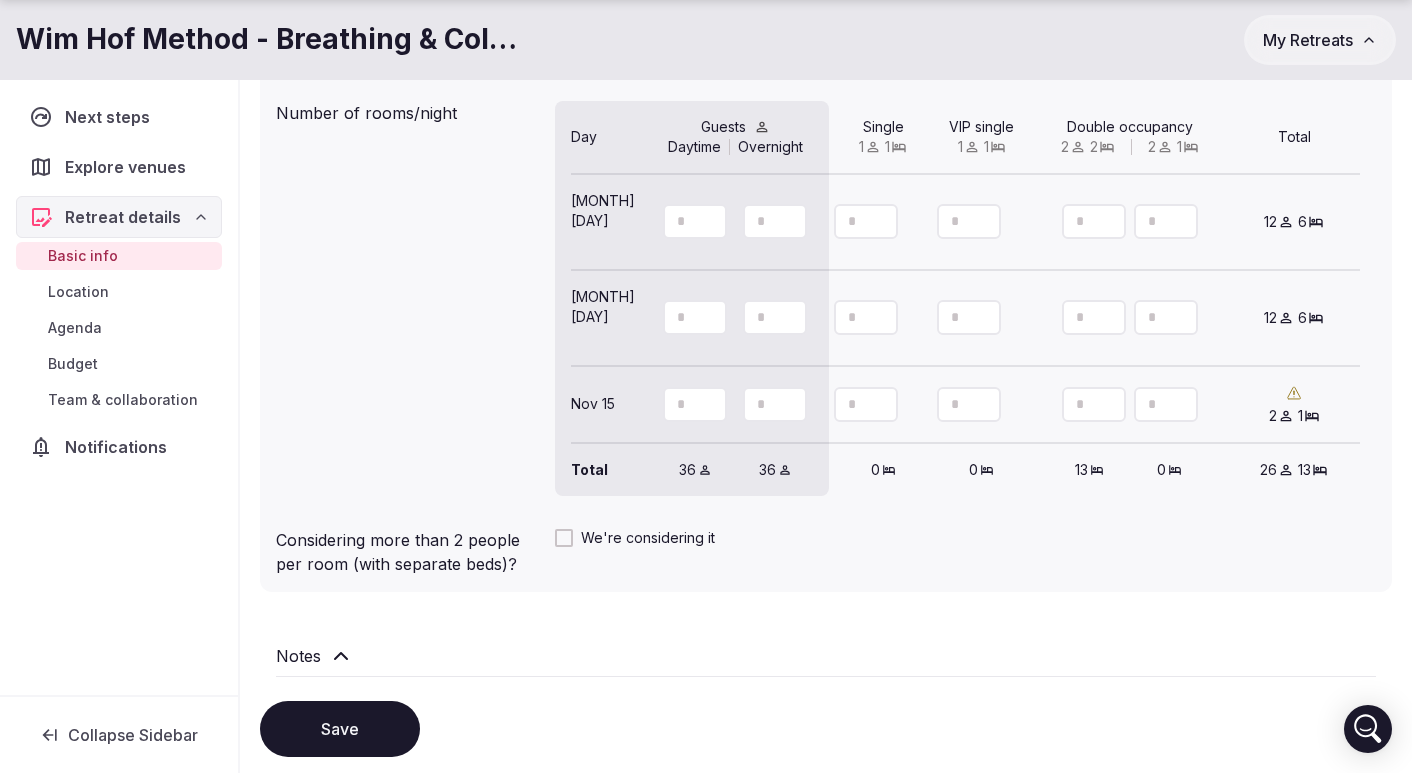 click 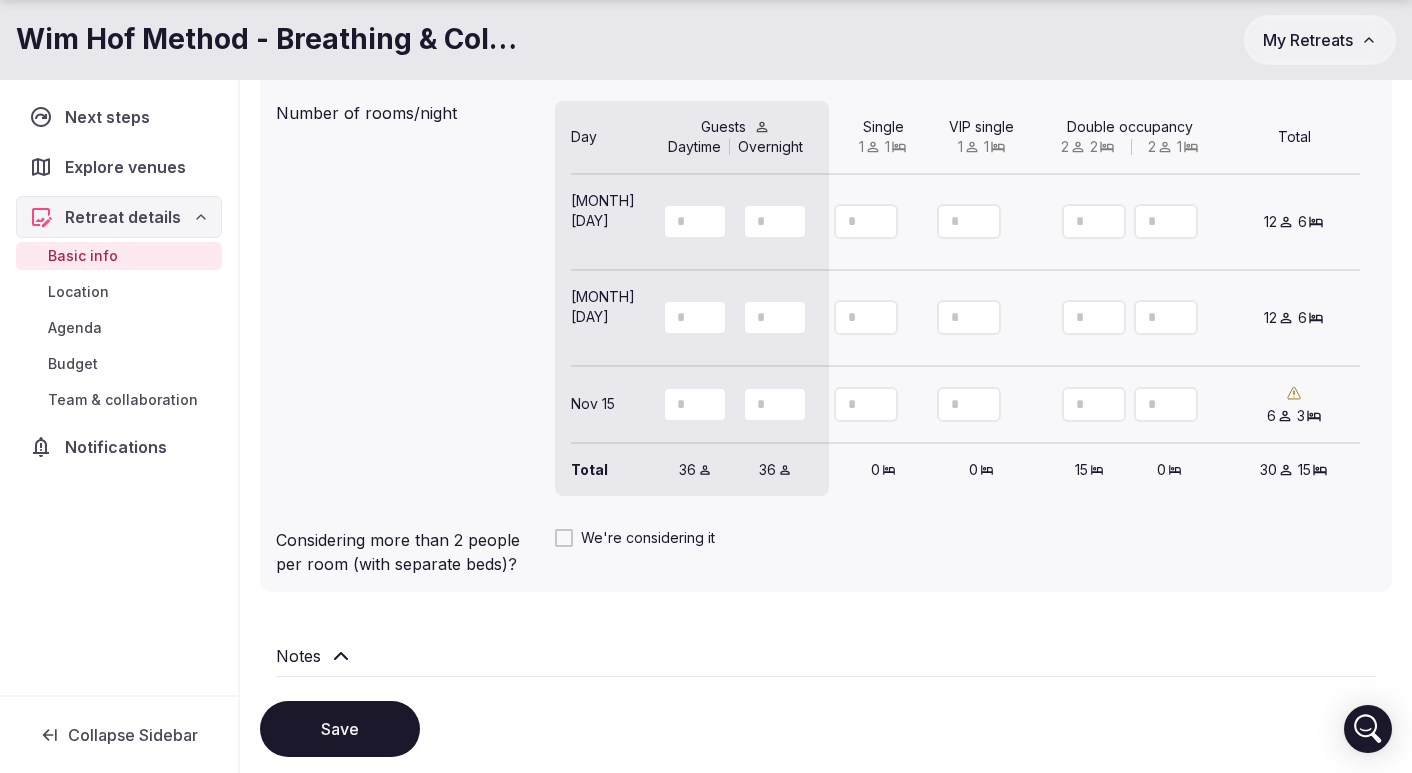 click 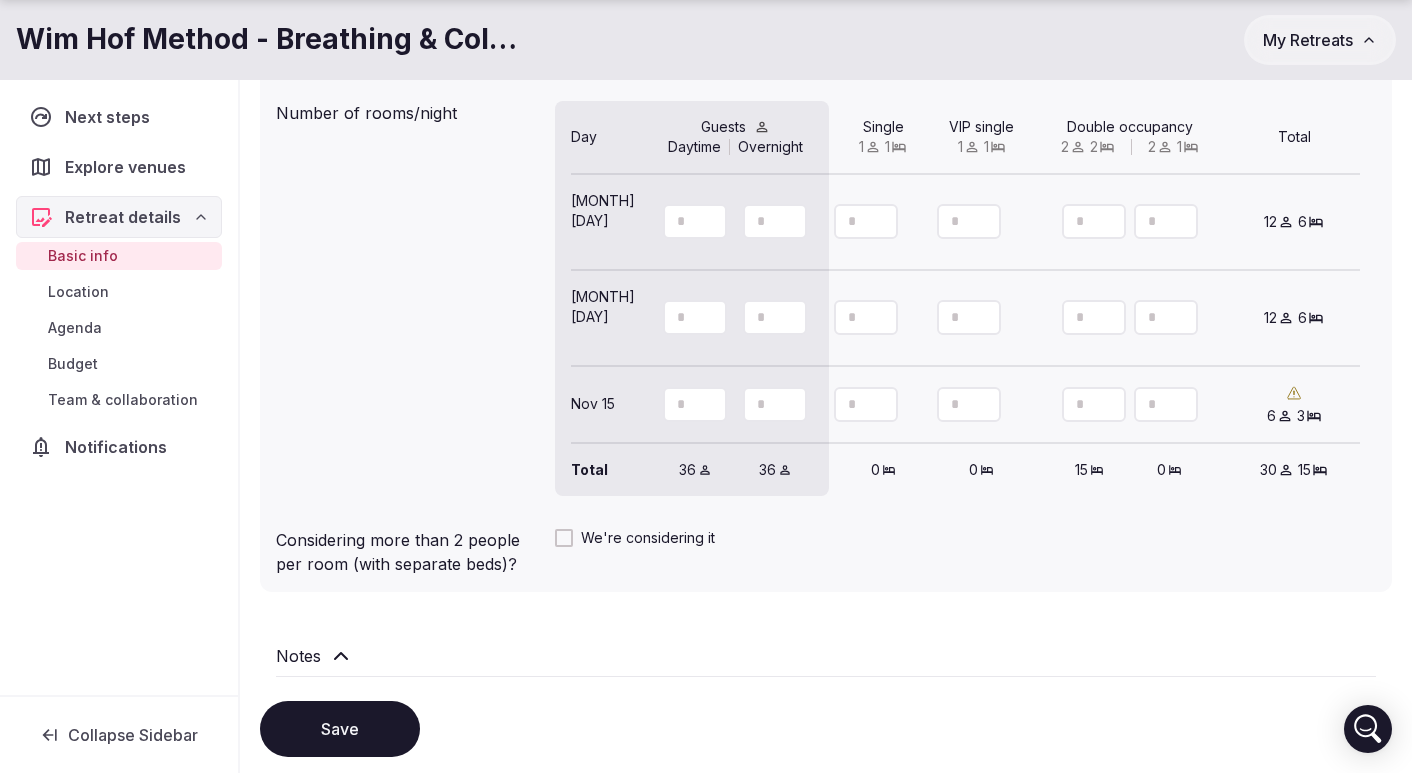 click 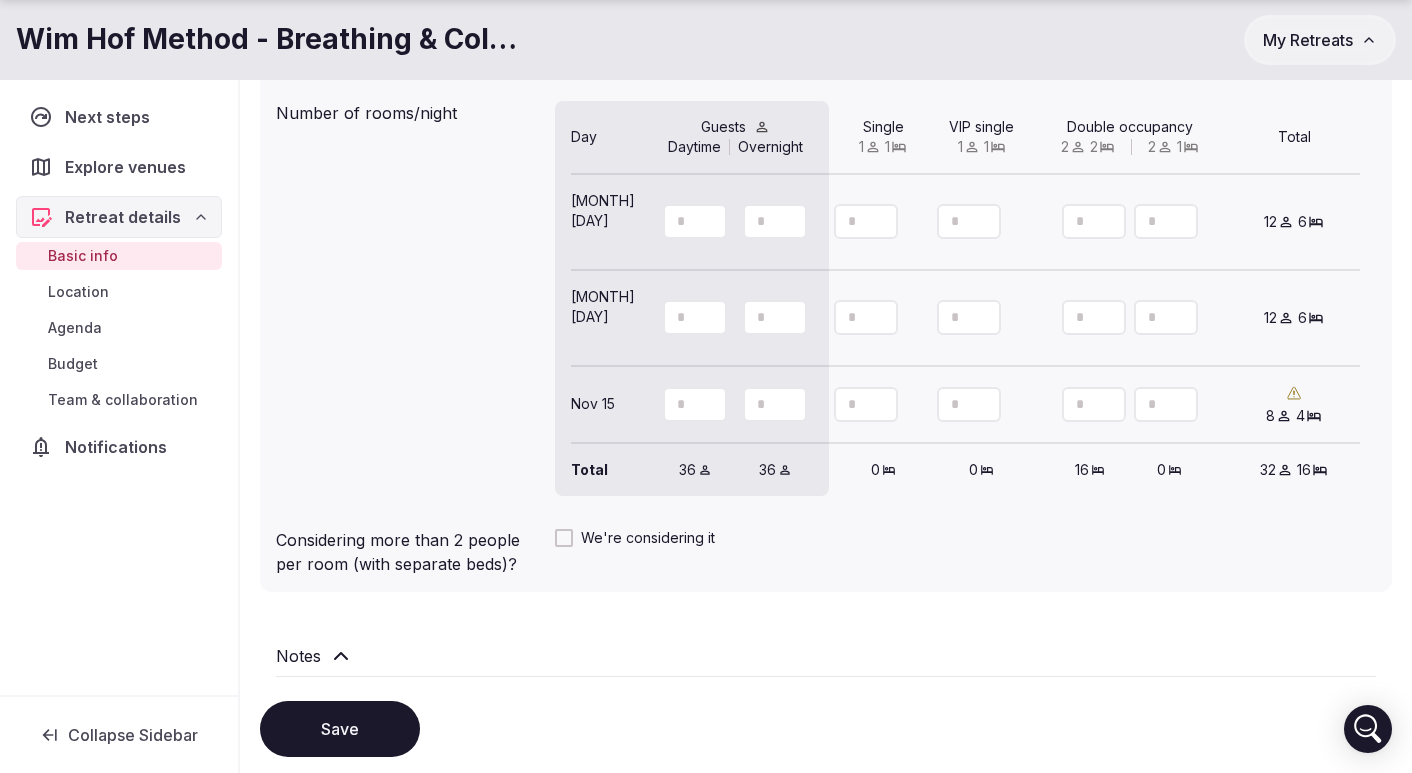 click 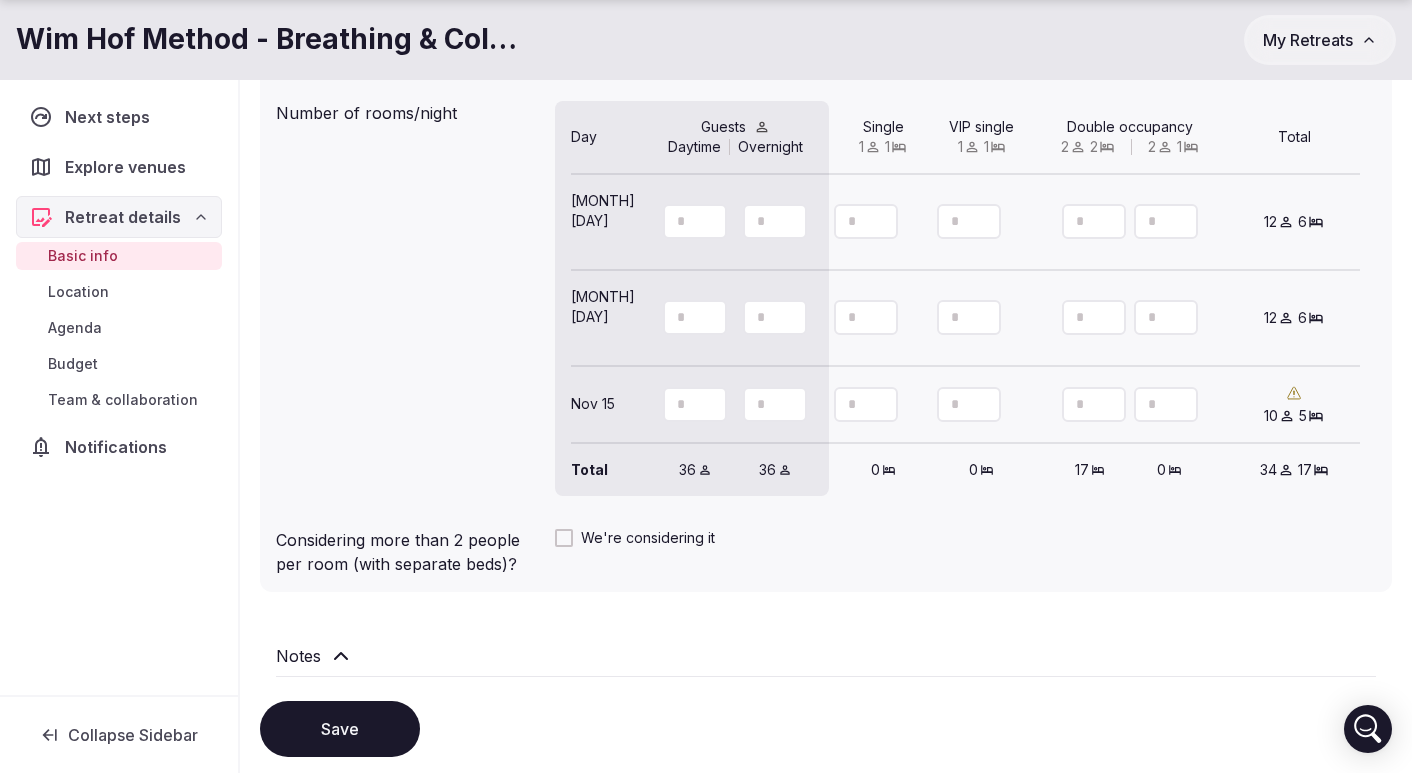 type on "*" 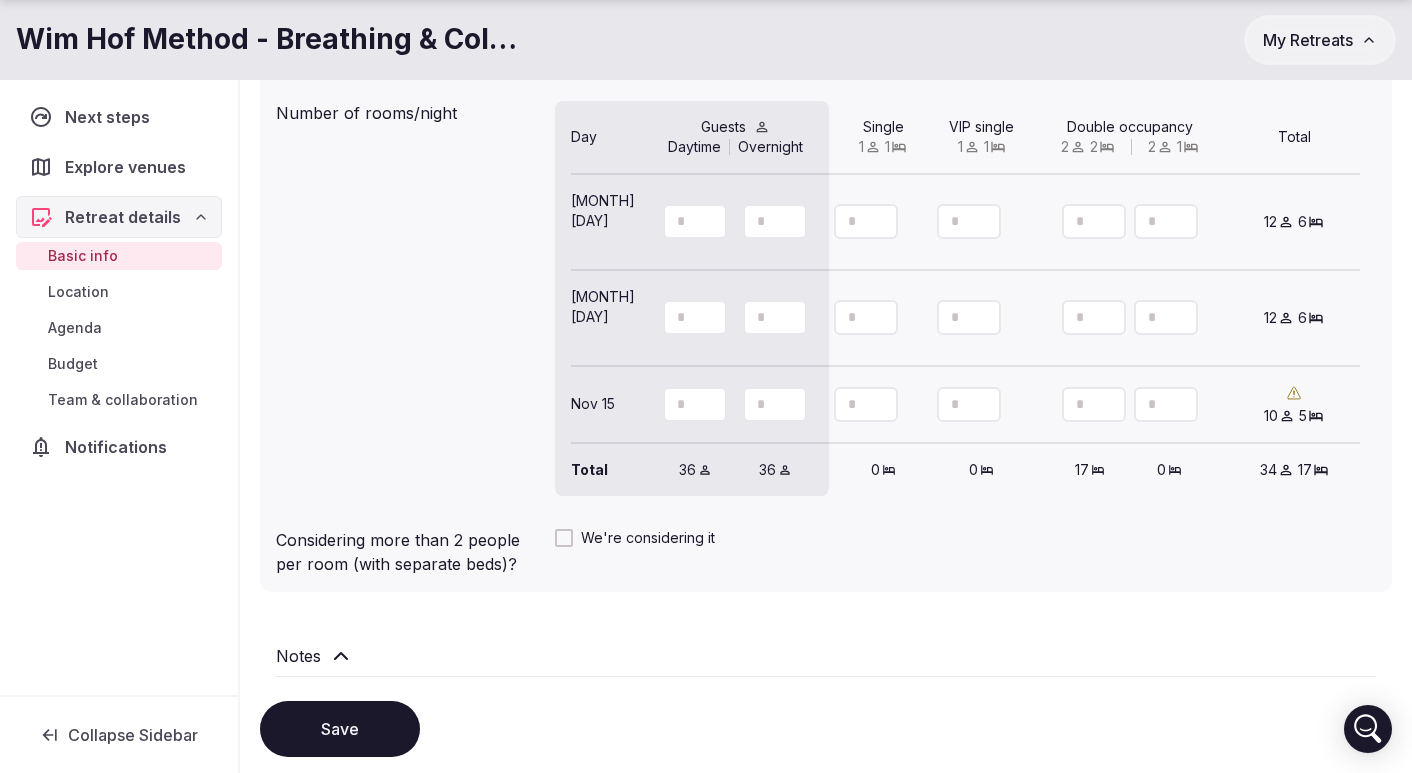 click 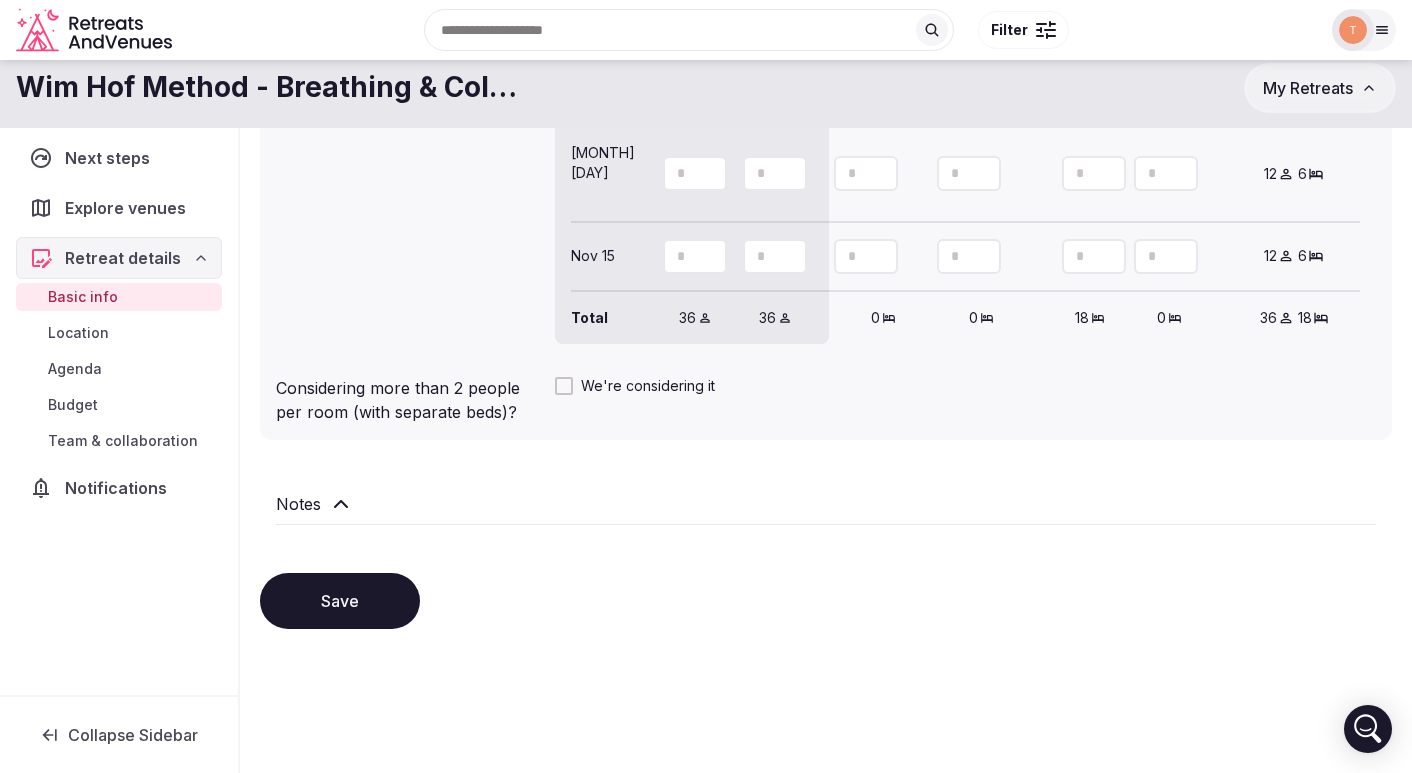 scroll, scrollTop: 1962, scrollLeft: 0, axis: vertical 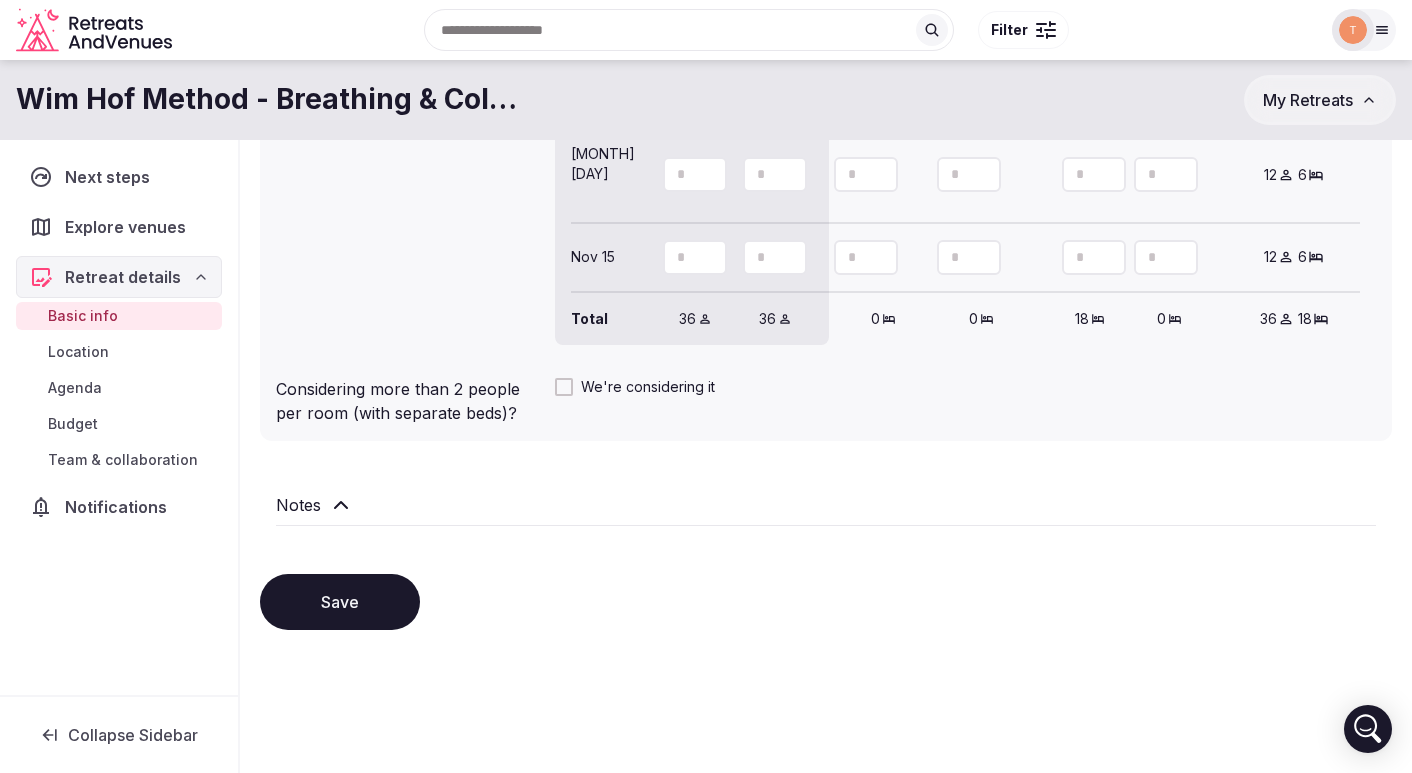click on "Save" at bounding box center (340, 602) 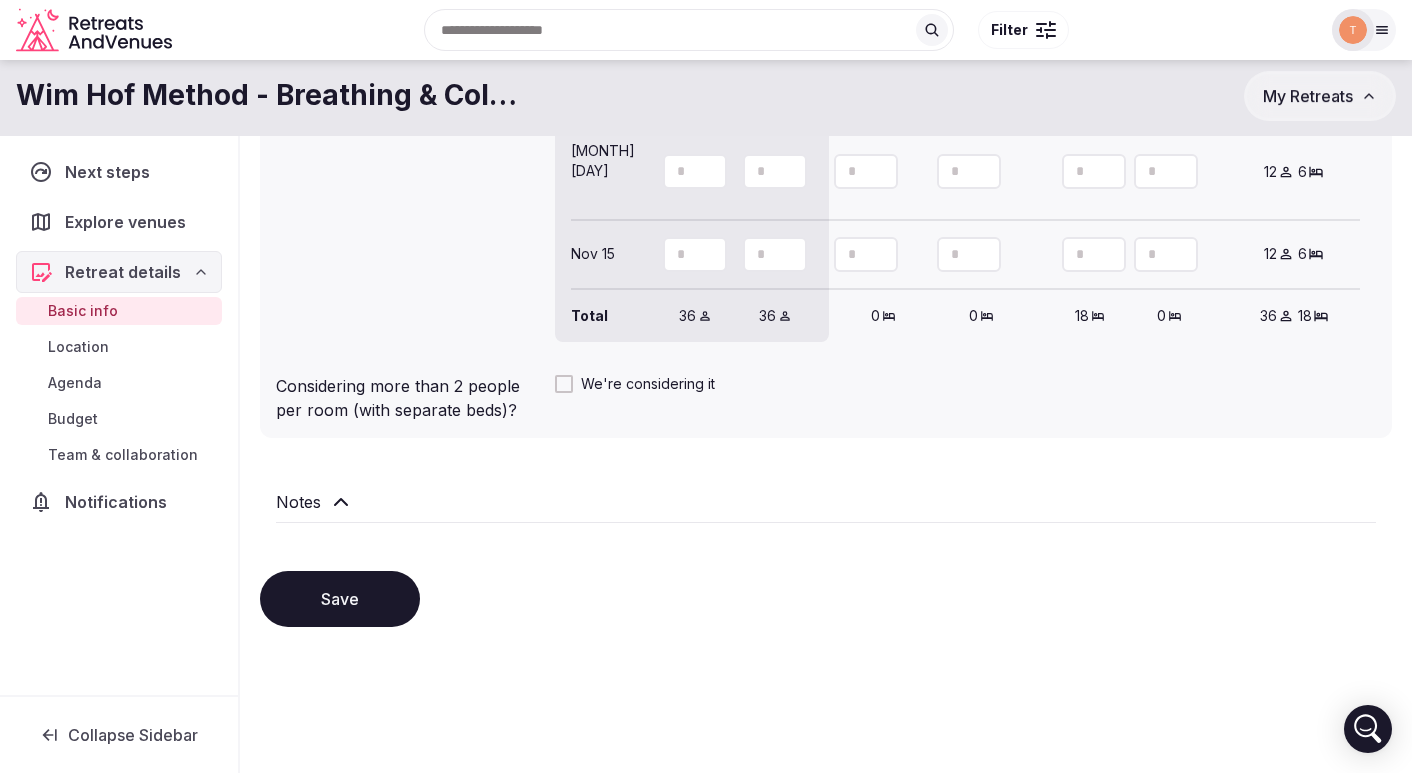 scroll, scrollTop: 1962, scrollLeft: 0, axis: vertical 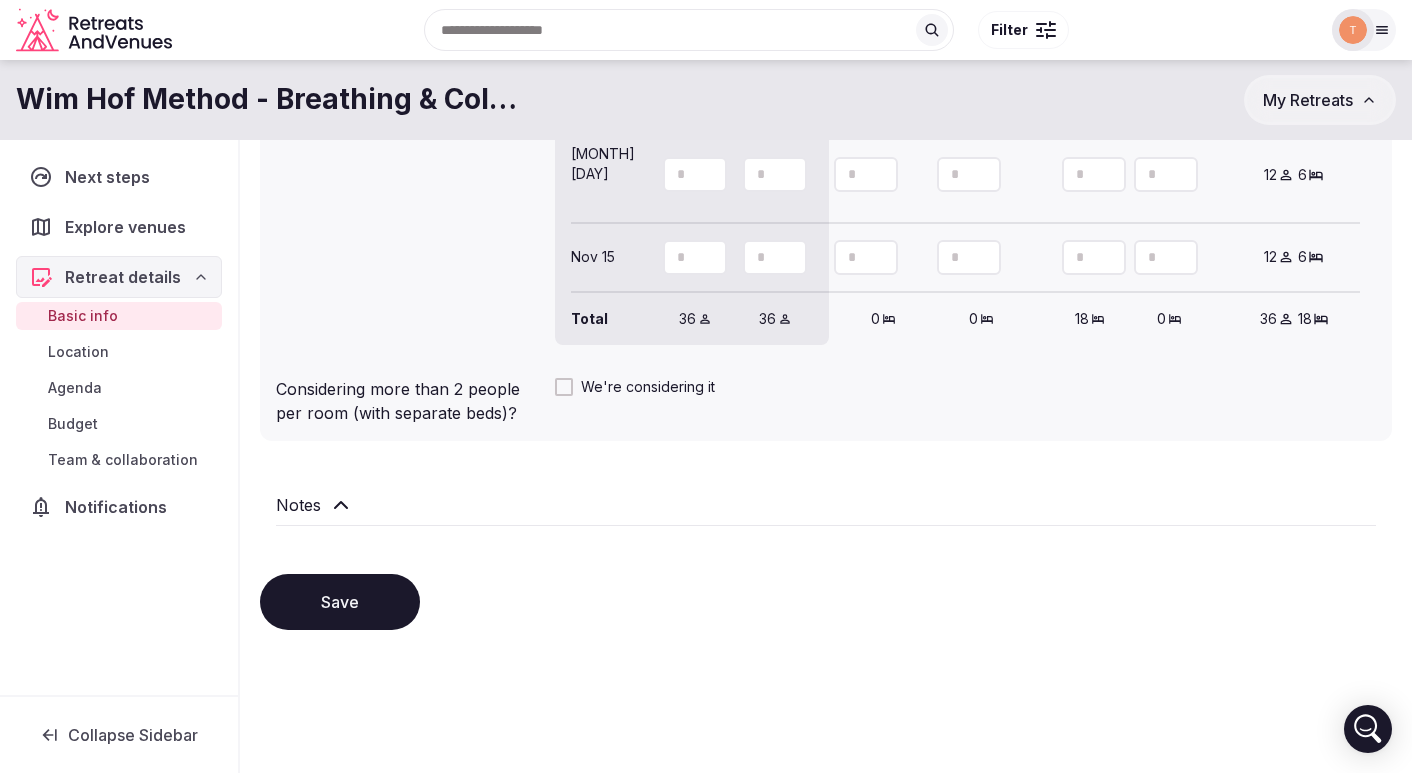 click on "Save" at bounding box center [340, 602] 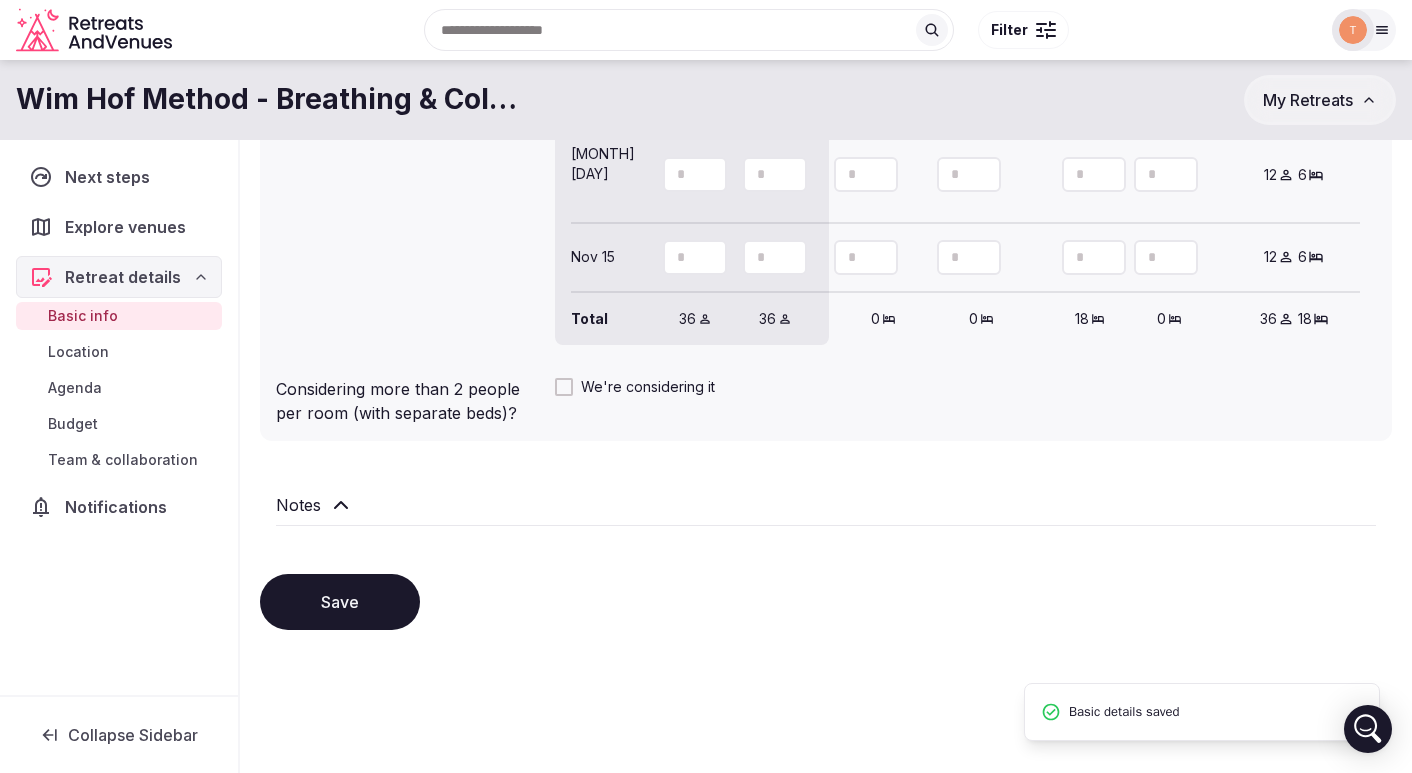 click on "Location" at bounding box center [119, 352] 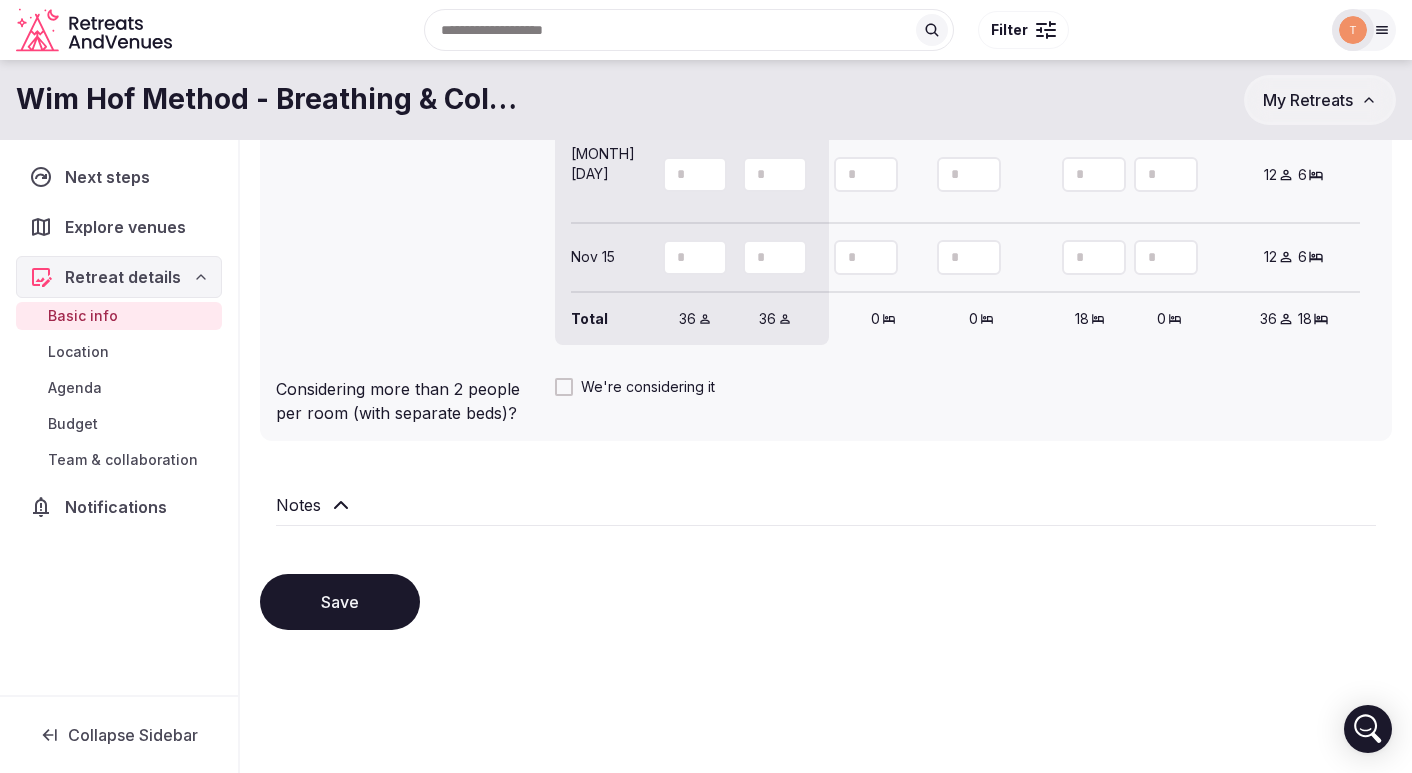 scroll, scrollTop: 68, scrollLeft: 0, axis: vertical 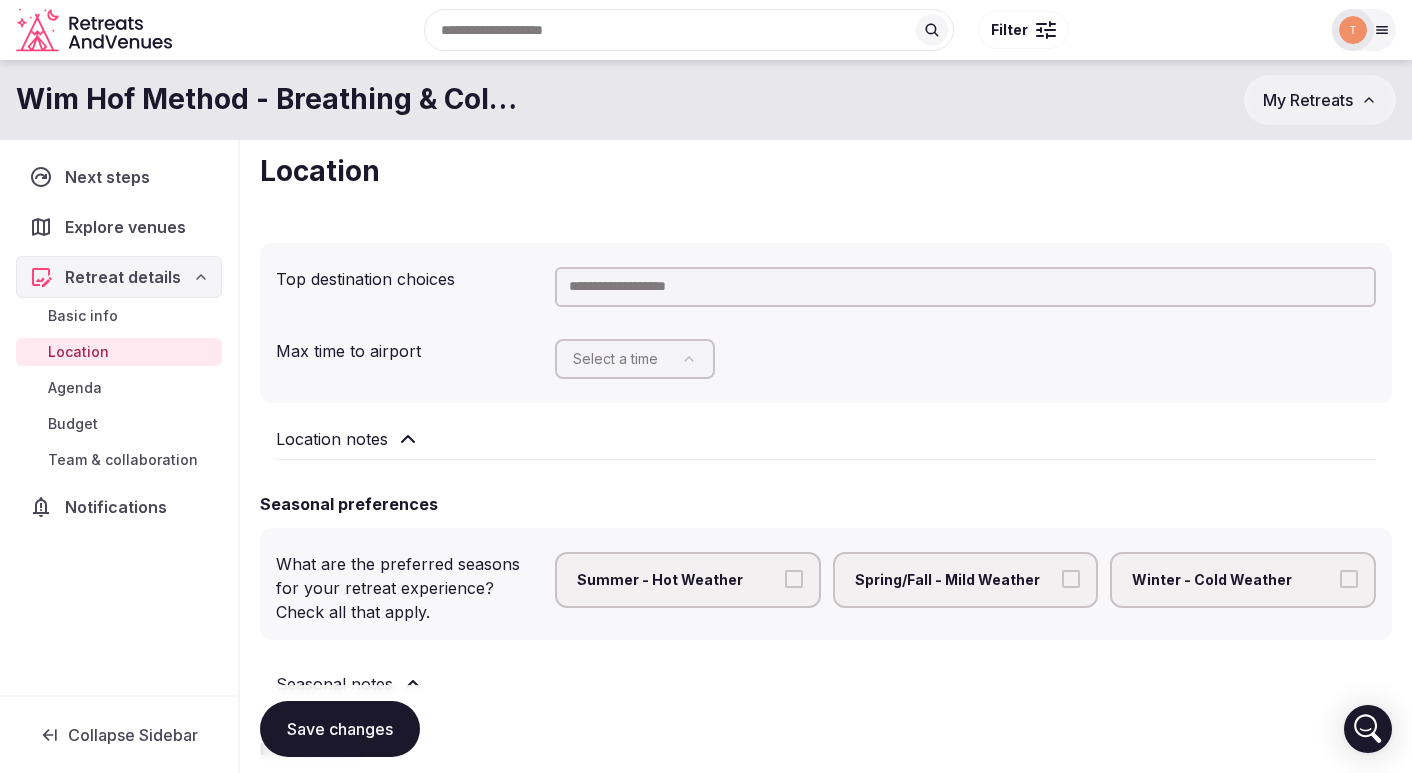 click at bounding box center [965, 287] 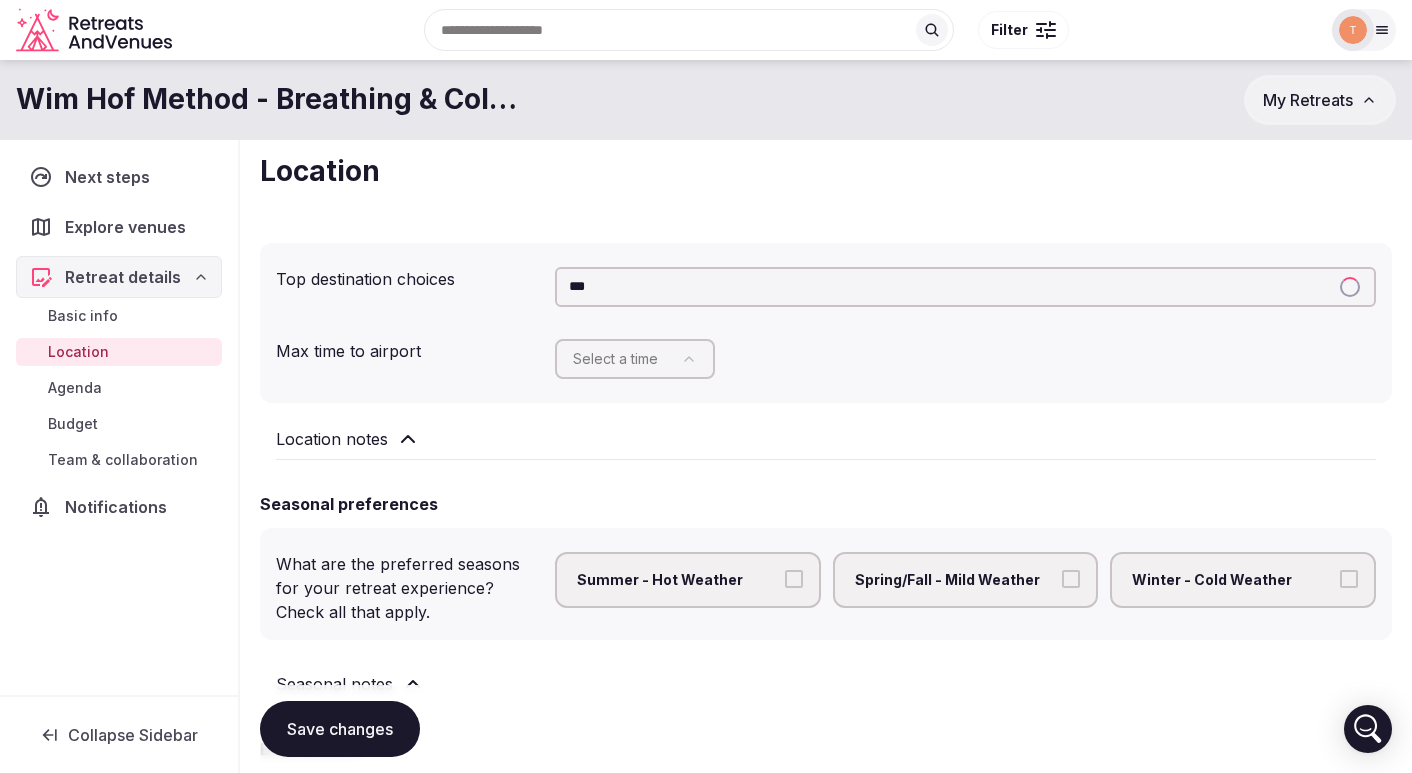 type on "***" 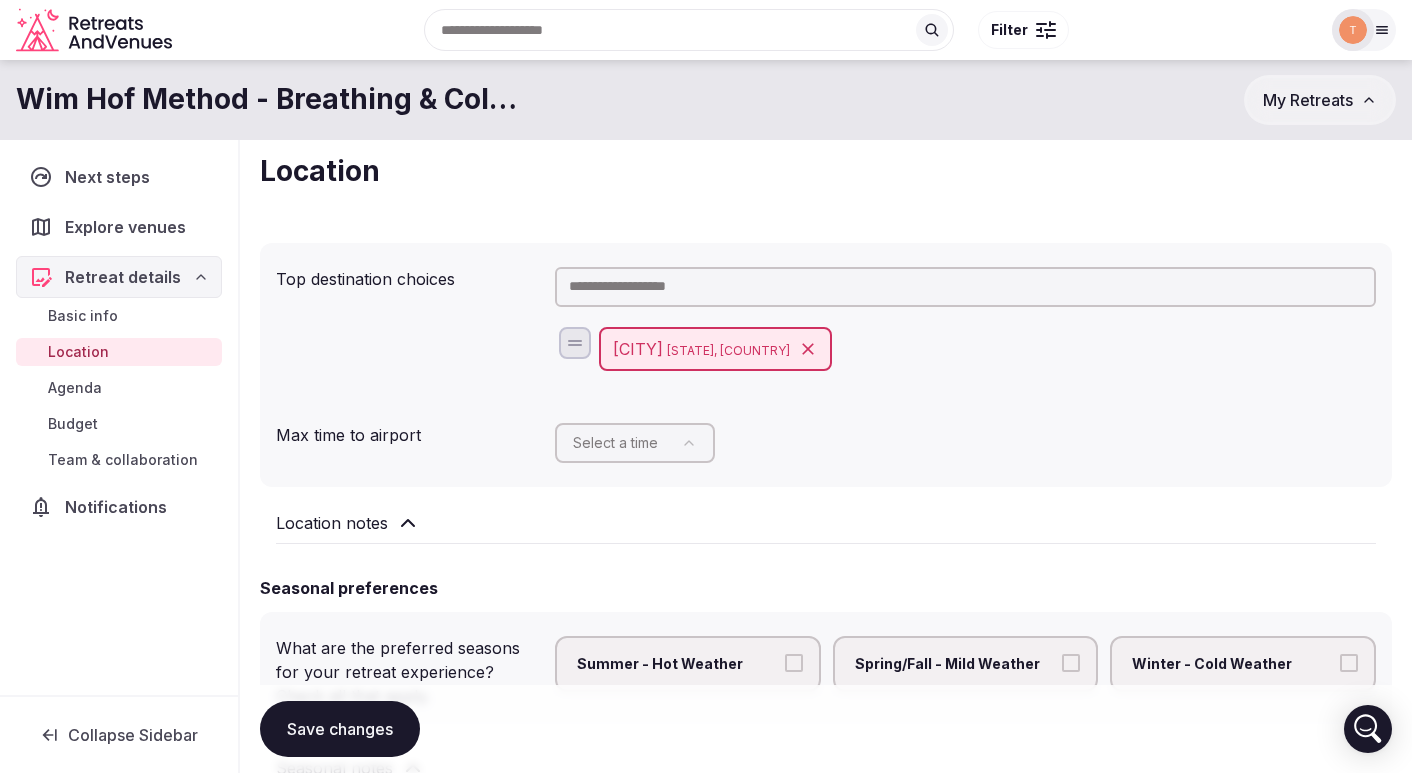 click at bounding box center [965, 287] 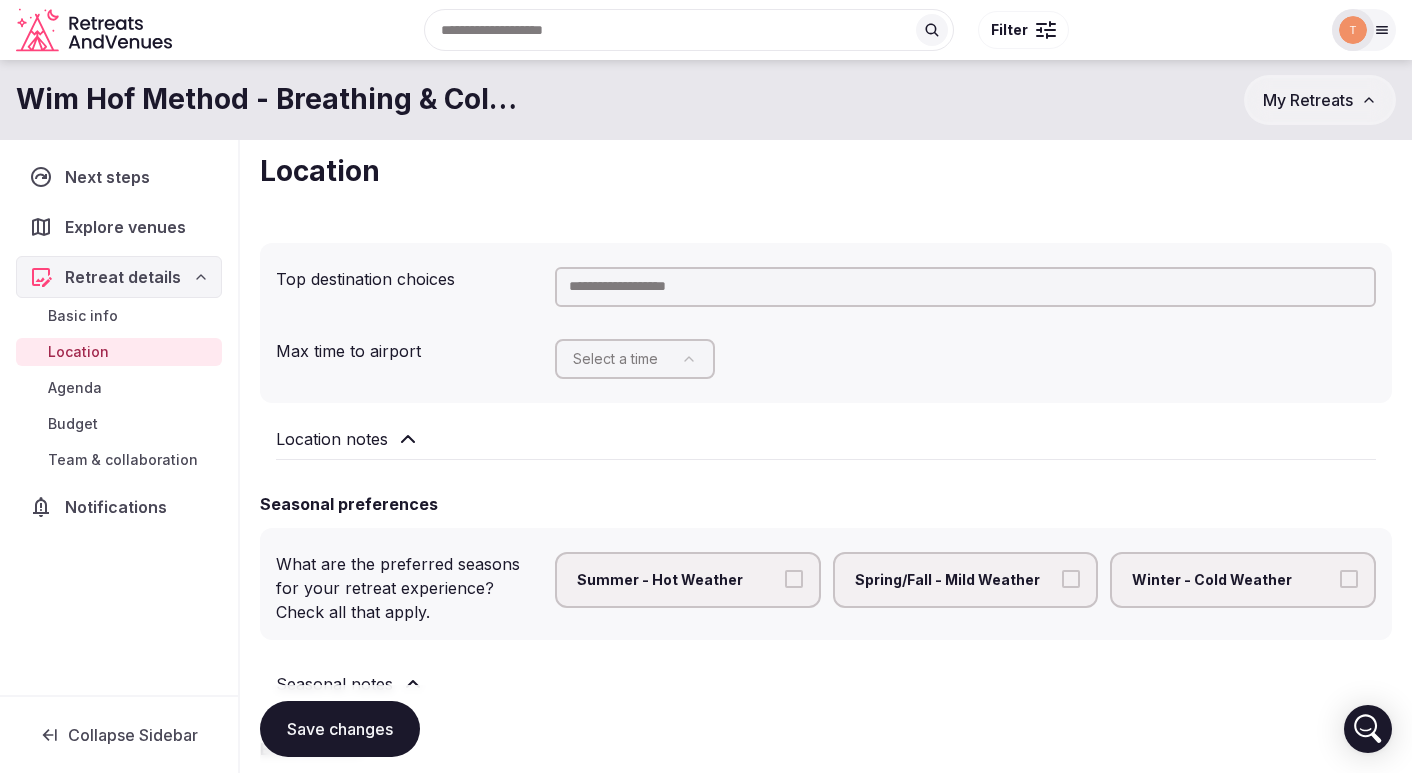 click at bounding box center (965, 287) 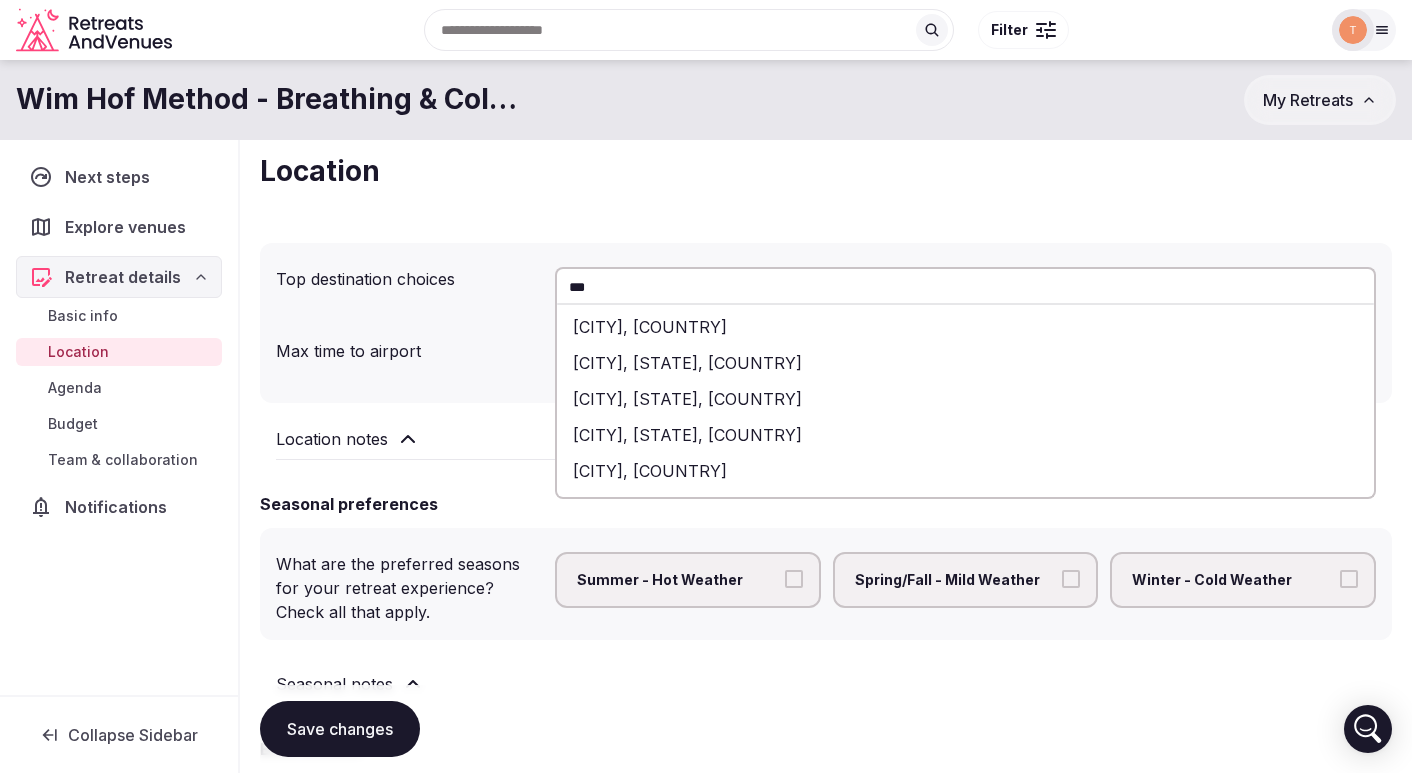 type on "***" 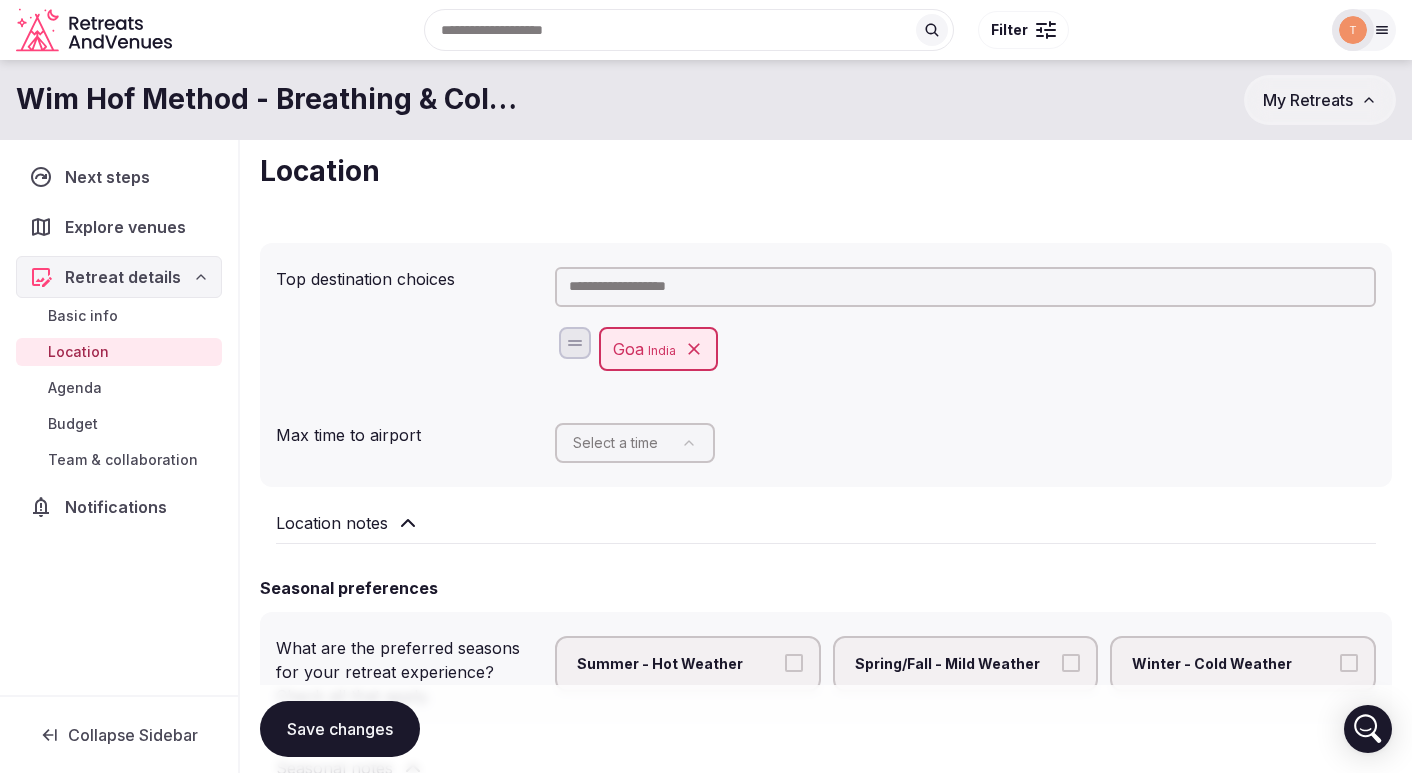 click on "Search Popular Destinations Toscana, Italy Riviera Maya, Mexico Indonesia, Bali California, USA New York, USA Napa Valley, USA Beja, Portugal Canarias, Spain Filter Explore  destinations Filter thriveatgoa.com Account My venue listings My retreats Logout logged in as  thriveatgoa.com Account My venue listings My retreats Logout Wim Hof Method - Breathing  Cold Exposure My Retreats Next steps Explore venues Retreat details Basic info Location Agenda Budget Team  collaboration Notifications Collapse Sidebar Retreat details Location Top destination choices   Goa India Max time to airport   Select a time Location notes Seasonal preferences What are the preferred seasons for your retreat experience?  Check all that apply.   Summer - Hot Weather Spring/Fall - Mild Weather Winter - Cold Weather Seasonal notes Environment What environment/setting are you looking for?   + Select environment Property type   + Select property type Participants/Guests Participants coming from?   + Add location Favourite Venues" at bounding box center (706, 318) 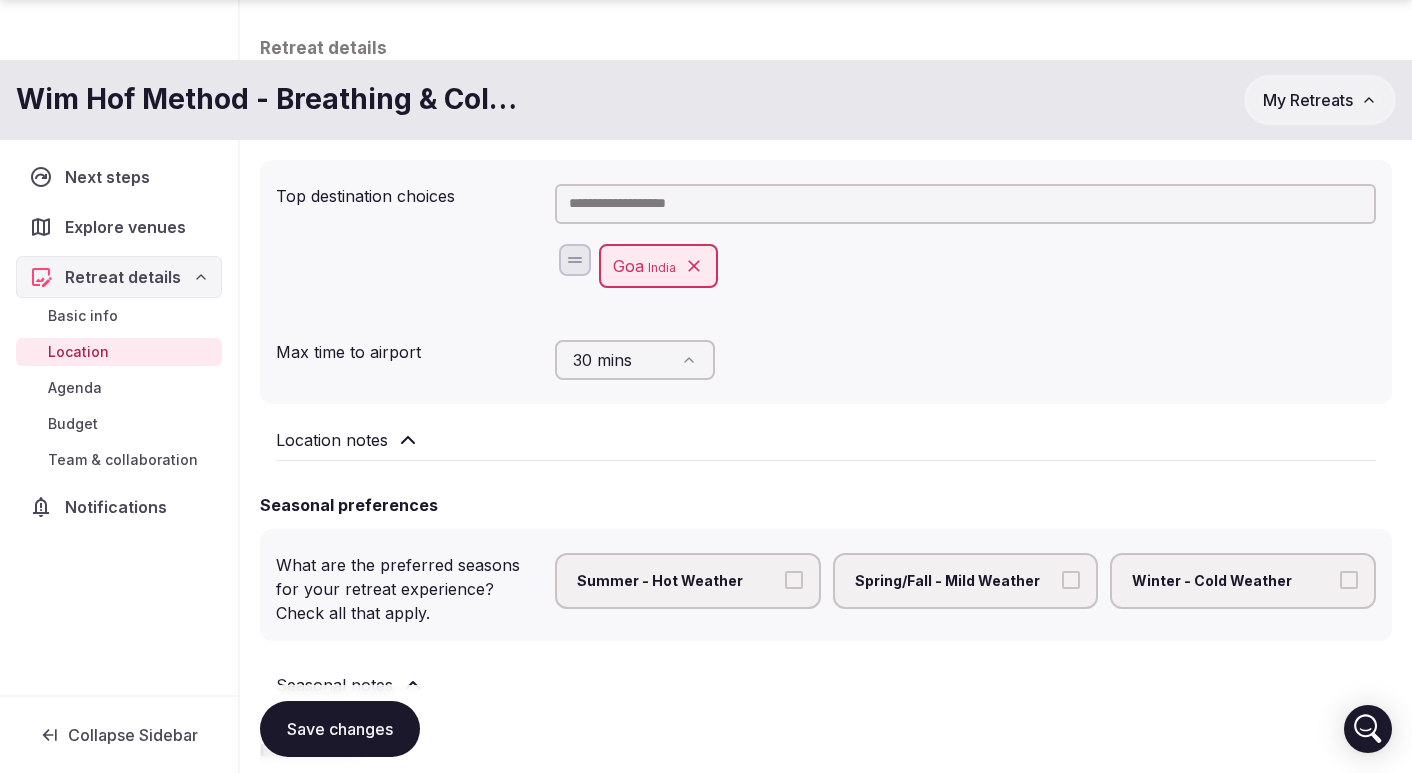 scroll, scrollTop: 190, scrollLeft: 0, axis: vertical 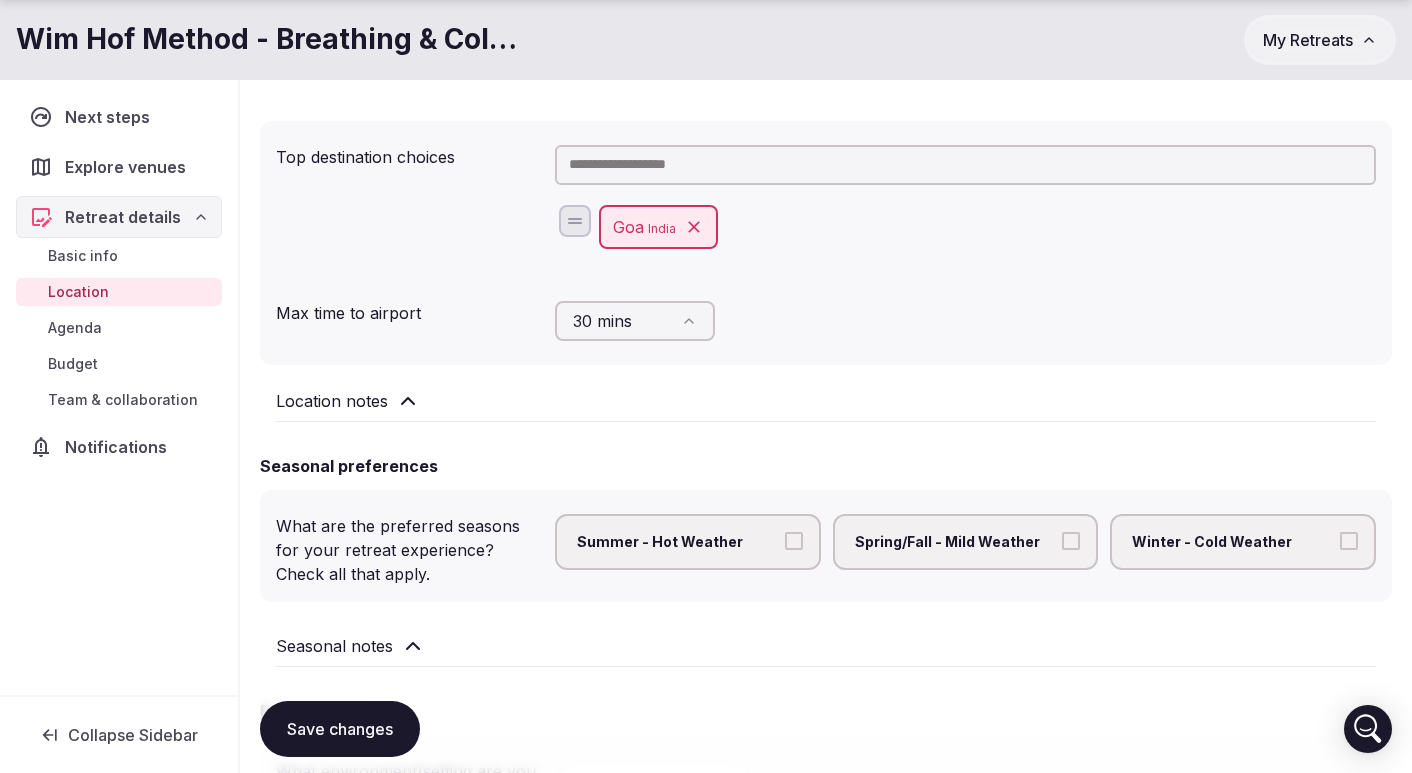 click 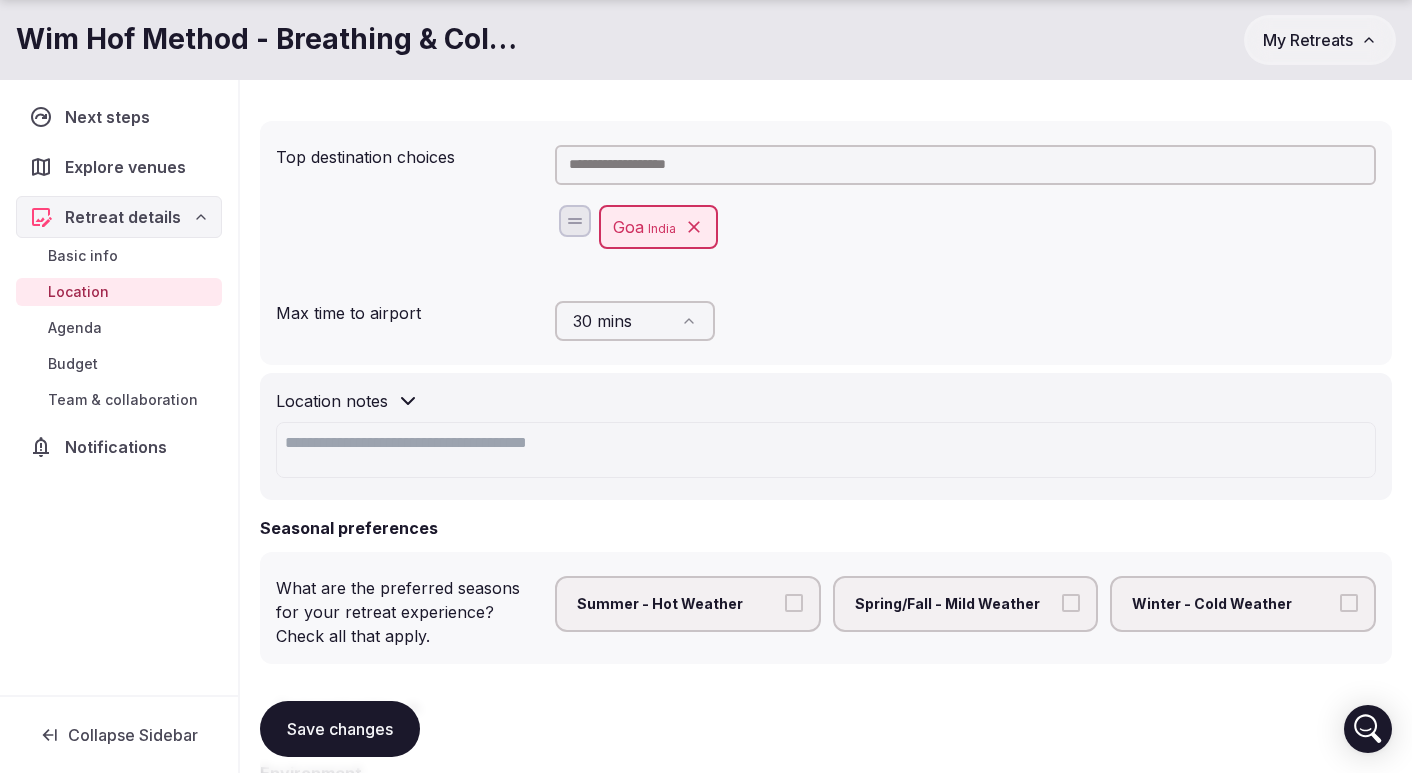 click at bounding box center (826, 450) 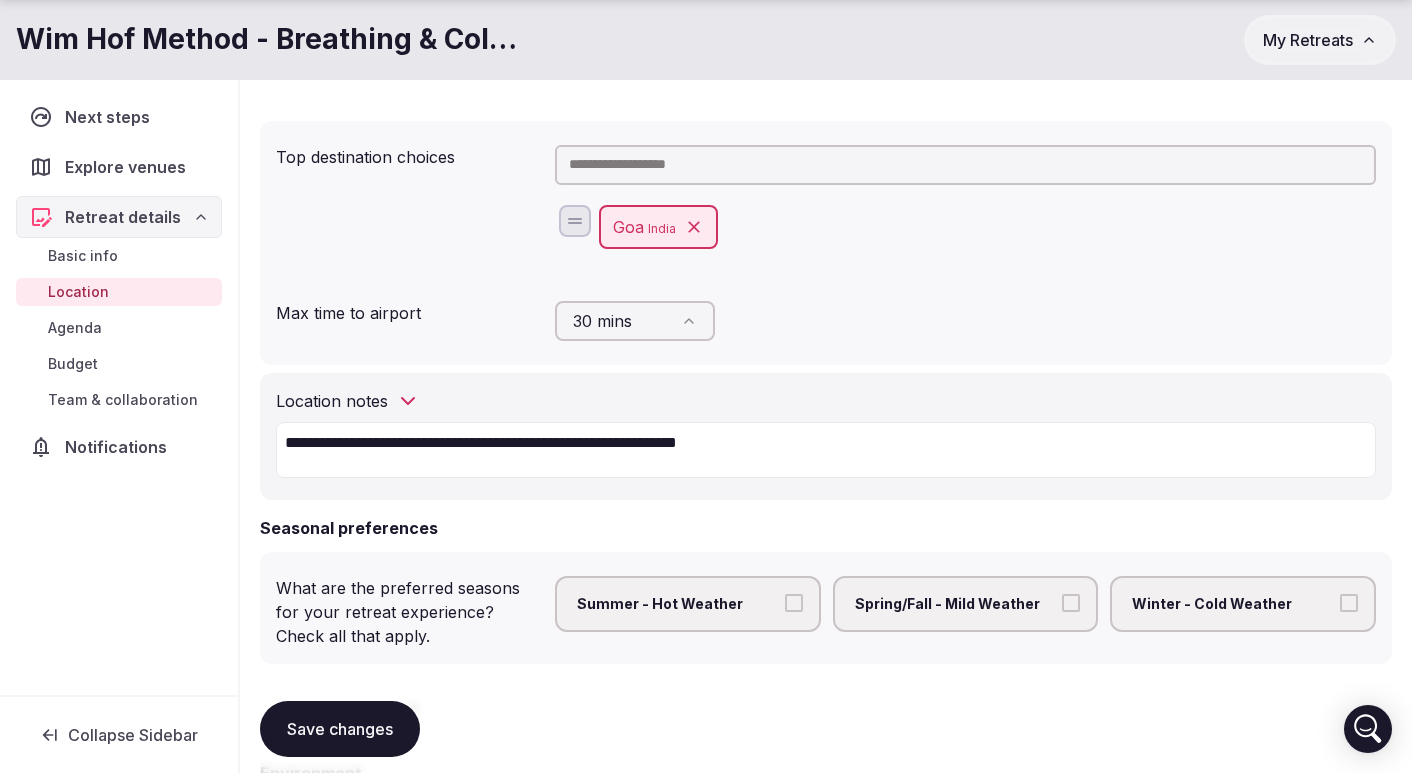 click on "**********" at bounding box center [826, 450] 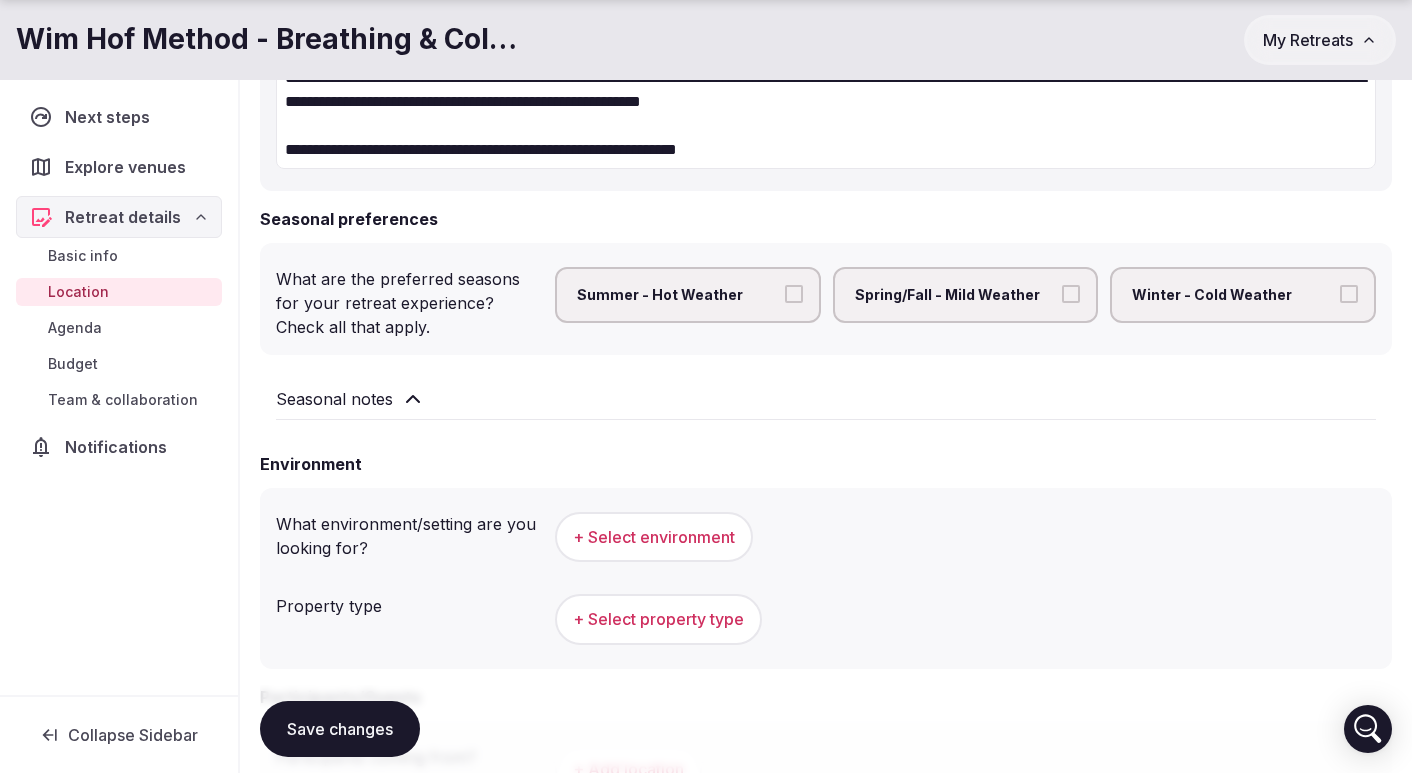 scroll, scrollTop: 555, scrollLeft: 0, axis: vertical 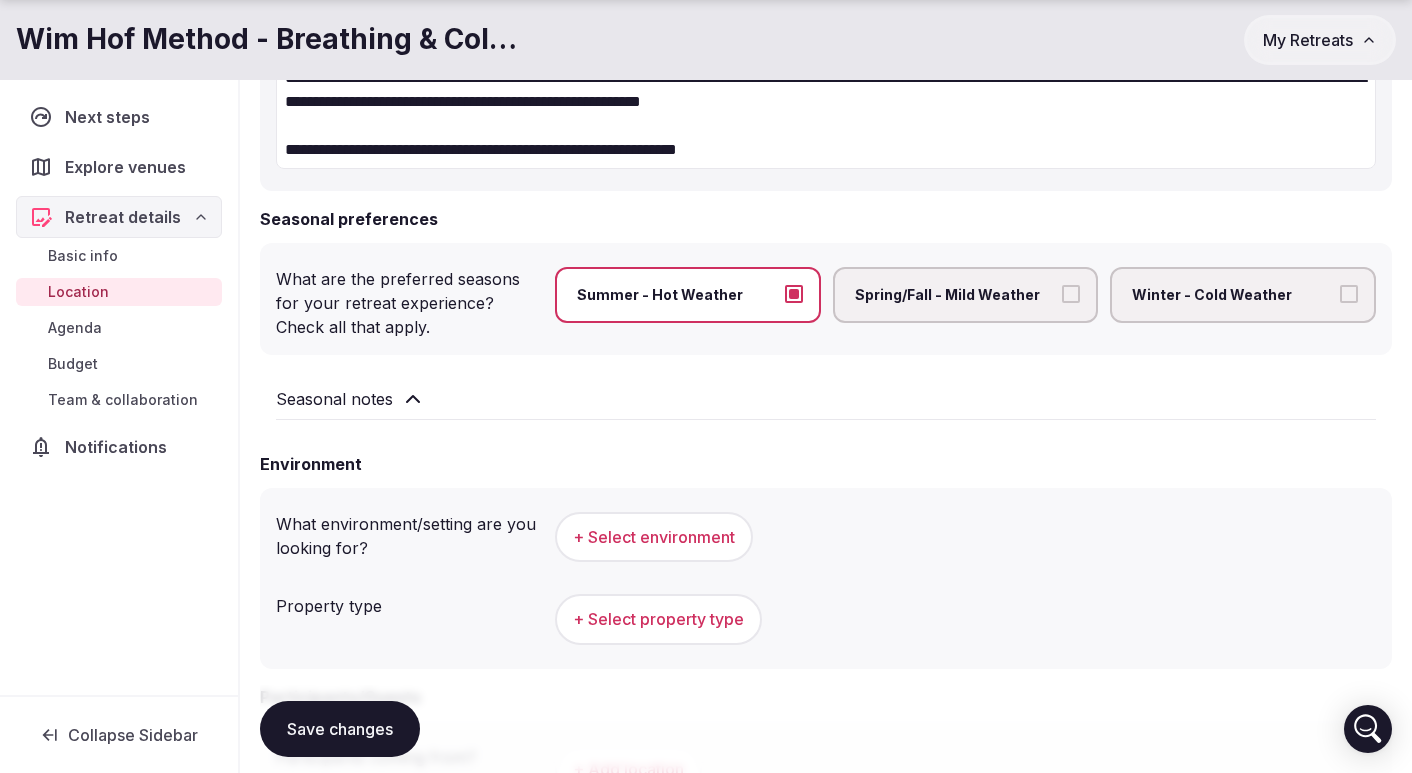 click 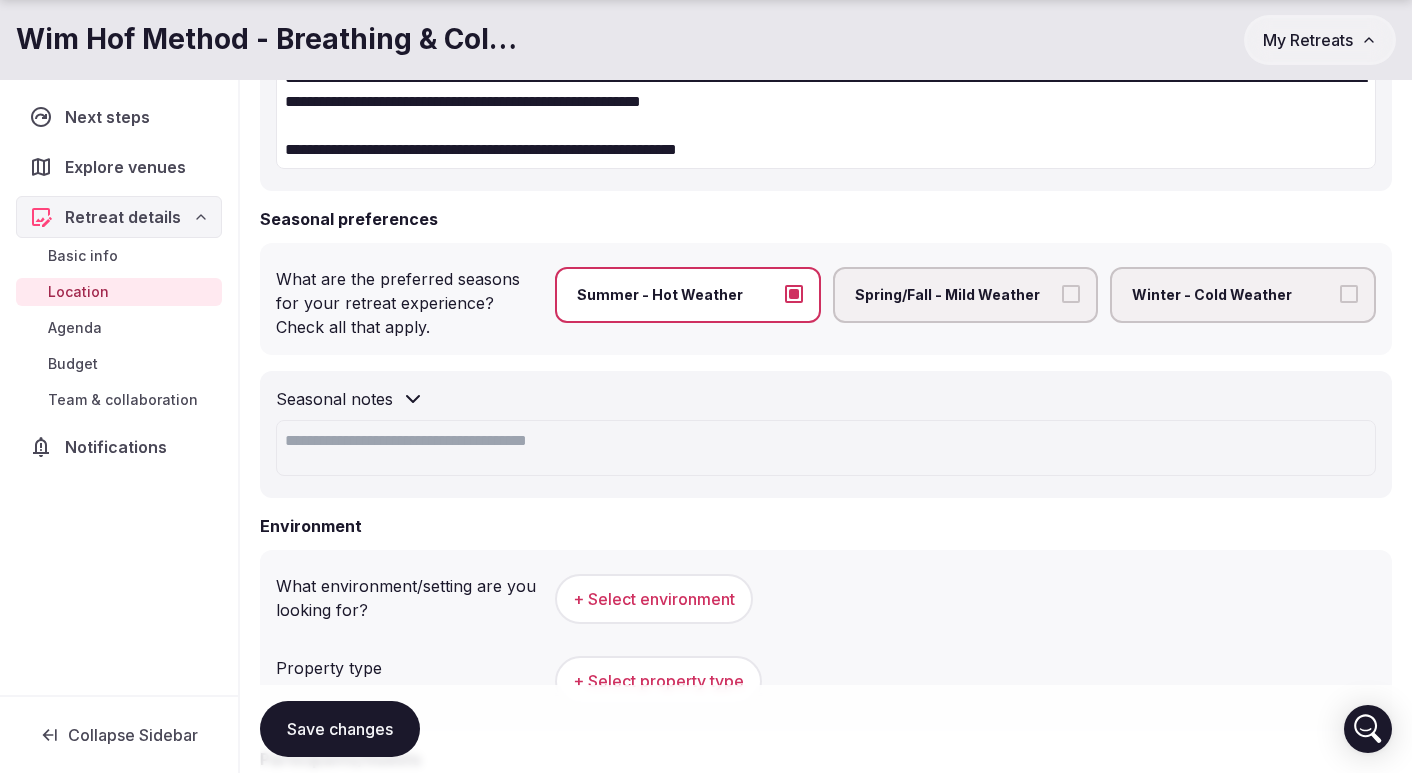 click 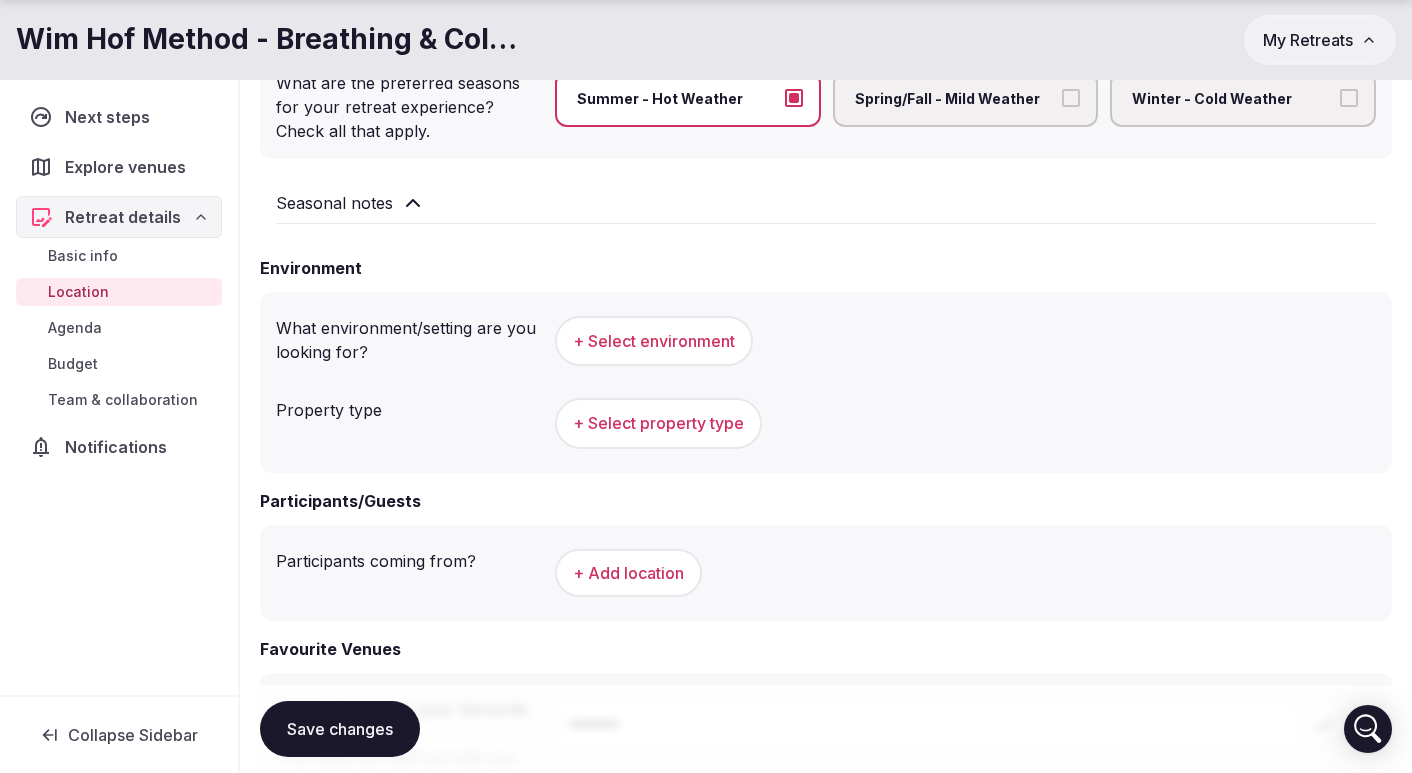 scroll, scrollTop: 782, scrollLeft: 0, axis: vertical 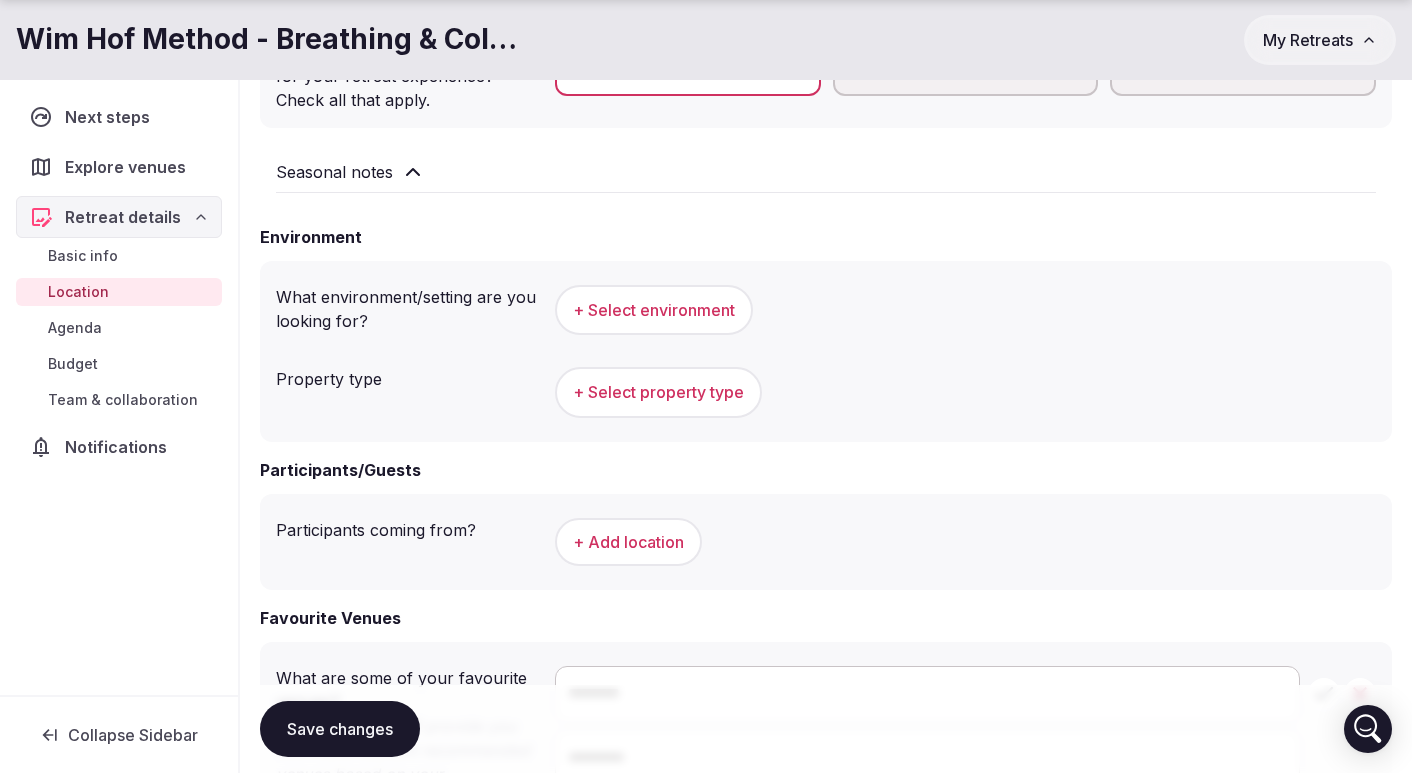 click on "+ Select environment" at bounding box center [654, 310] 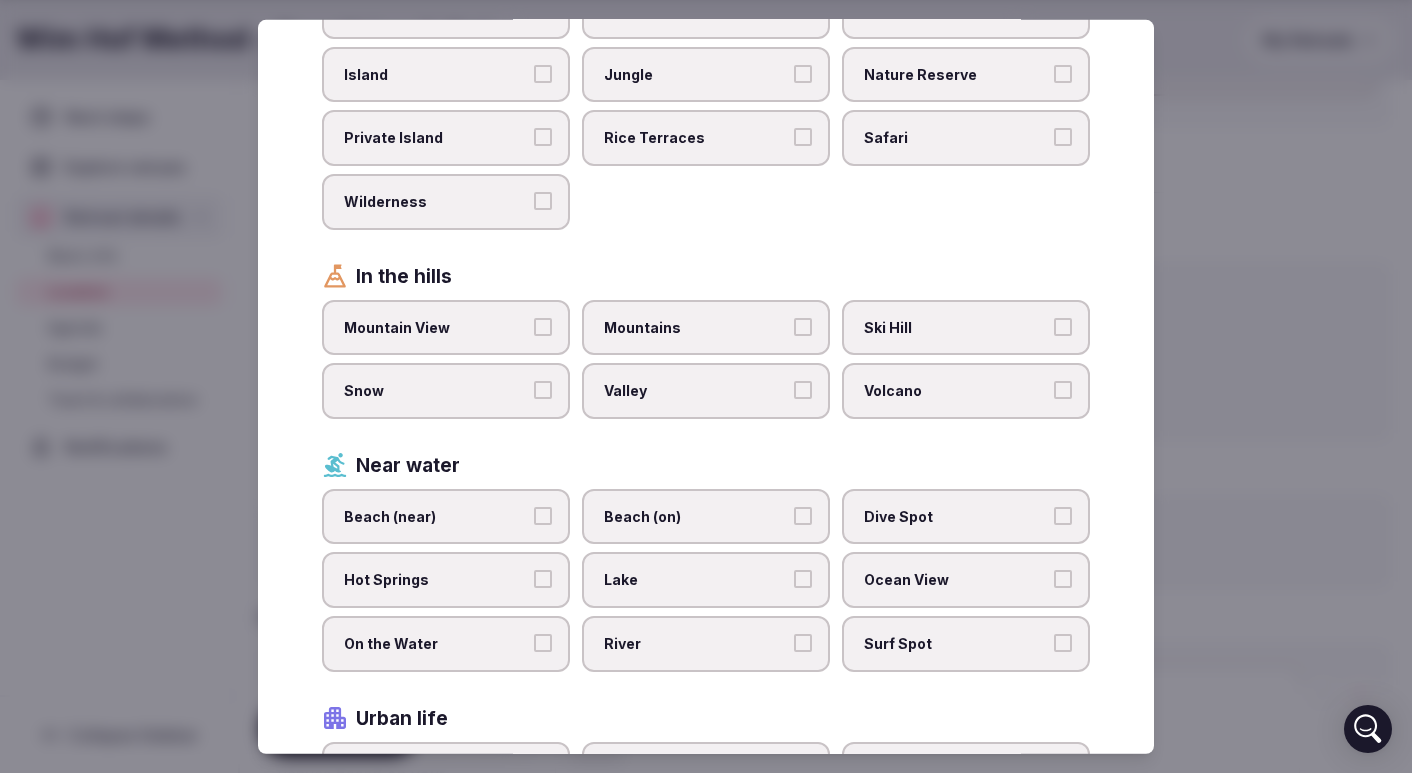 scroll, scrollTop: 312, scrollLeft: 0, axis: vertical 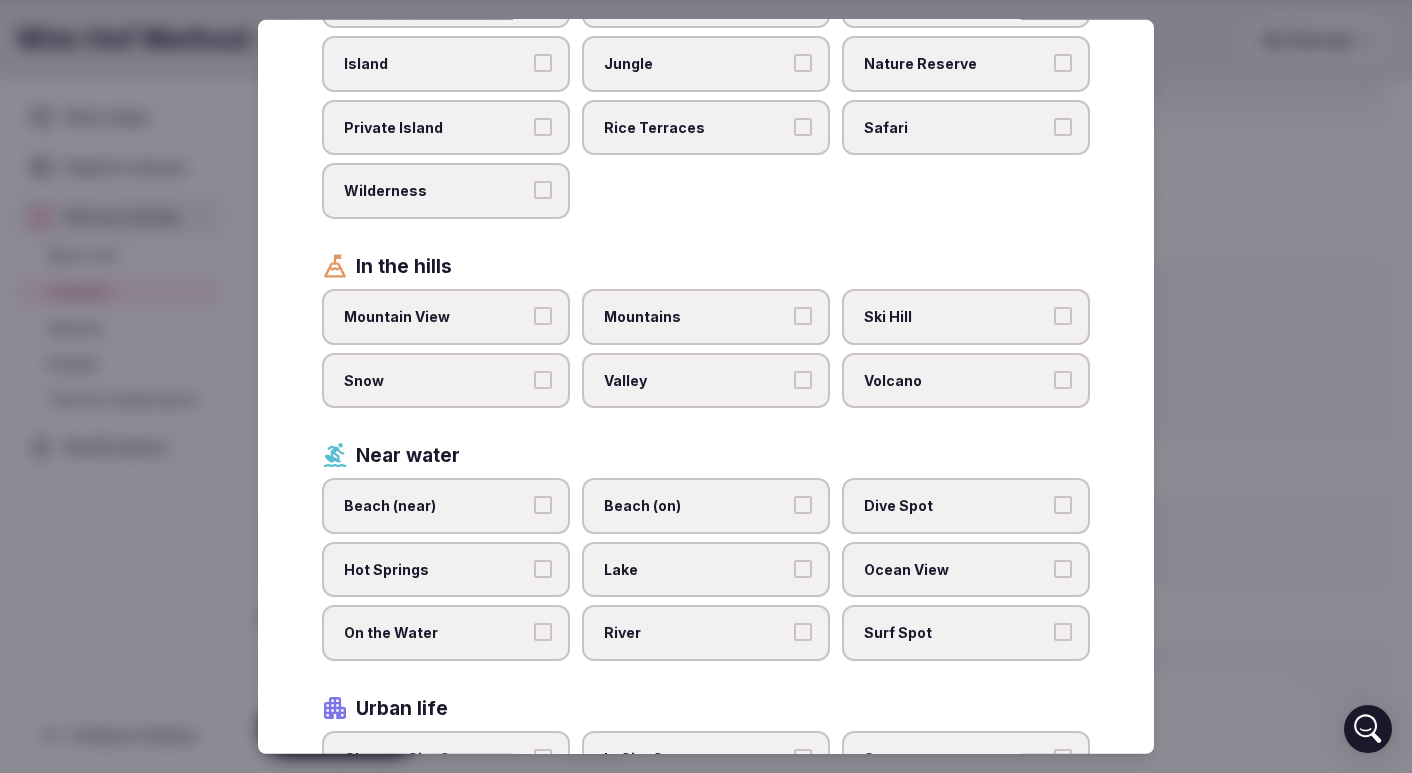 click on "Beach (near)" at bounding box center [446, 506] 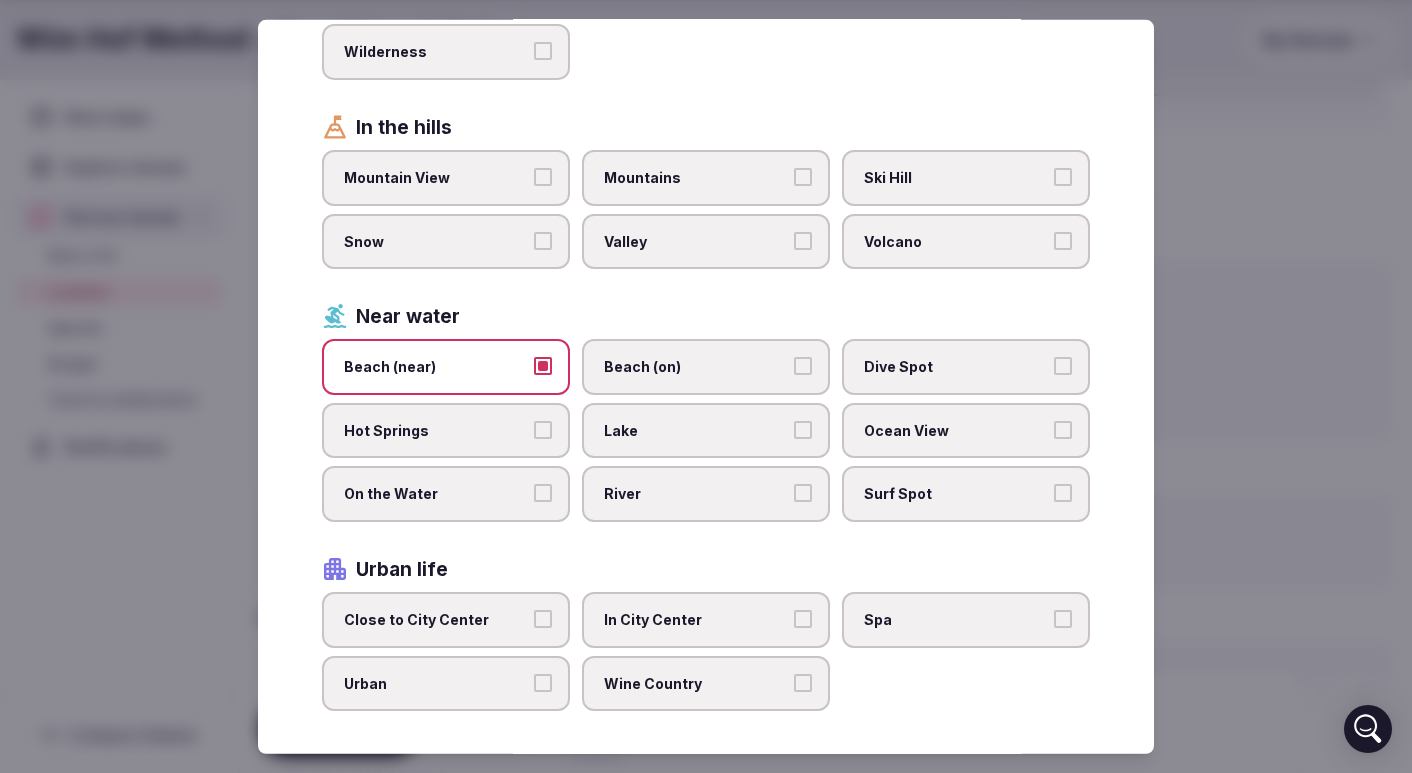 scroll, scrollTop: 449, scrollLeft: 0, axis: vertical 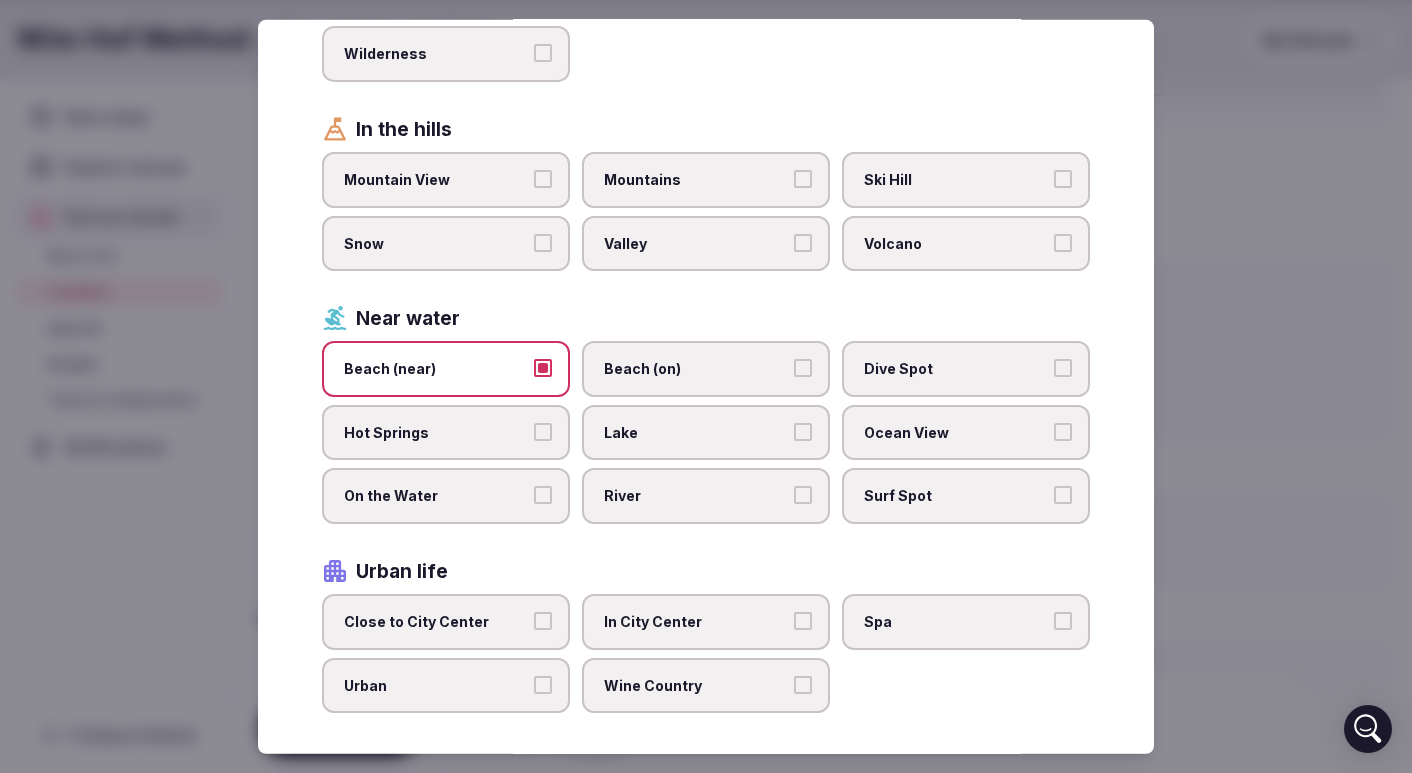 click at bounding box center (706, 386) 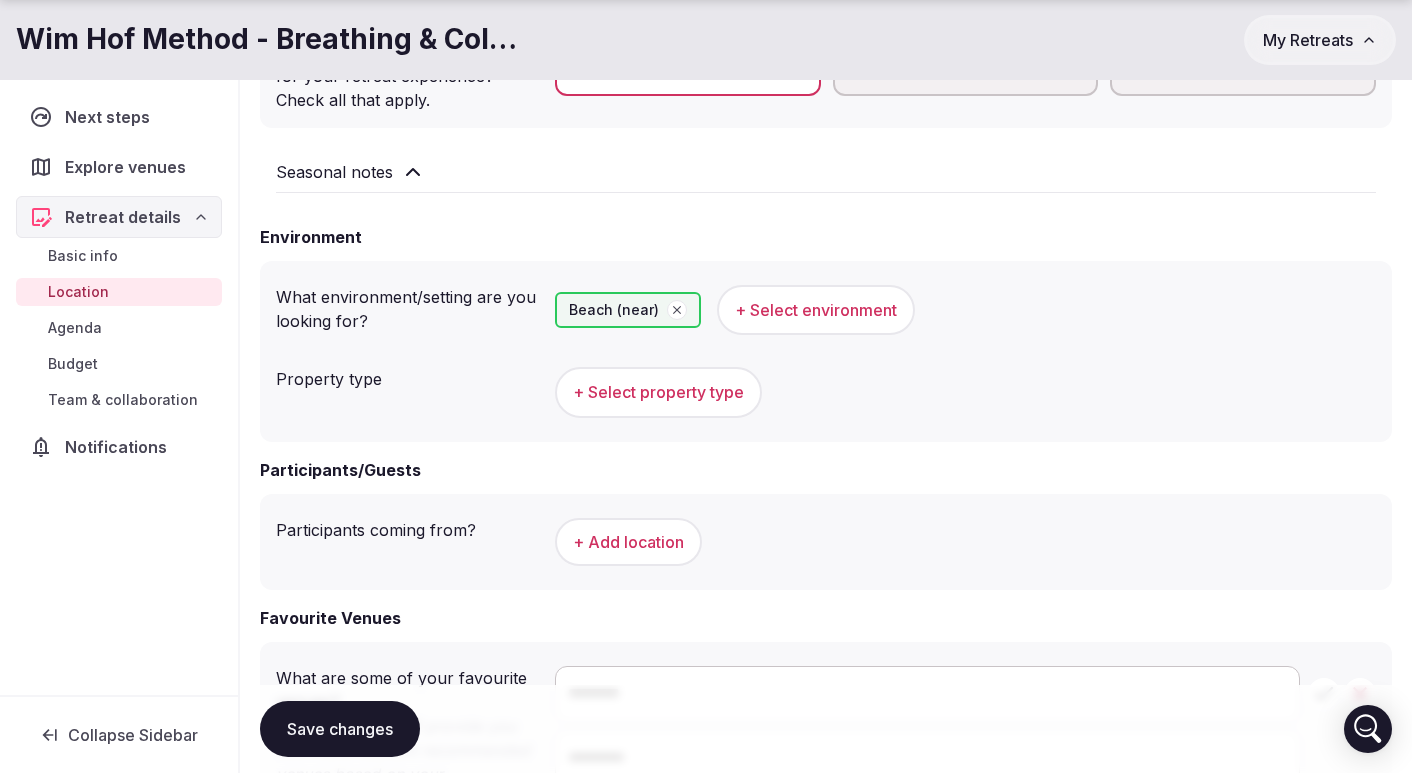 click on "+ Select property type" at bounding box center (658, 392) 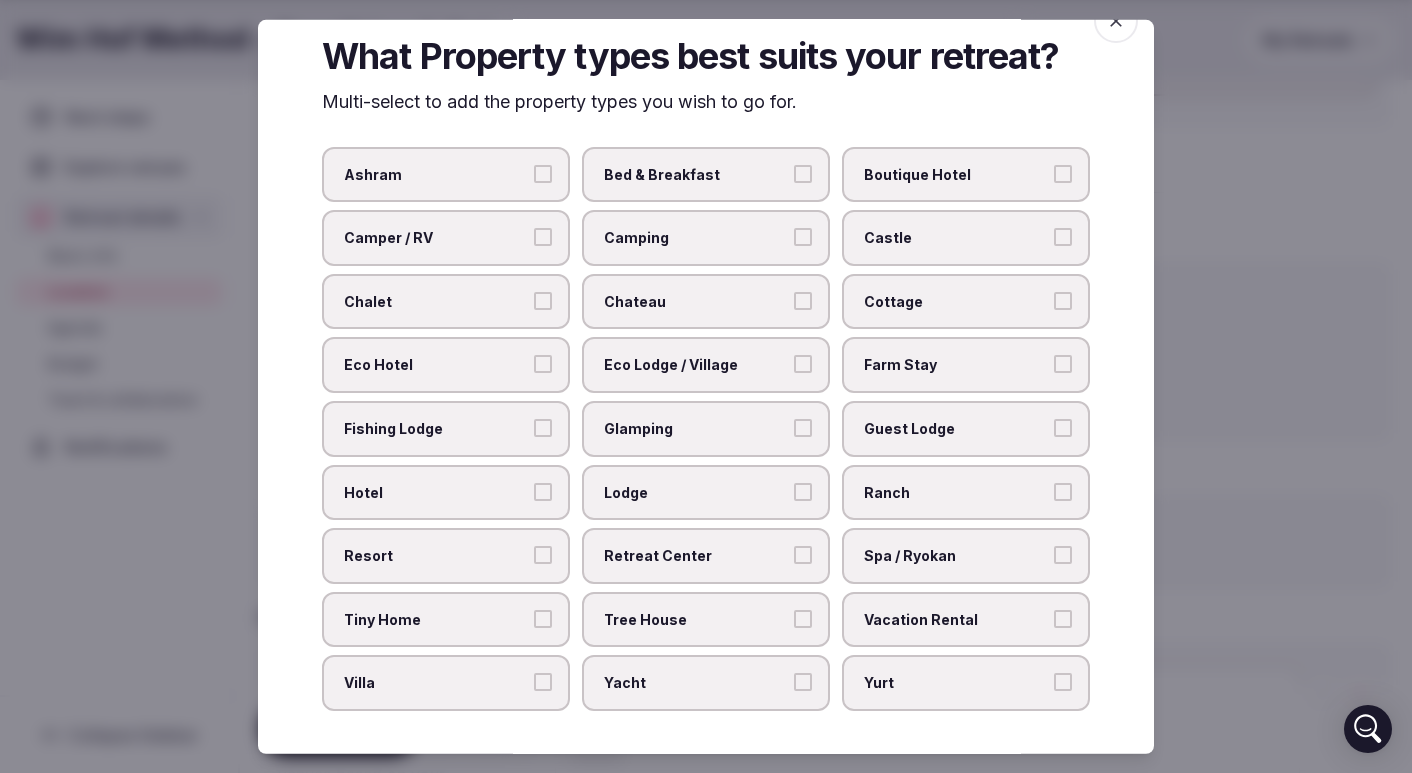 scroll, scrollTop: 36, scrollLeft: 0, axis: vertical 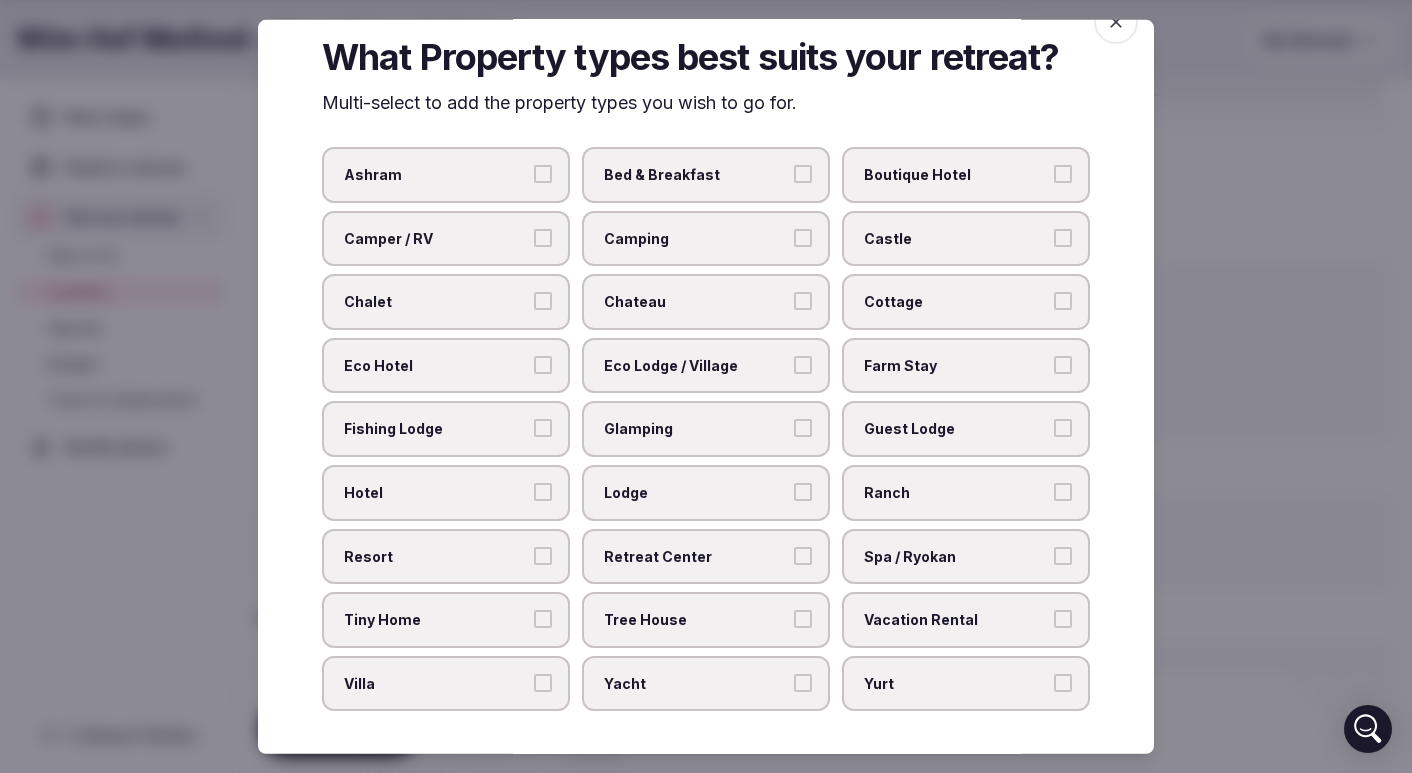 click on "Villa" at bounding box center [543, 683] 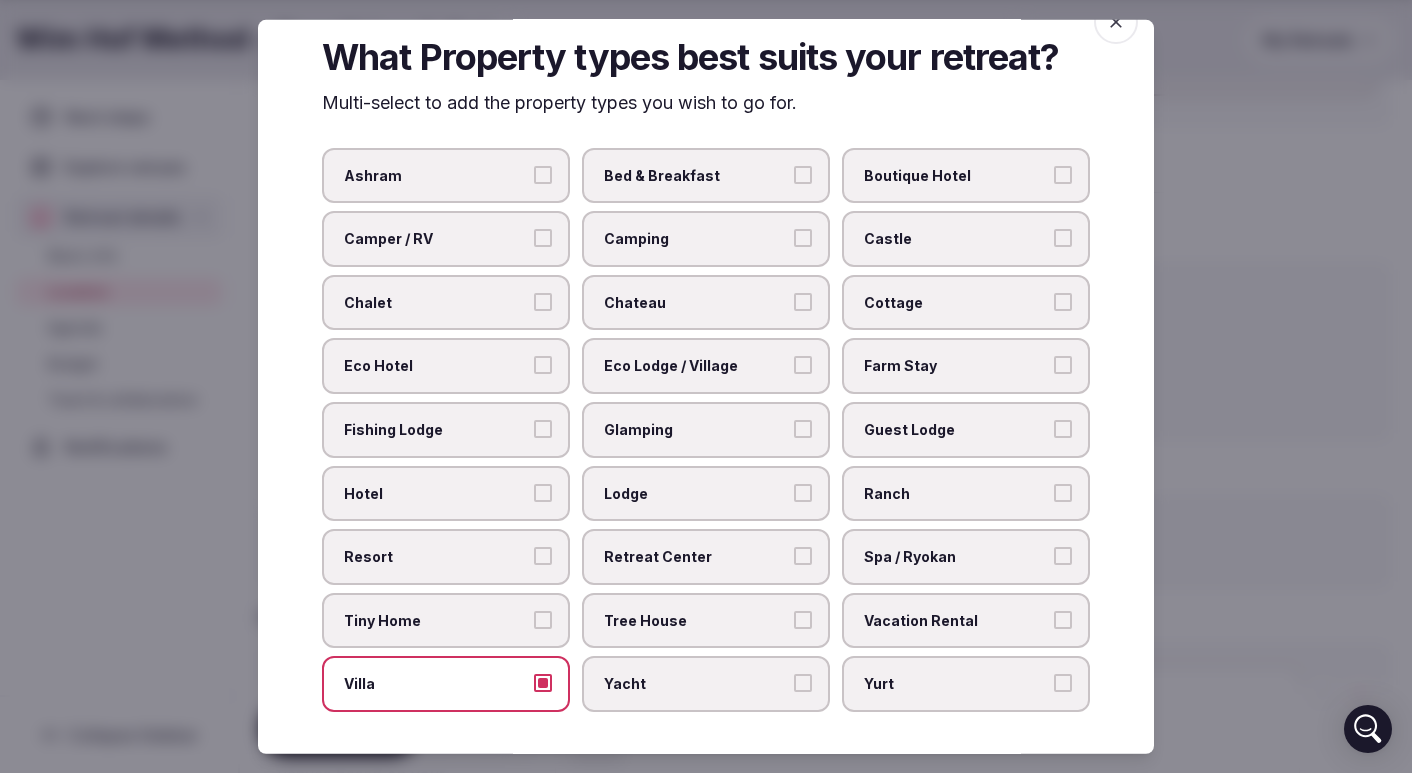 click at bounding box center (706, 386) 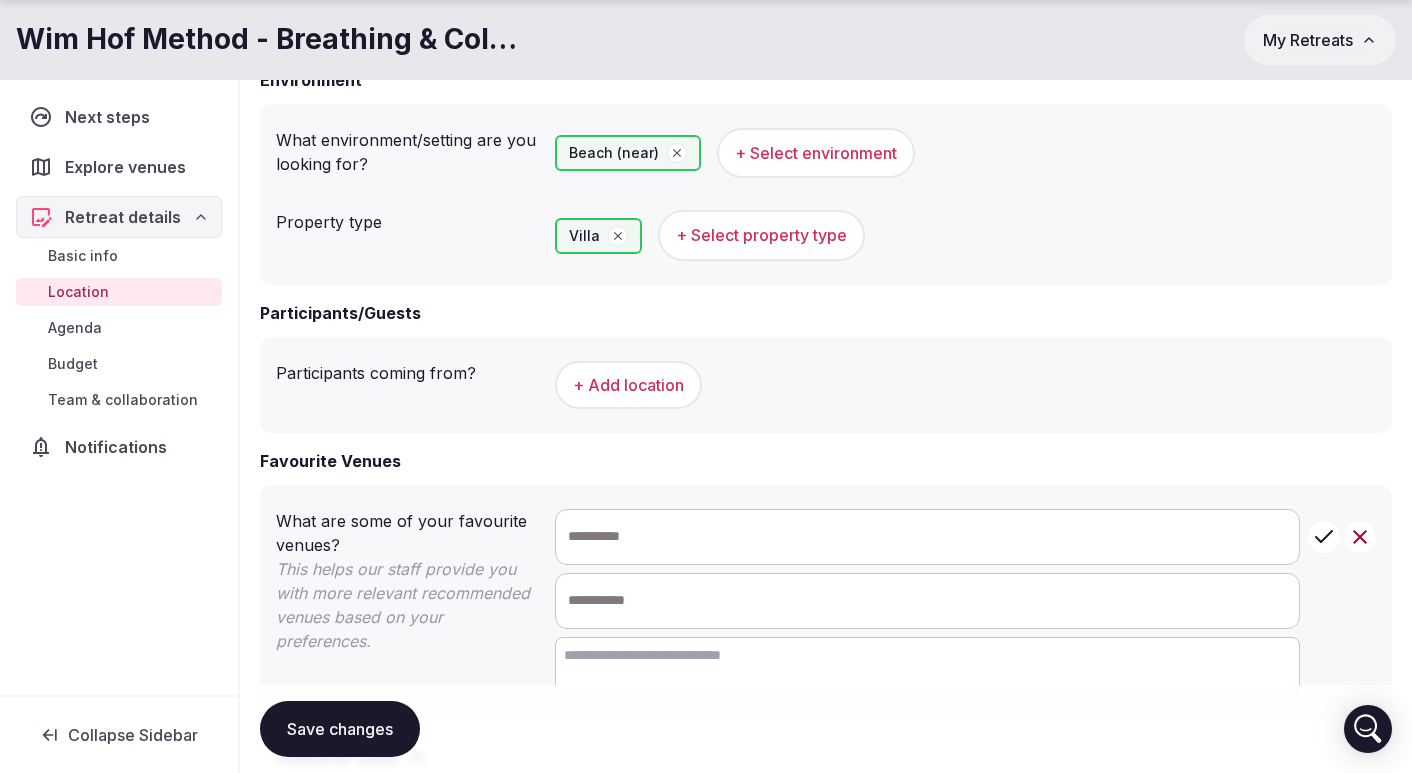 scroll, scrollTop: 943, scrollLeft: 0, axis: vertical 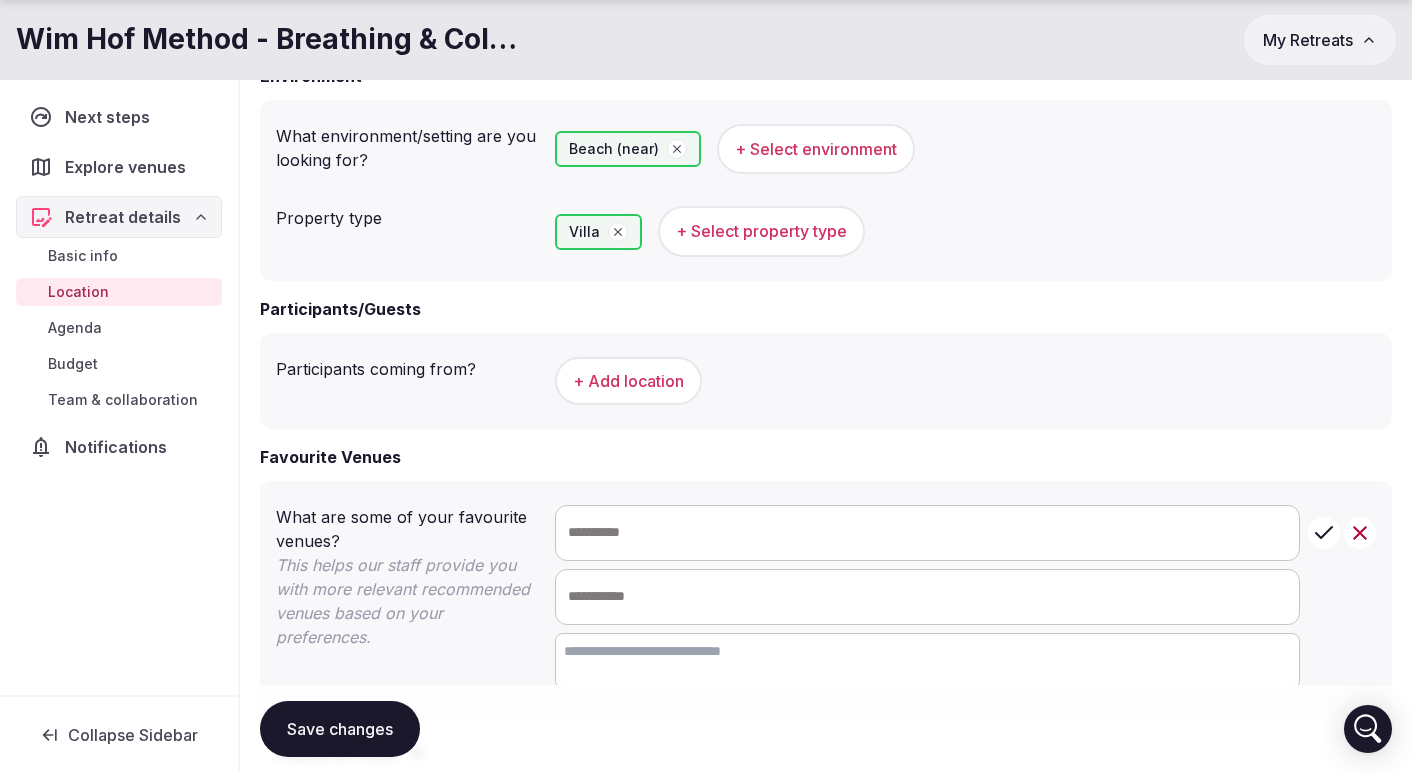 click on "+ Select property type" at bounding box center (761, 231) 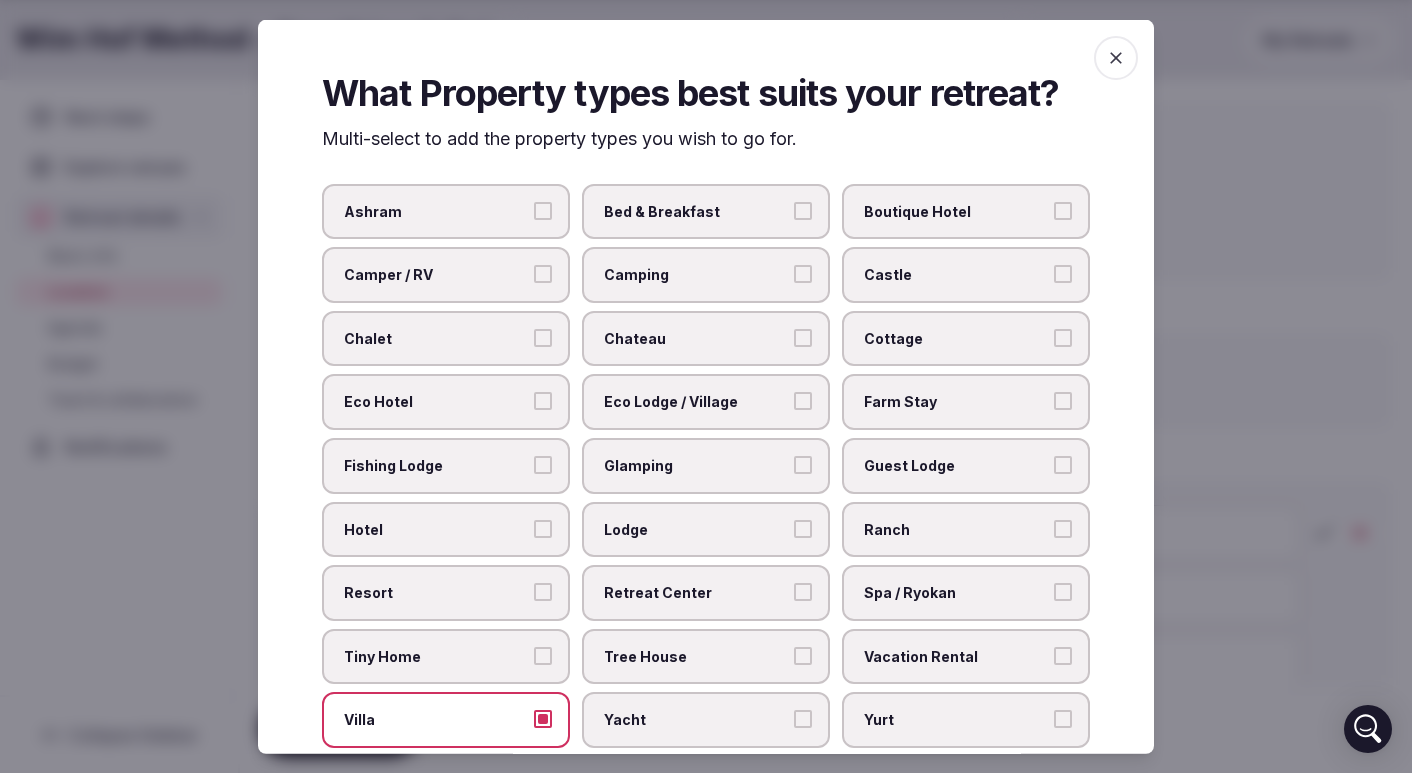 click on "Resort" at bounding box center (543, 591) 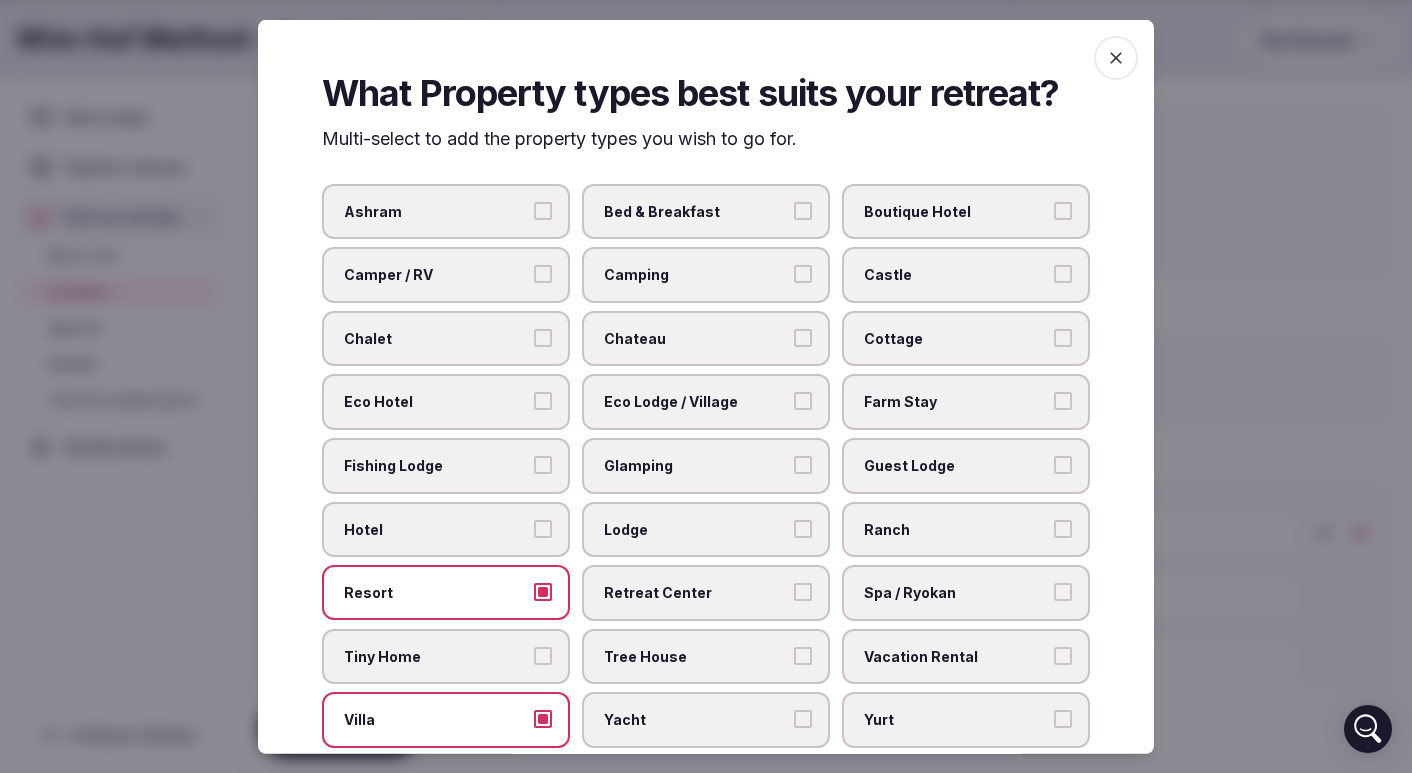 click at bounding box center [706, 386] 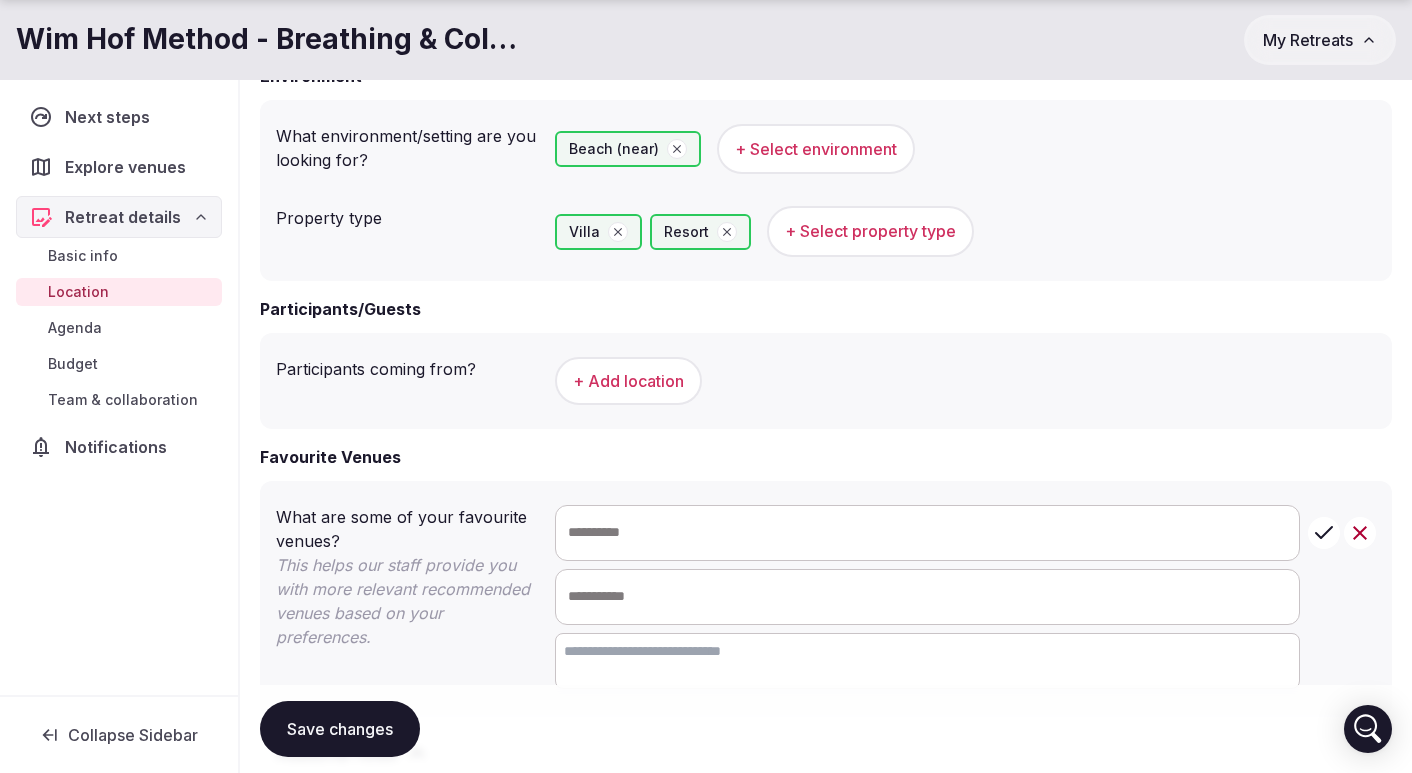 click on "+ Add location" at bounding box center (628, 381) 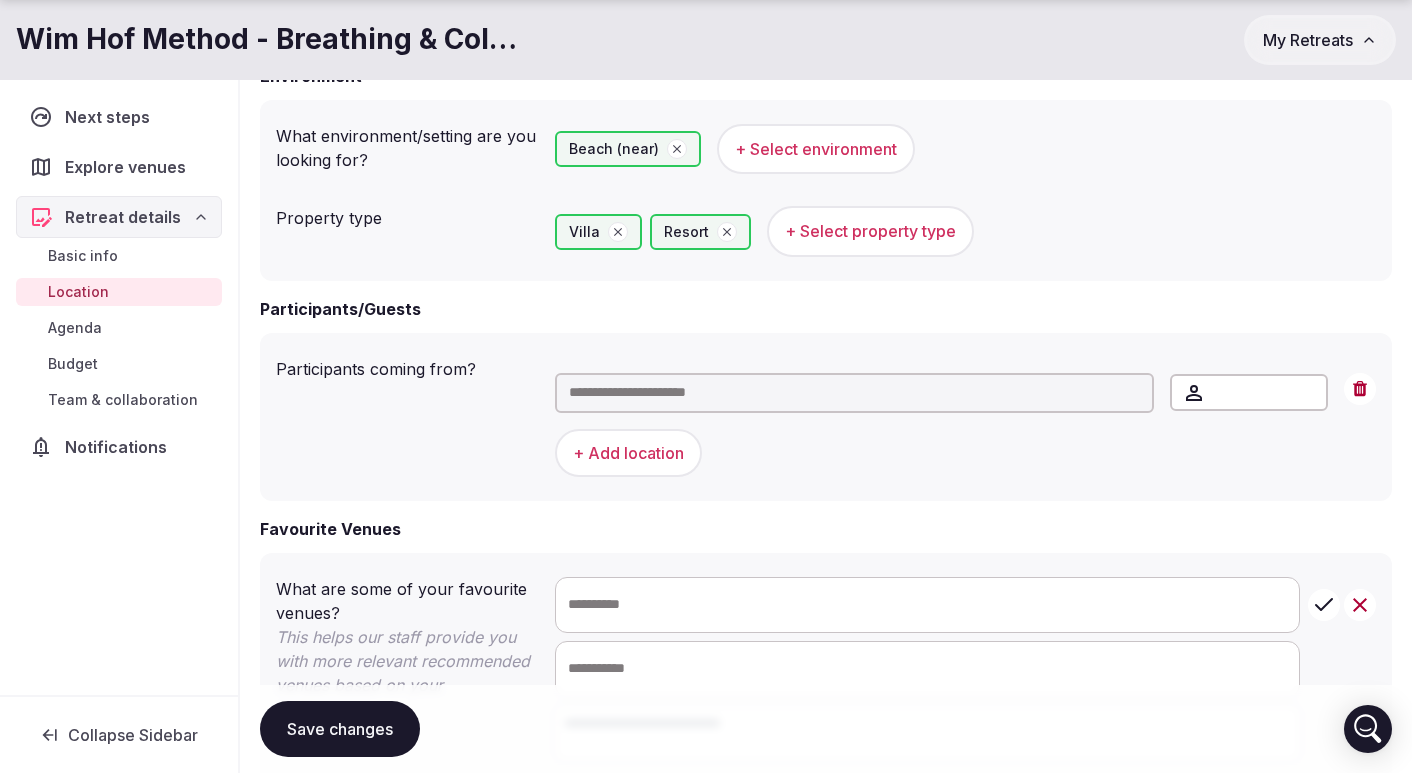 click 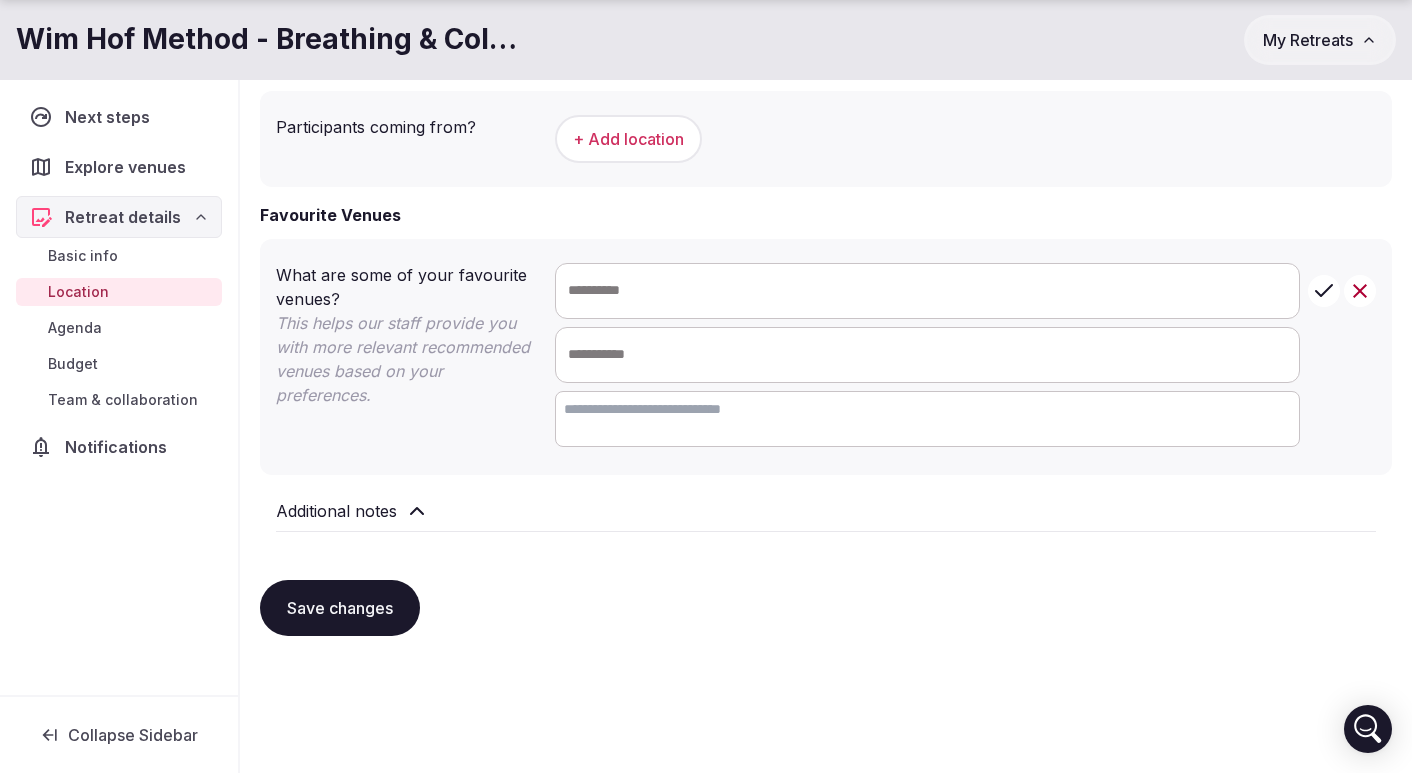 scroll, scrollTop: 1186, scrollLeft: 0, axis: vertical 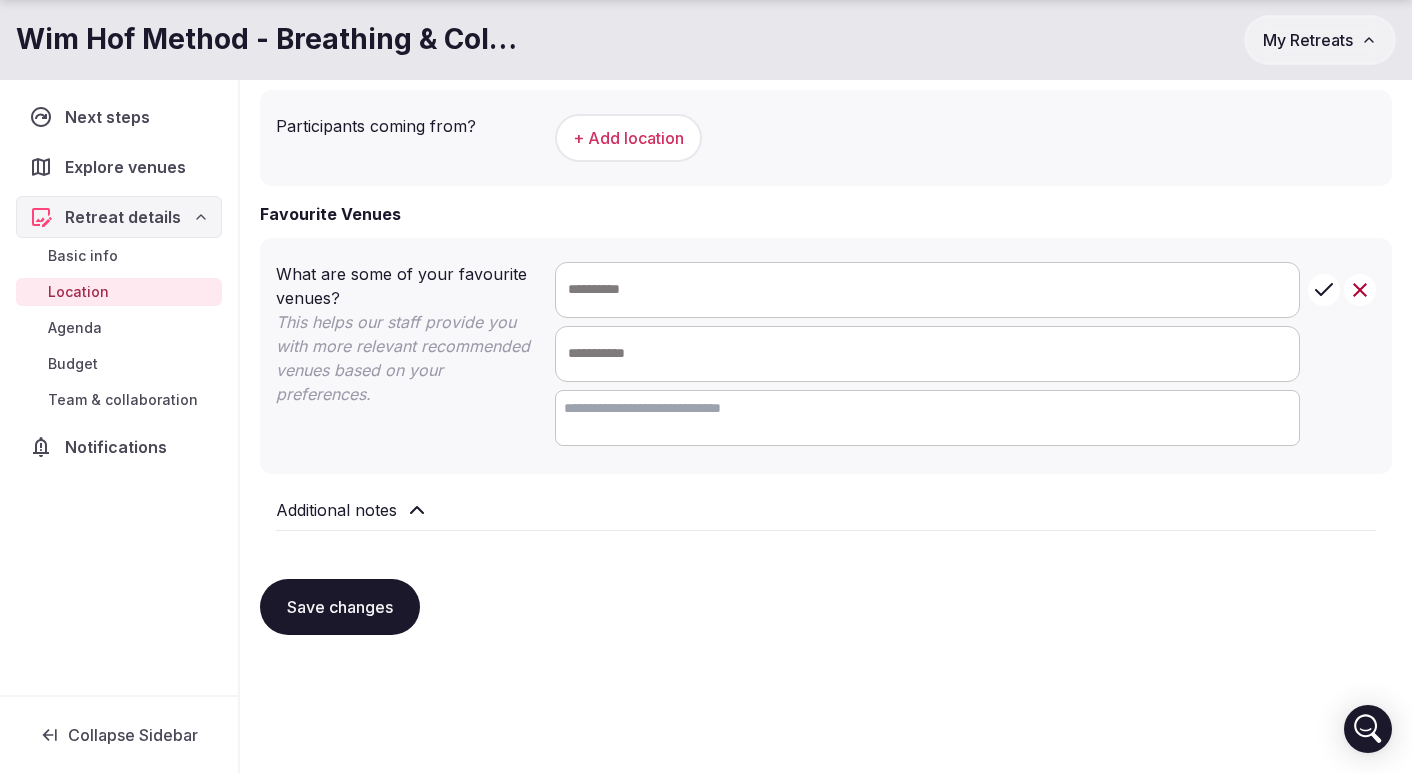 click on "Save changes" at bounding box center [340, 607] 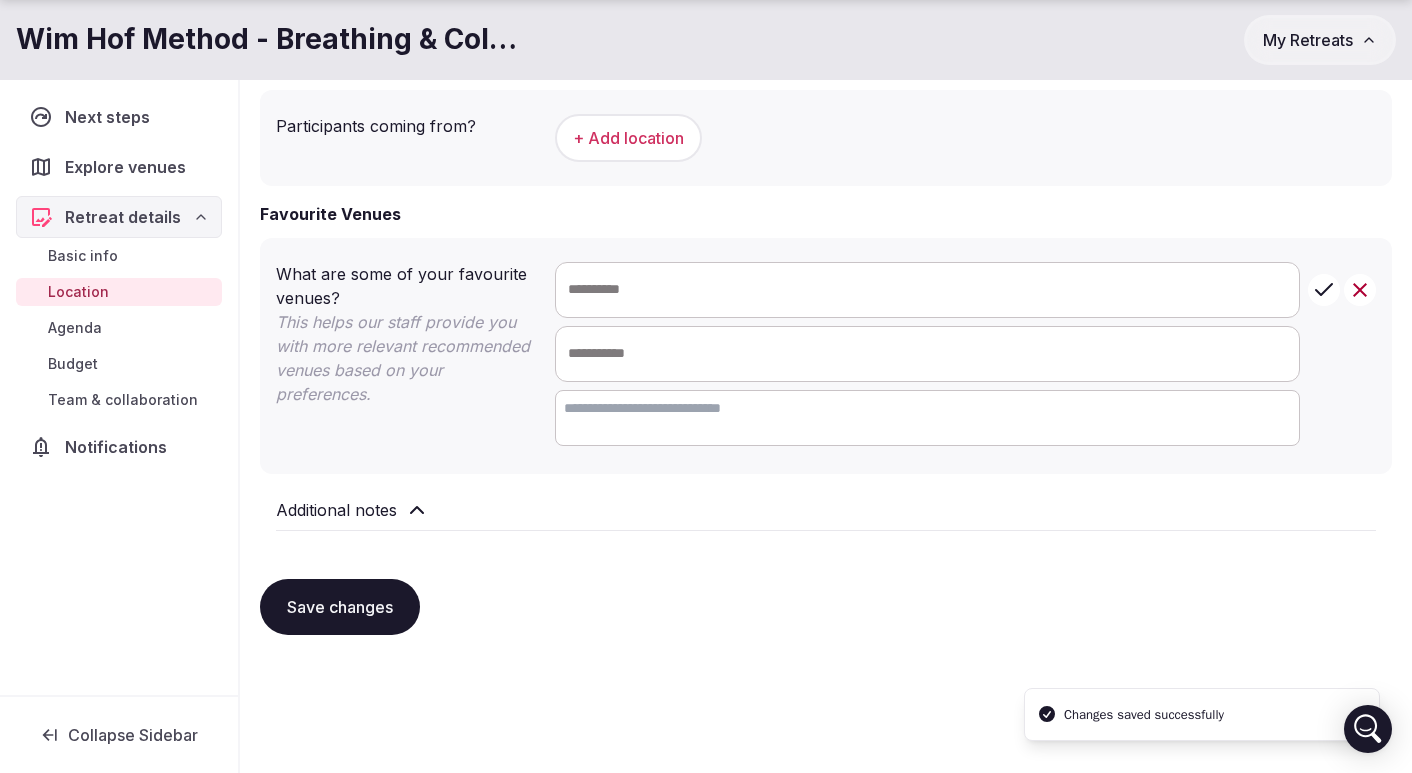 click on "Agenda" at bounding box center [119, 328] 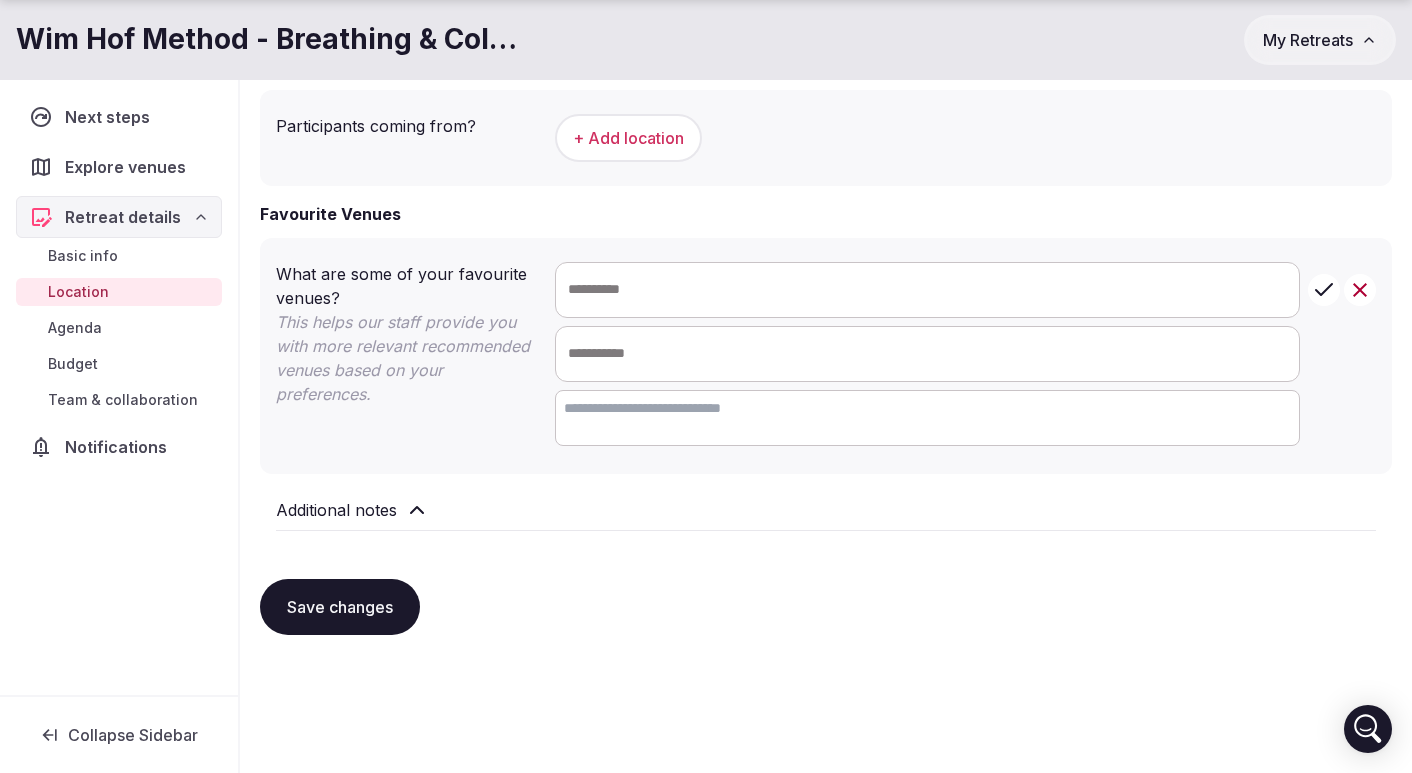click on "Agenda" at bounding box center [119, 328] 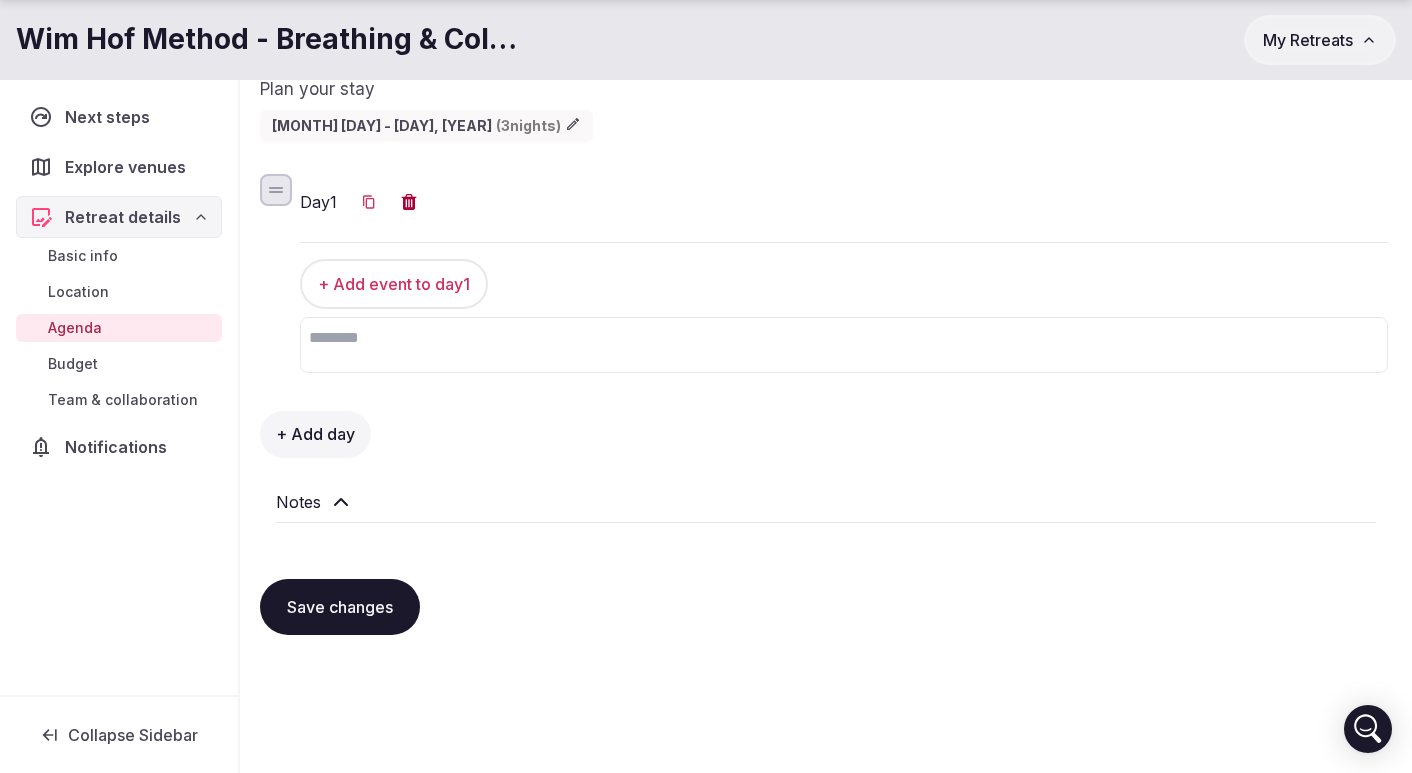 scroll, scrollTop: 199, scrollLeft: 0, axis: vertical 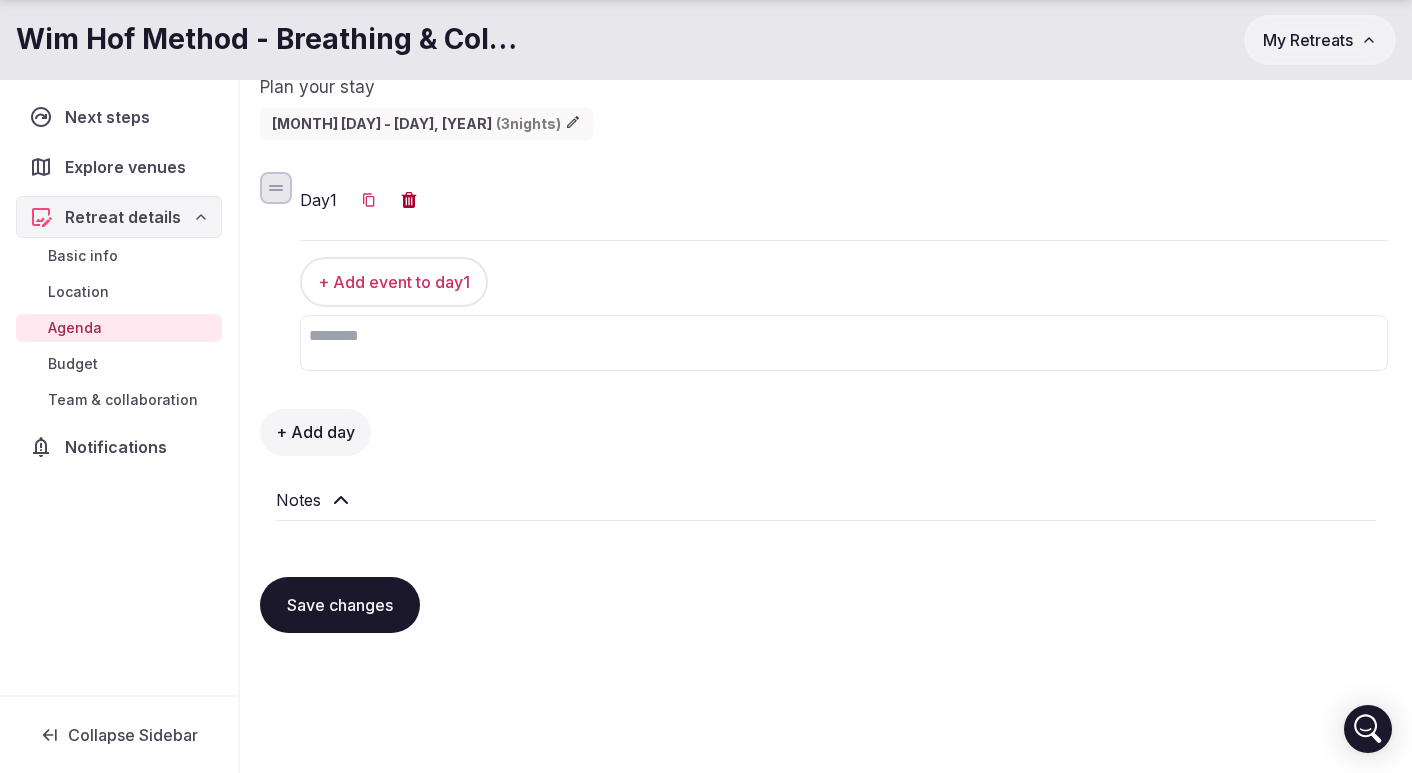click on "Budget" at bounding box center (119, 364) 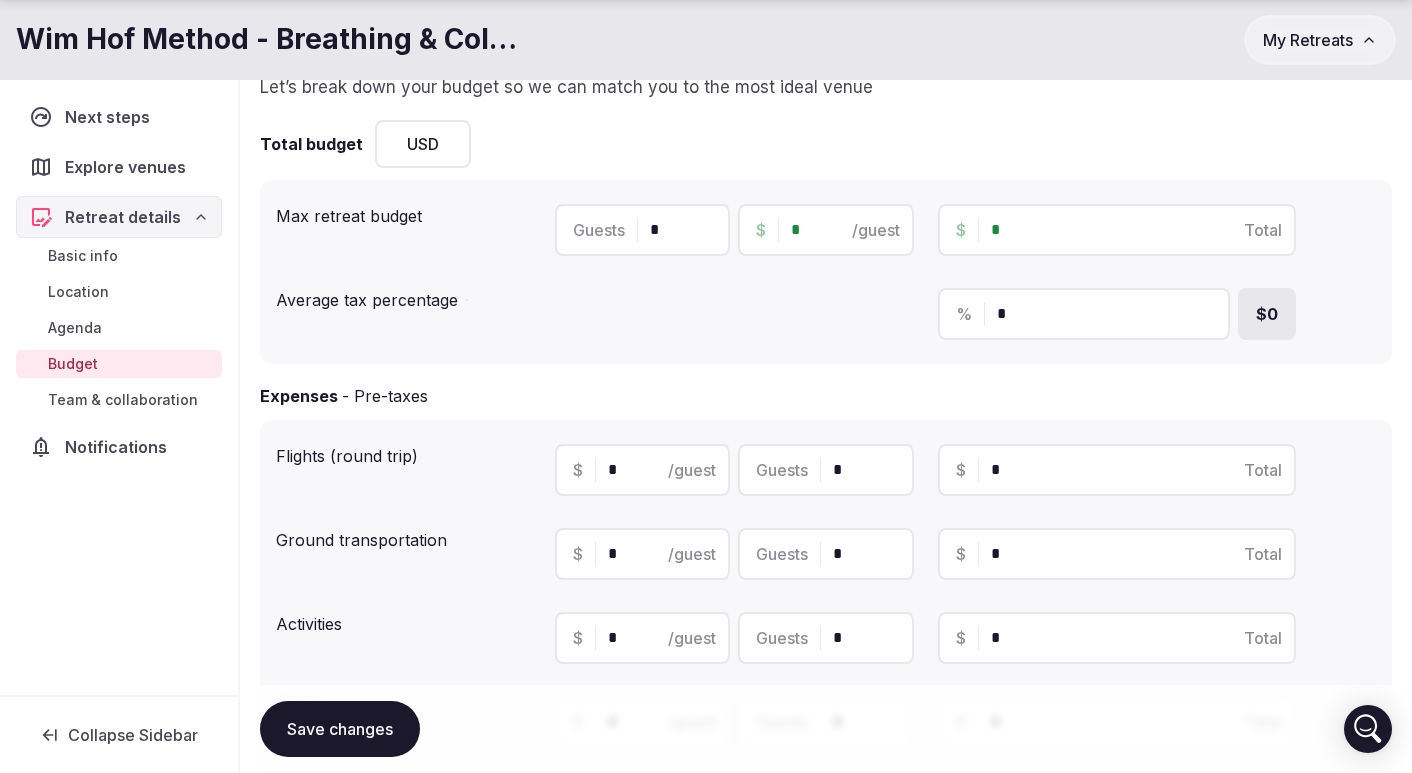 click on "Budget" at bounding box center (73, 364) 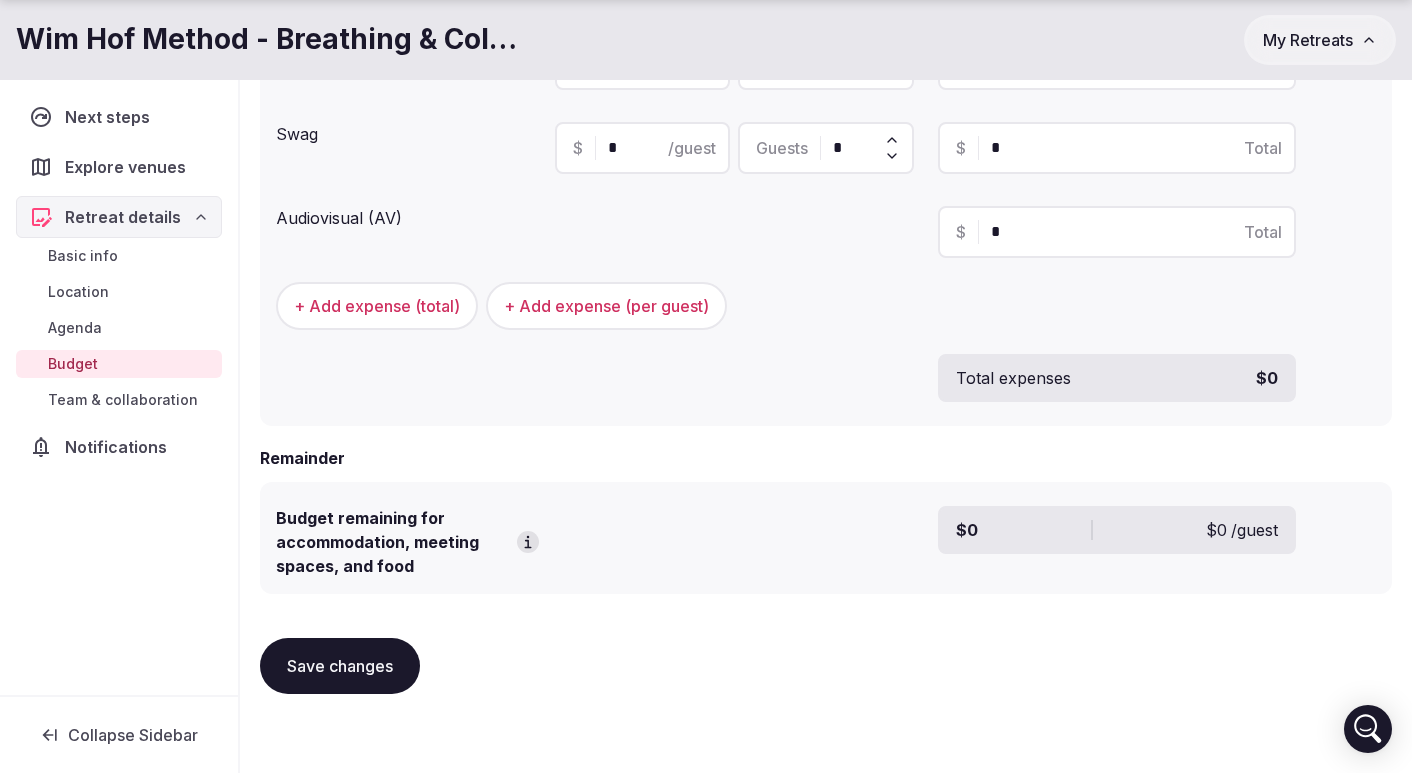 scroll, scrollTop: 809, scrollLeft: 0, axis: vertical 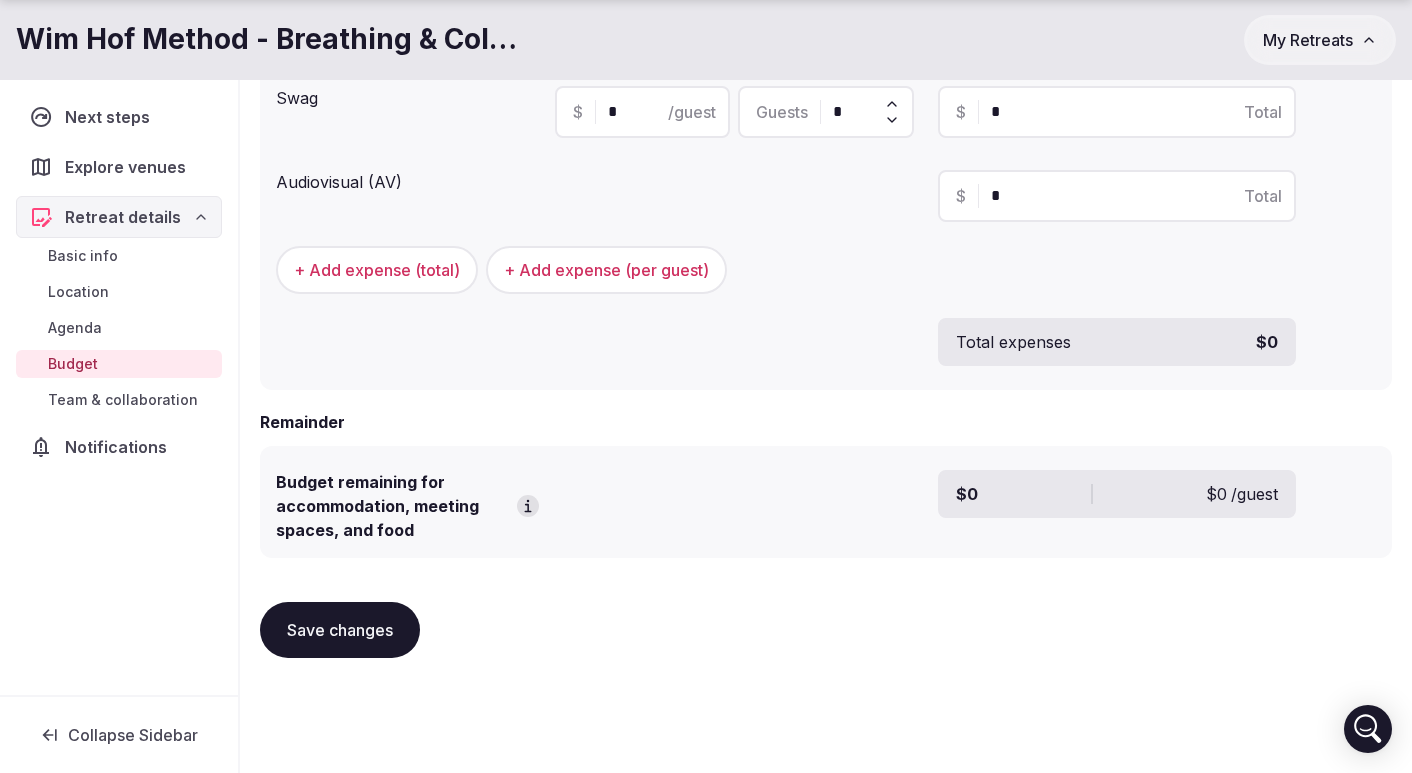 click on "Next steps" at bounding box center [111, 117] 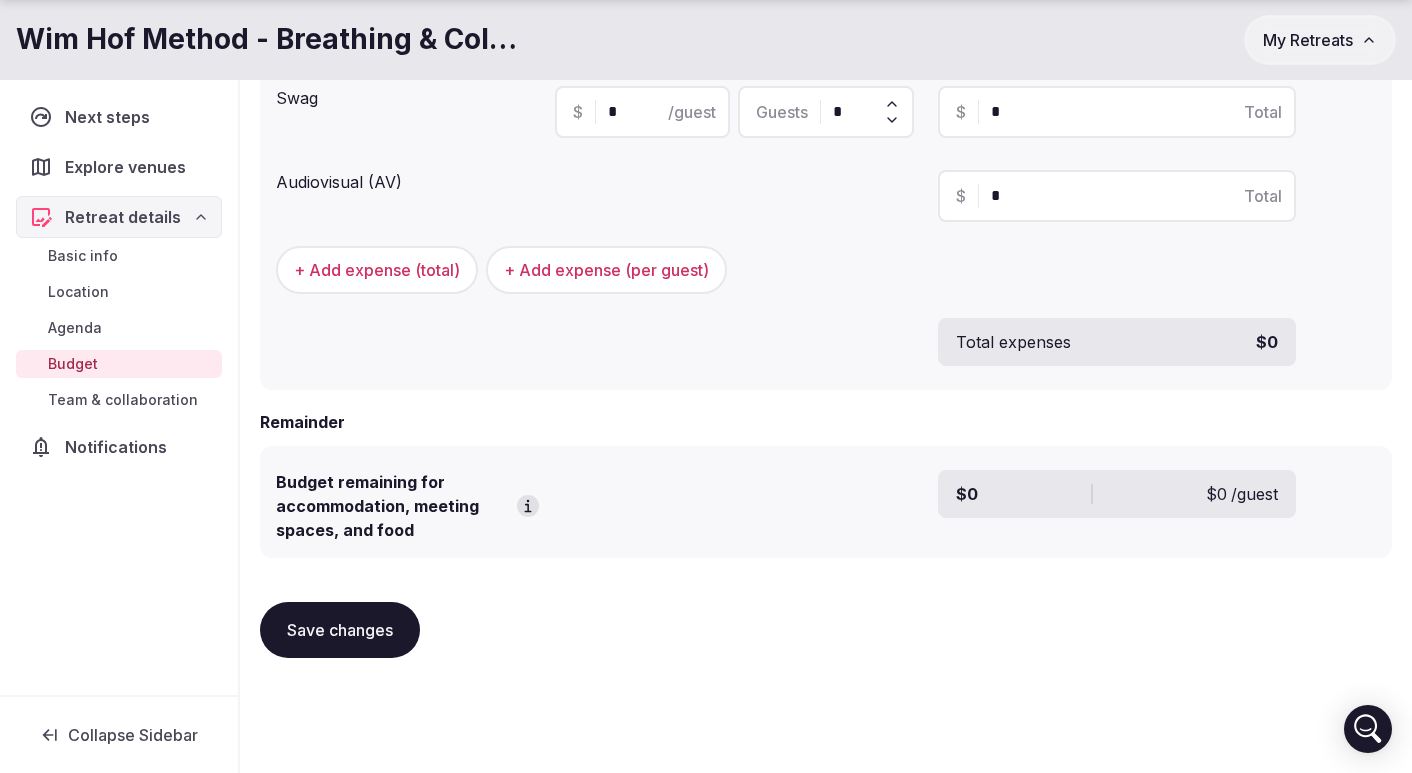 scroll, scrollTop: 68, scrollLeft: 0, axis: vertical 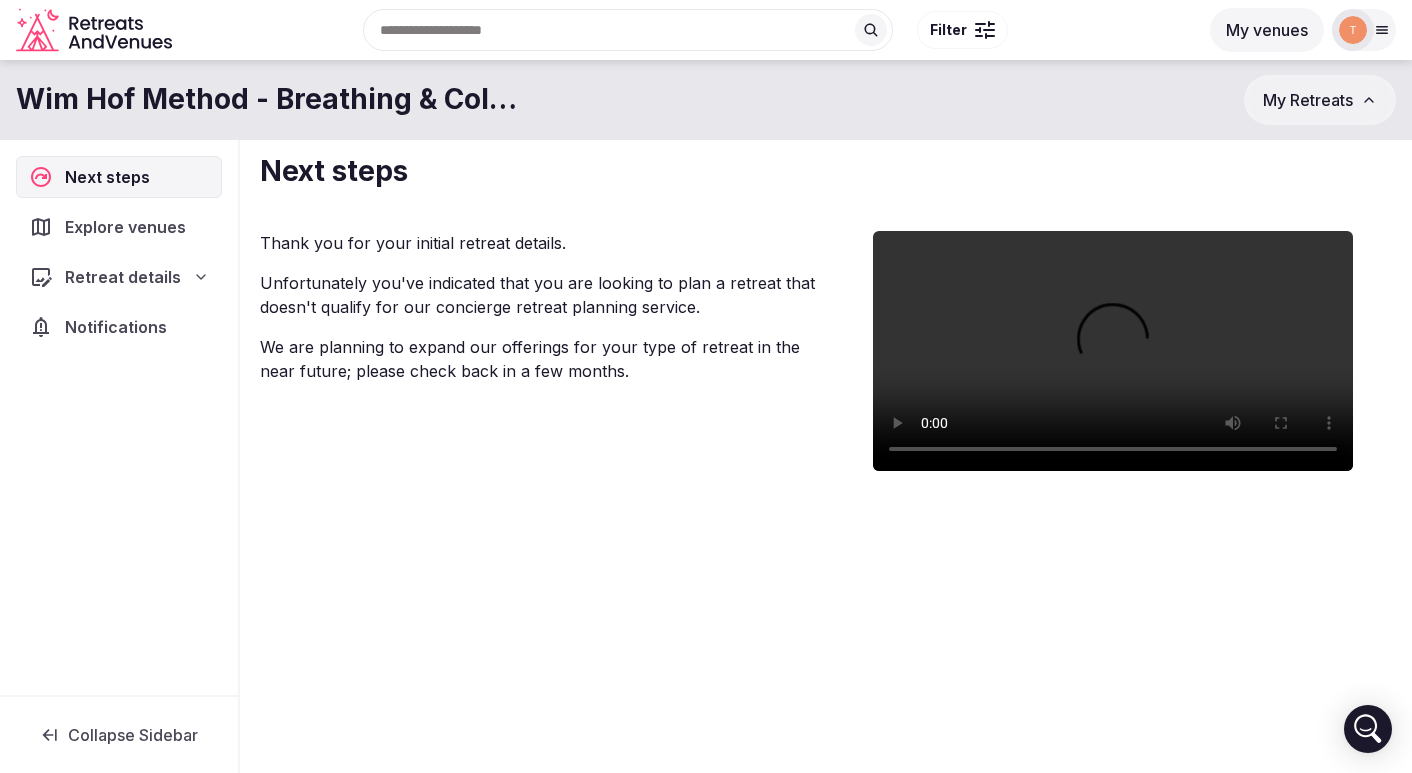 click at bounding box center [1353, 30] 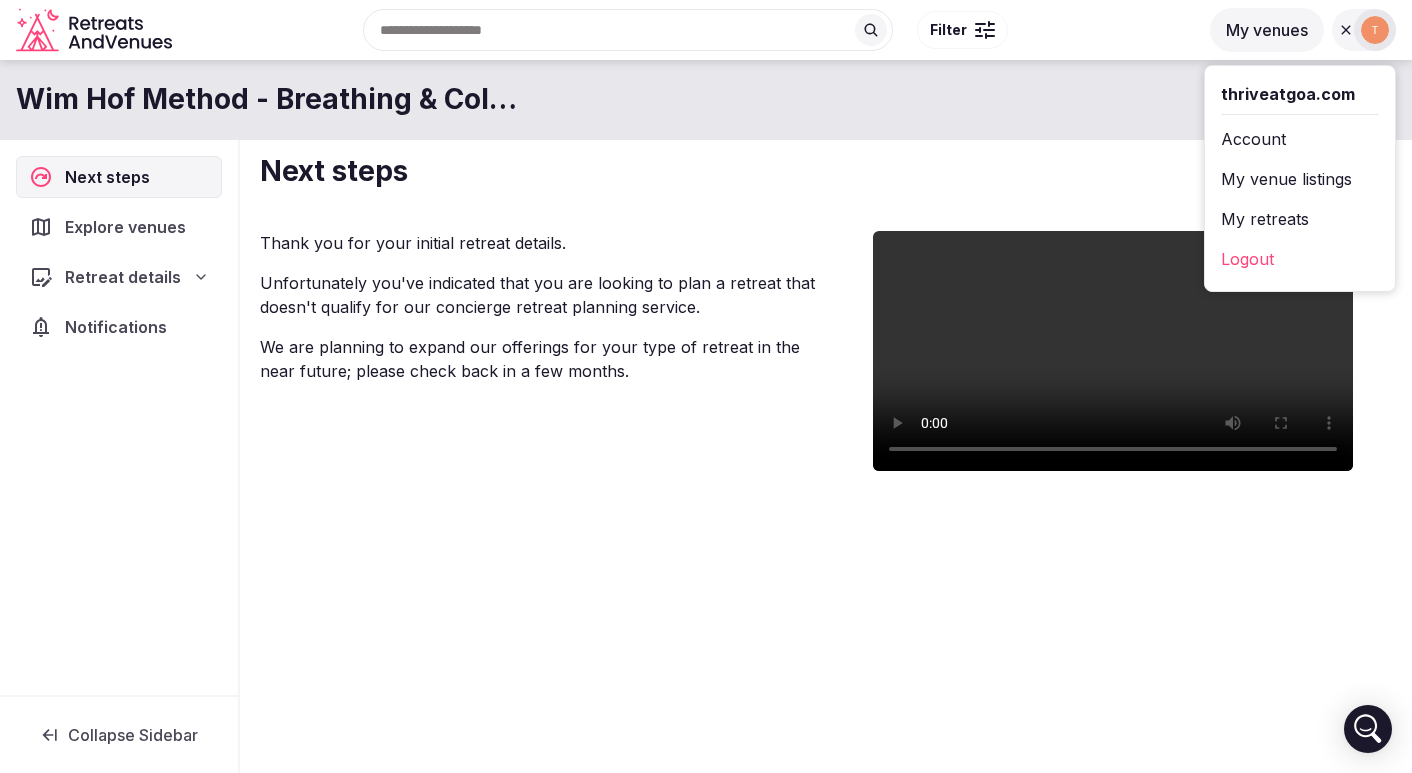 click 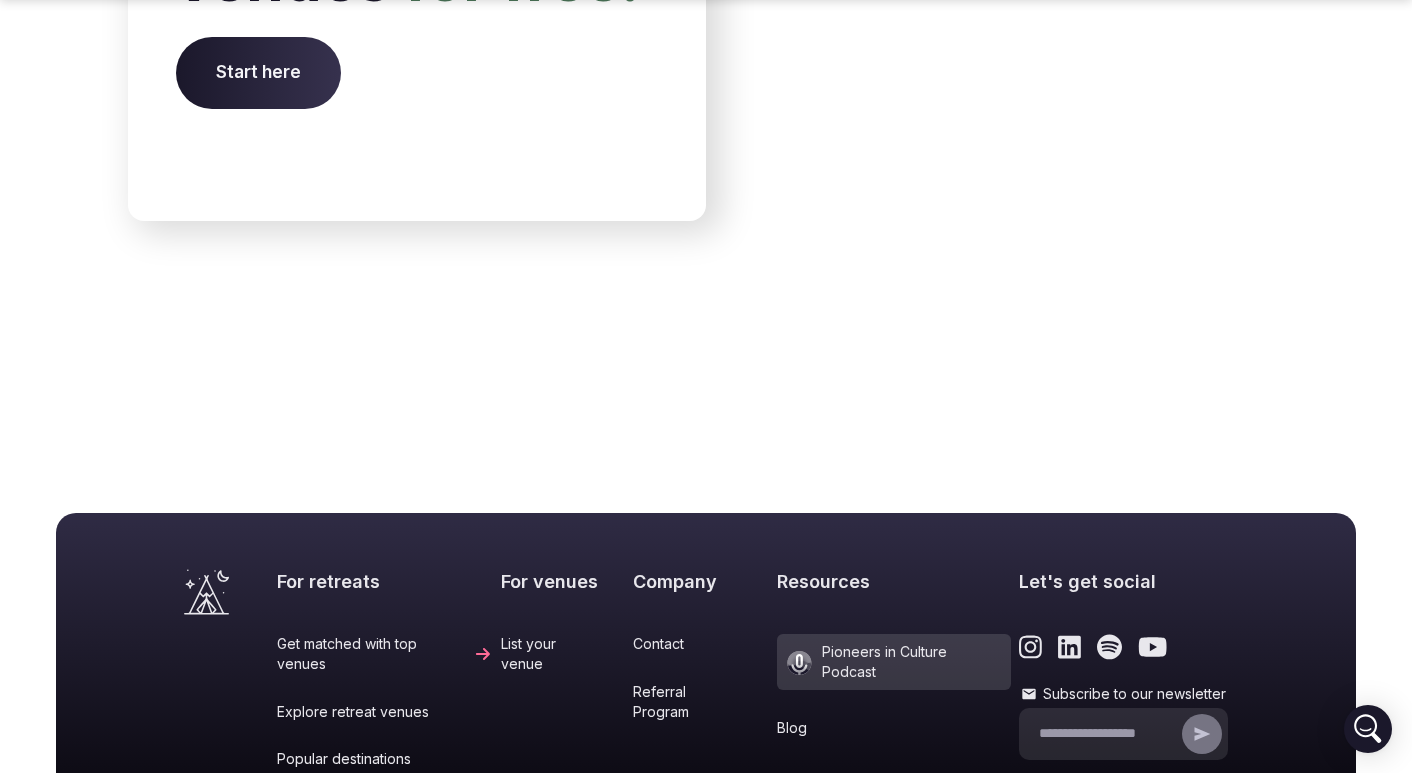 scroll, scrollTop: 8029, scrollLeft: 0, axis: vertical 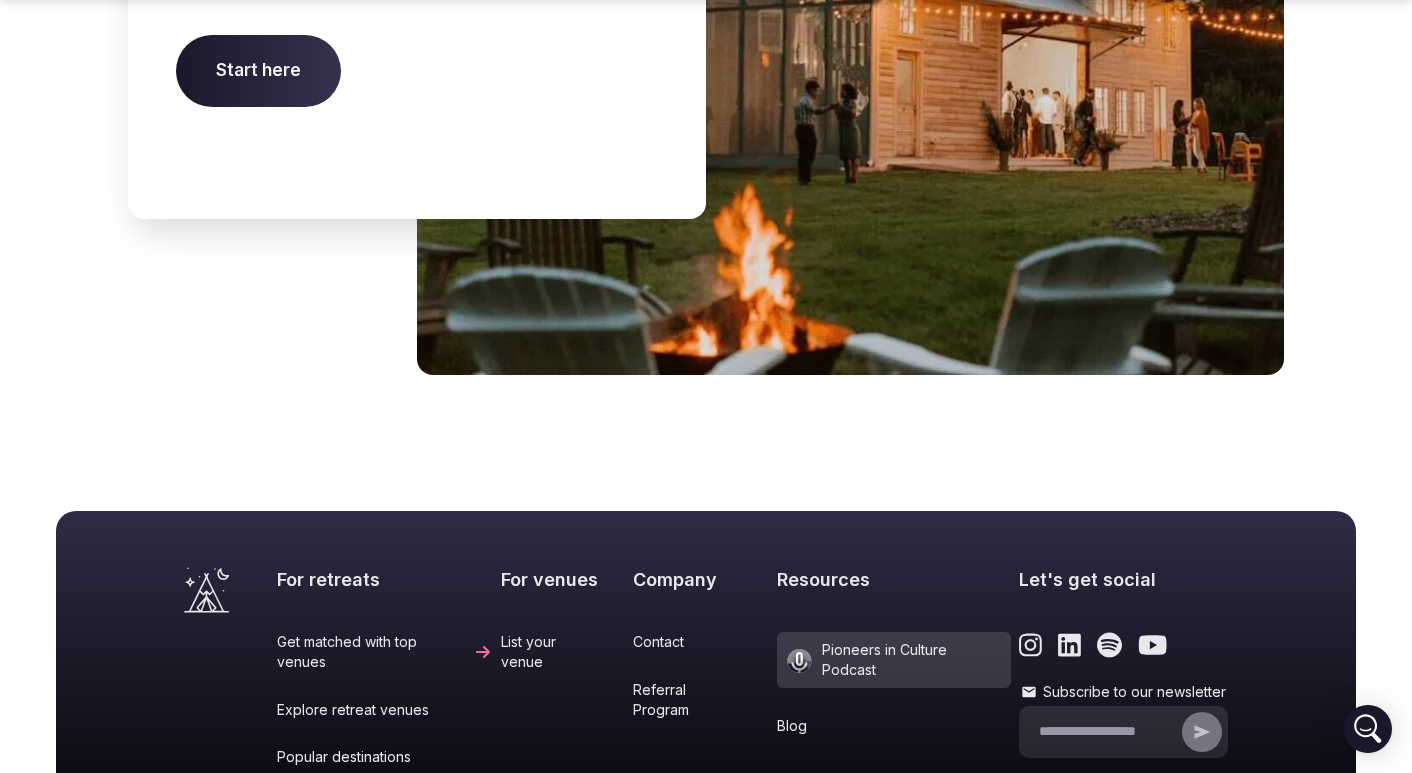 click on "Contact" at bounding box center (701, 642) 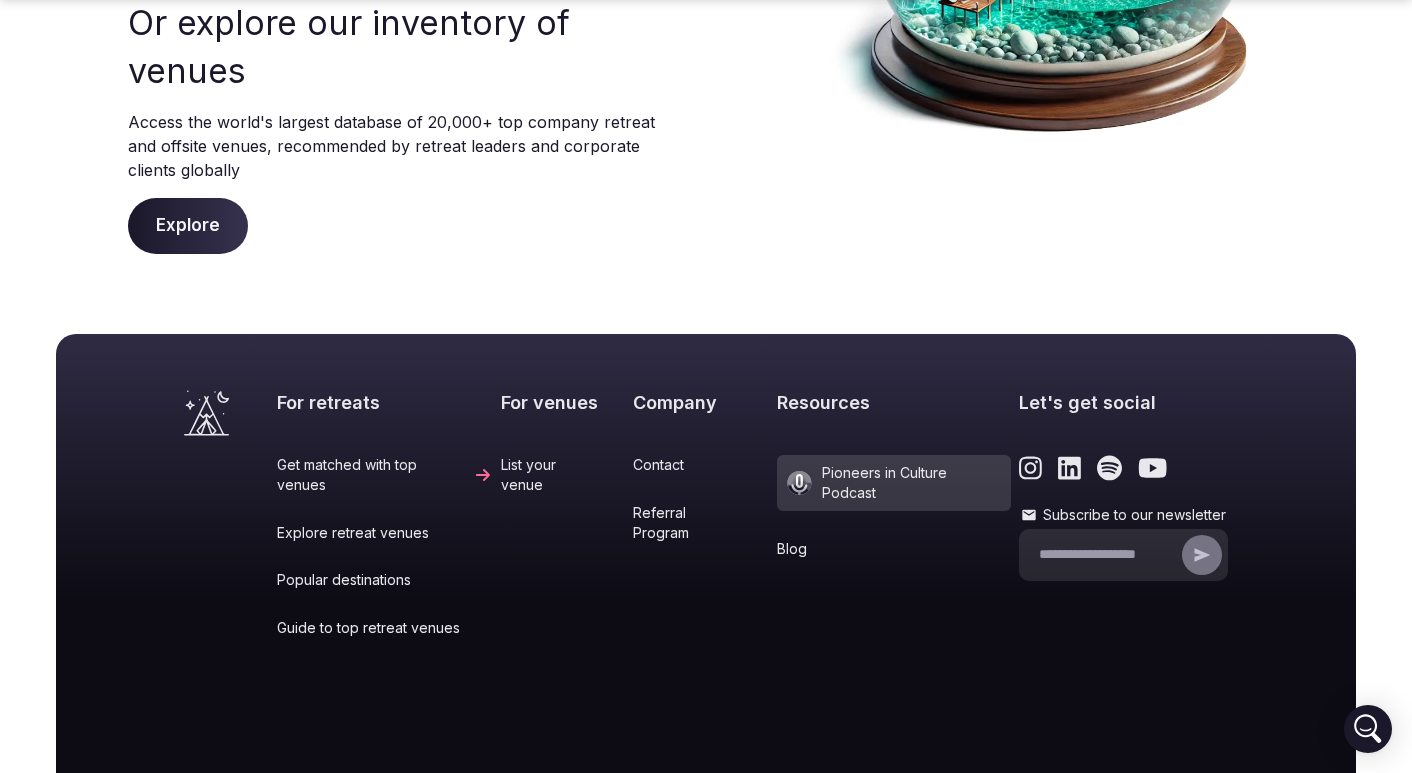 scroll, scrollTop: 502, scrollLeft: 0, axis: vertical 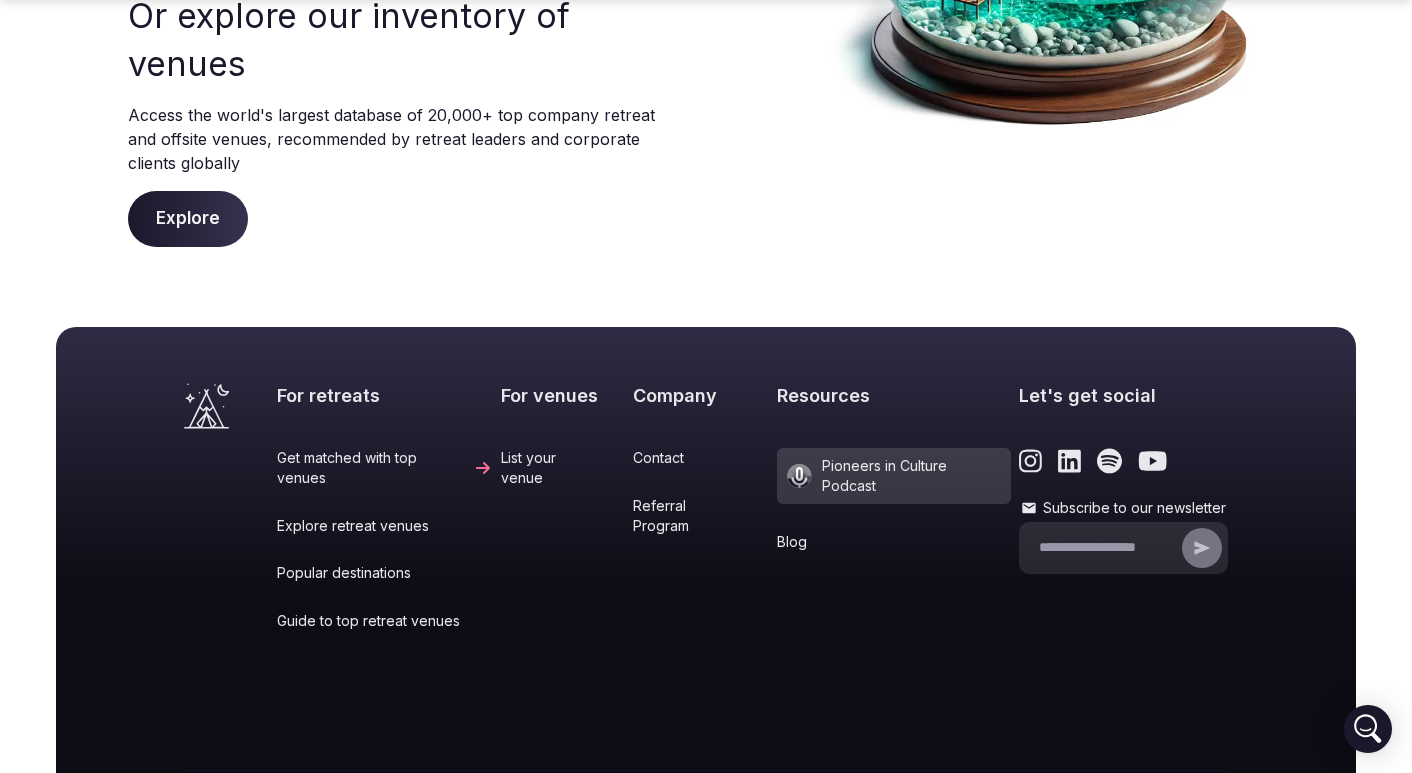 click on "Subscribe to our newsletter" at bounding box center [1108, 548] 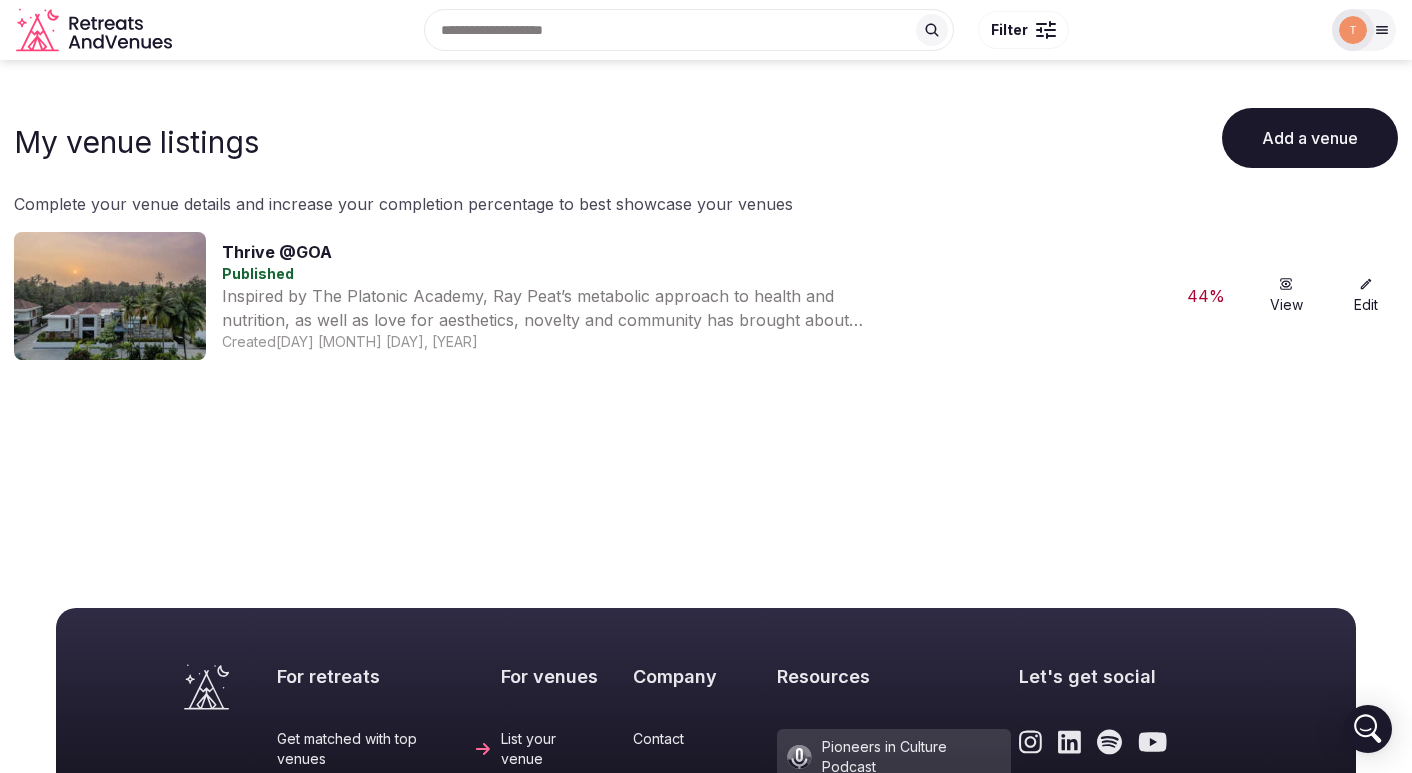 scroll, scrollTop: 0, scrollLeft: 0, axis: both 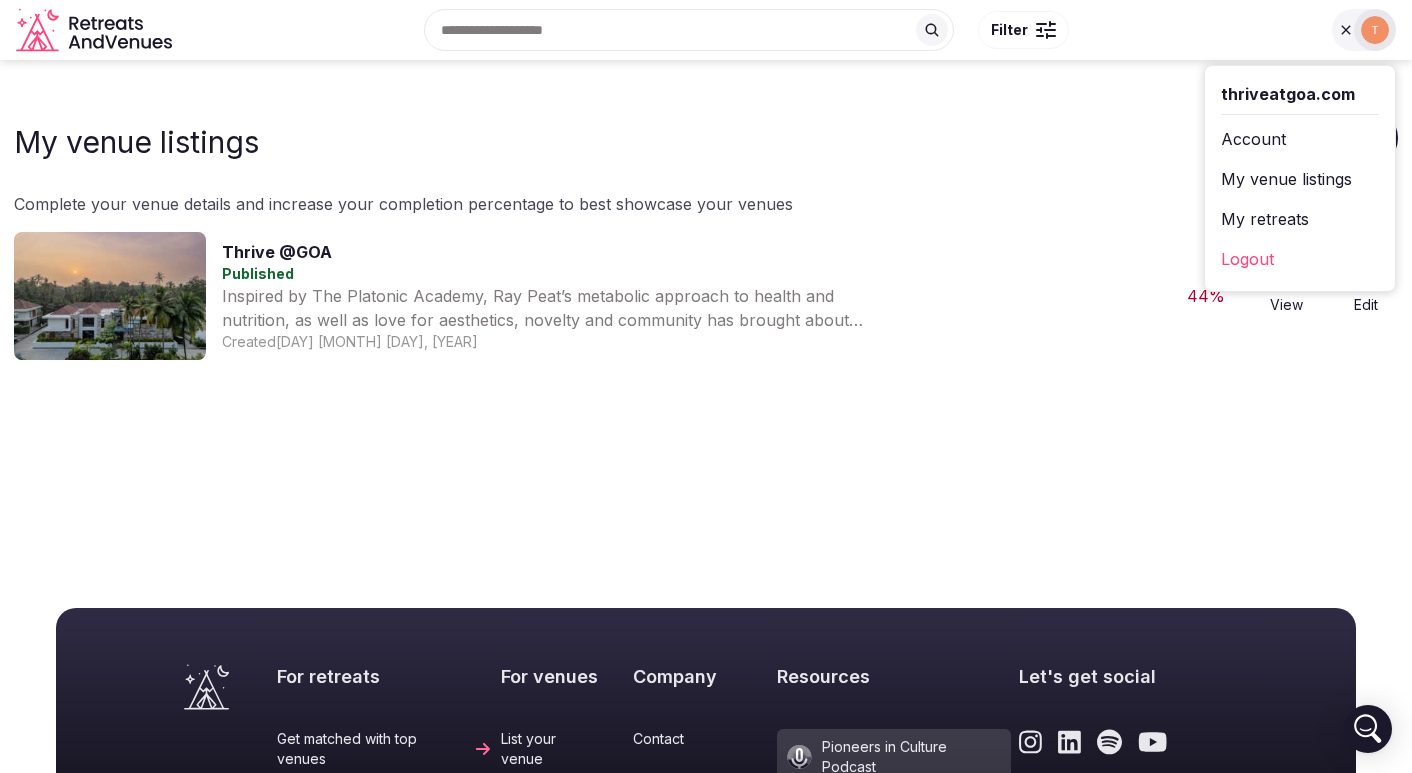 click on "Account" at bounding box center (1300, 139) 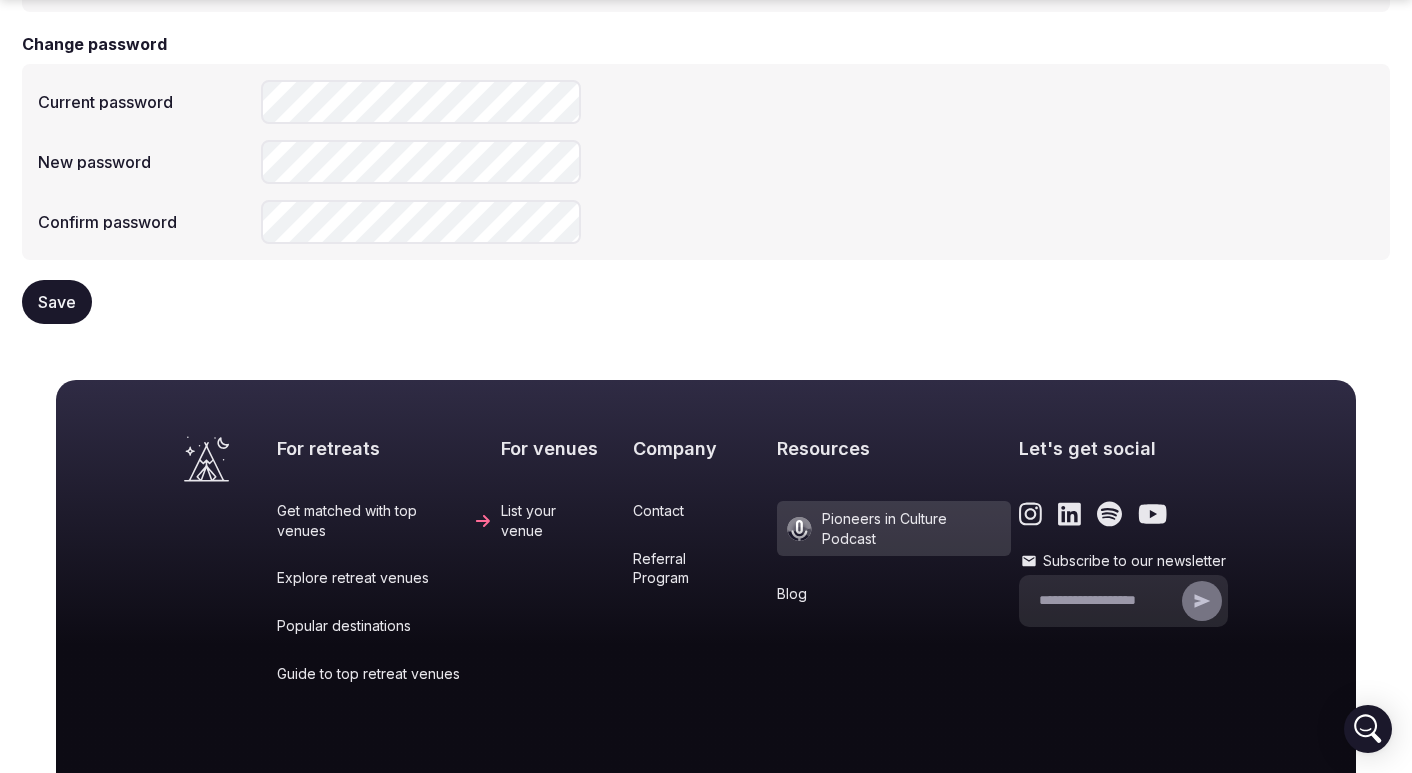 scroll, scrollTop: 552, scrollLeft: 0, axis: vertical 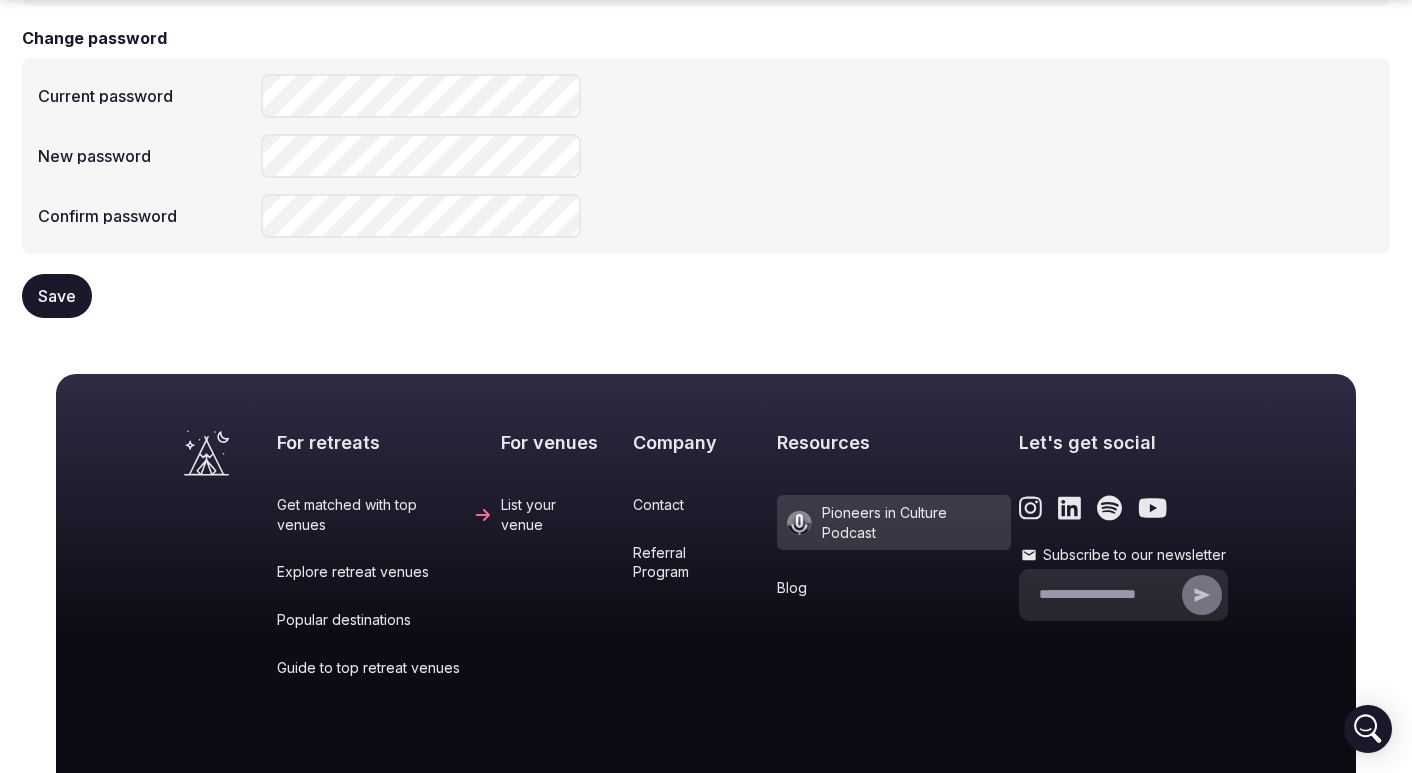 click on "List your venue" at bounding box center [563, 514] 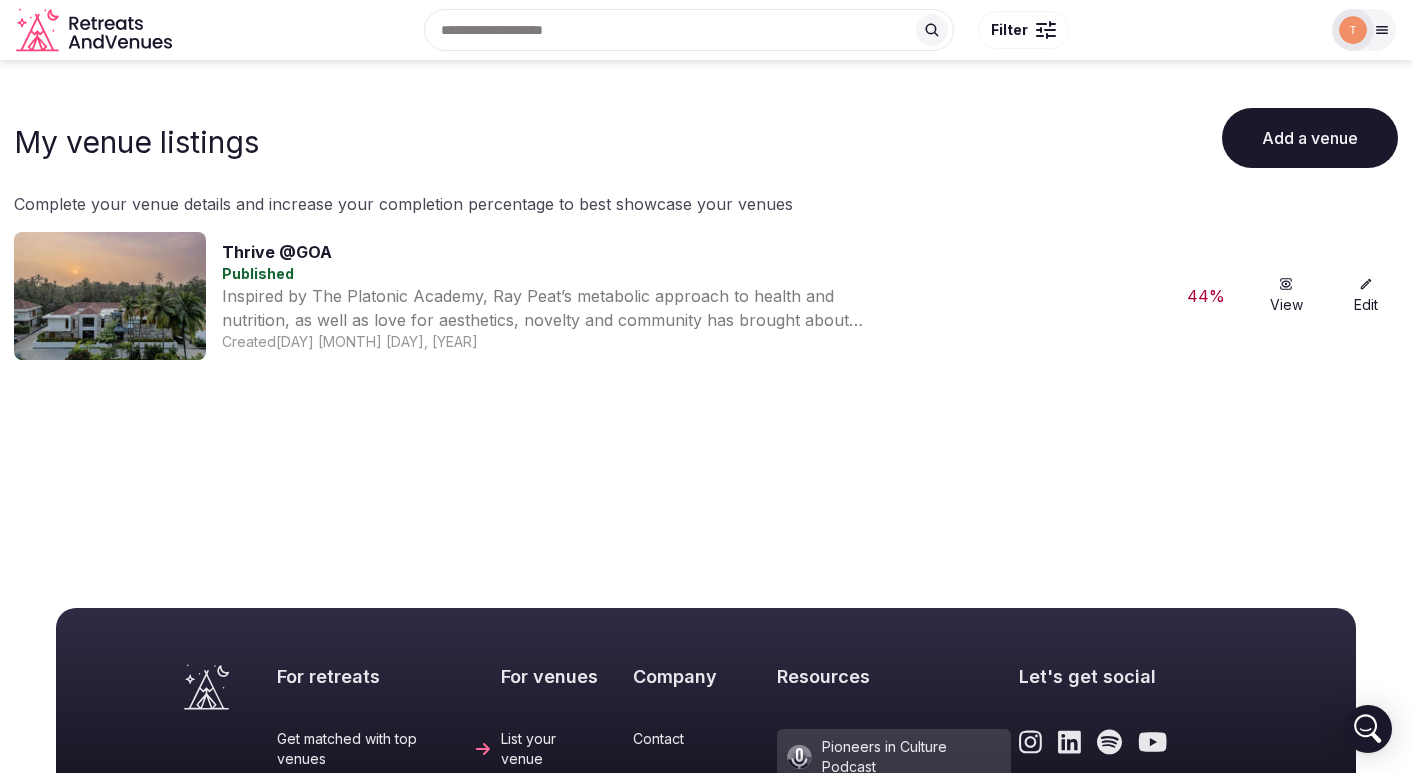 scroll, scrollTop: 0, scrollLeft: 0, axis: both 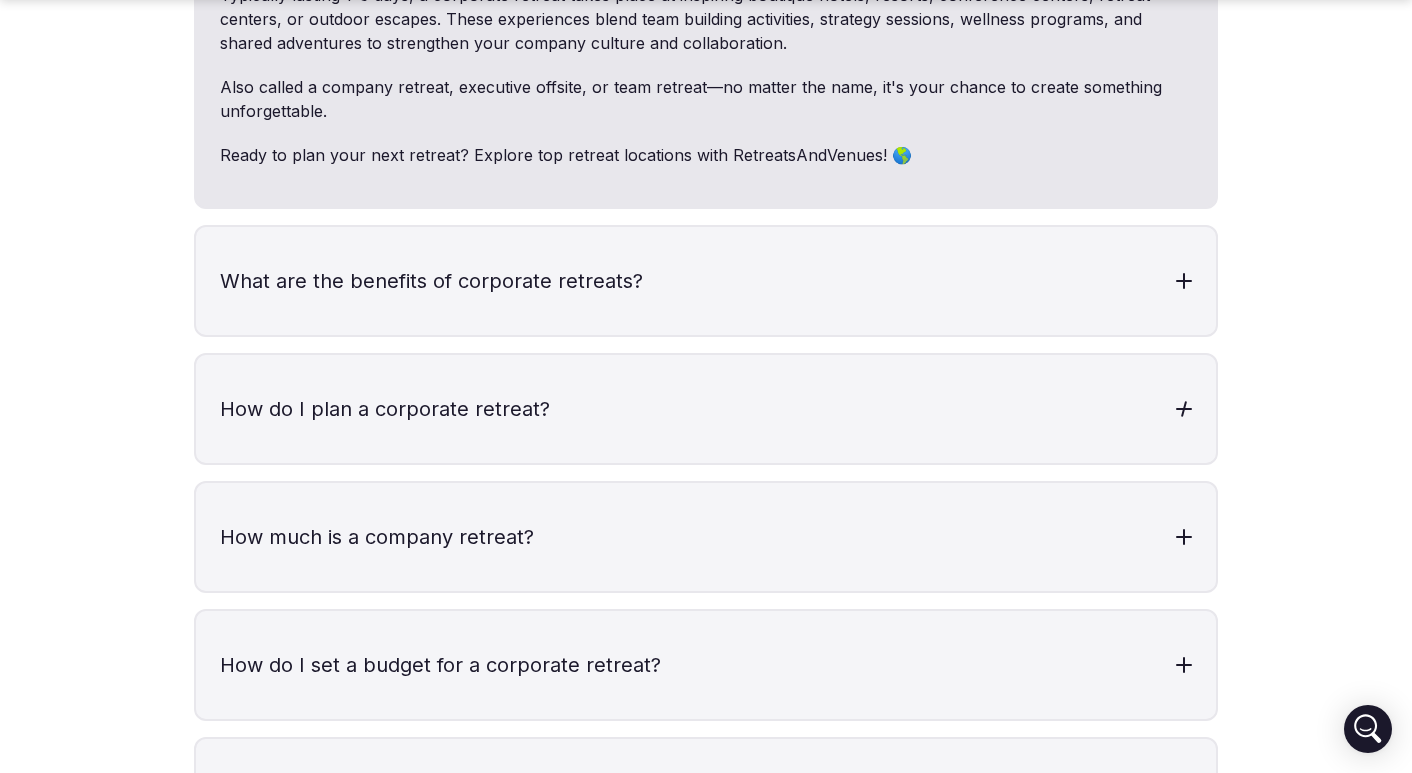 click on "How do I plan a corporate retreat?" at bounding box center (706, 409) 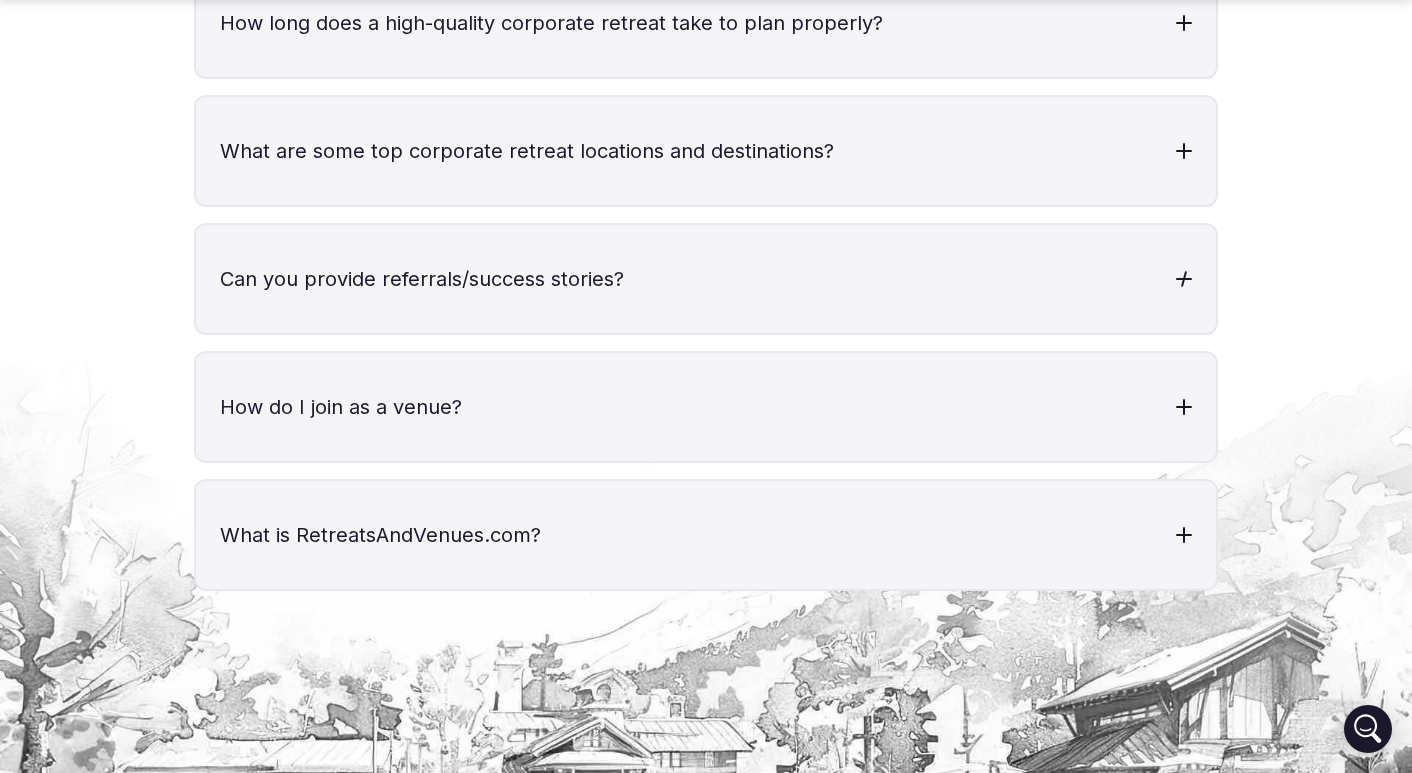 scroll, scrollTop: 7655, scrollLeft: 0, axis: vertical 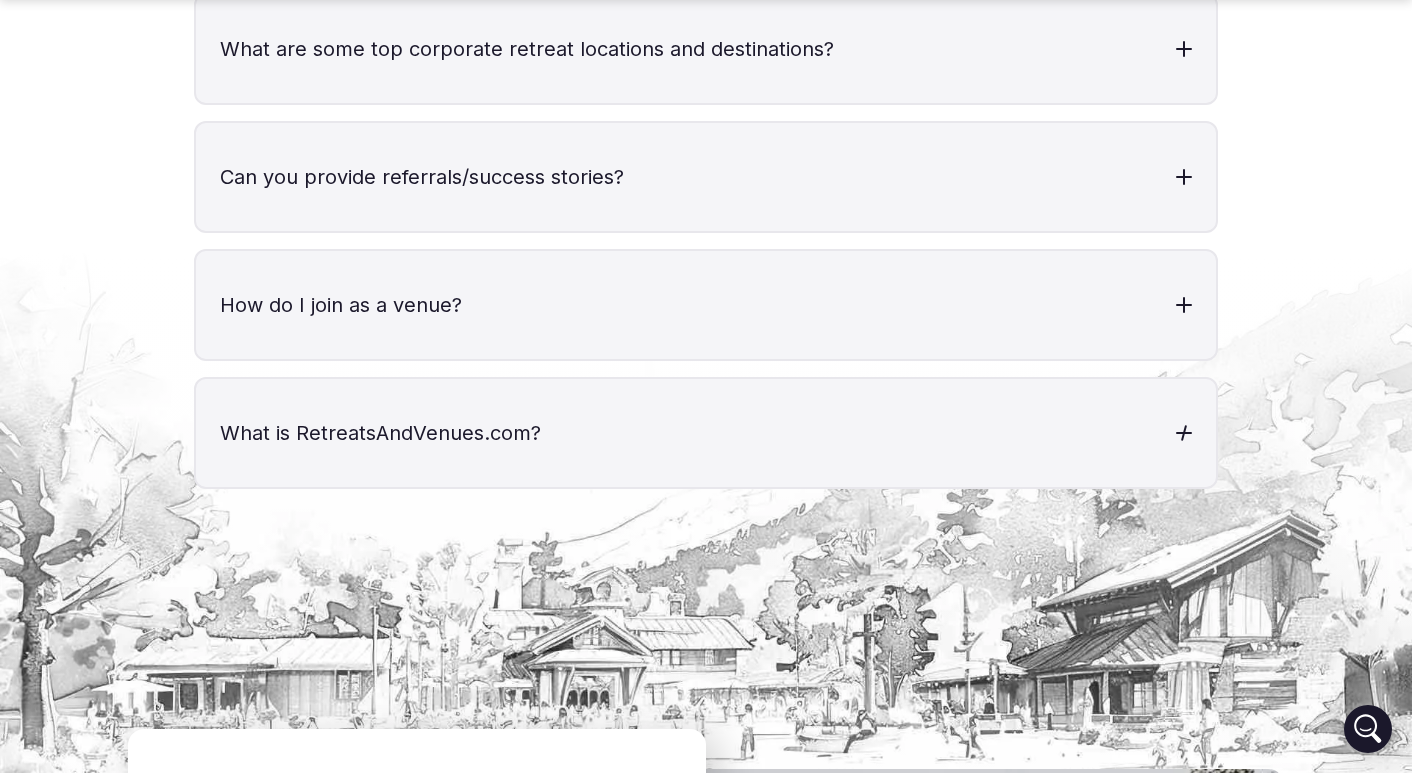 click on "What is RetreatsAndVenues.com?" at bounding box center [706, 433] 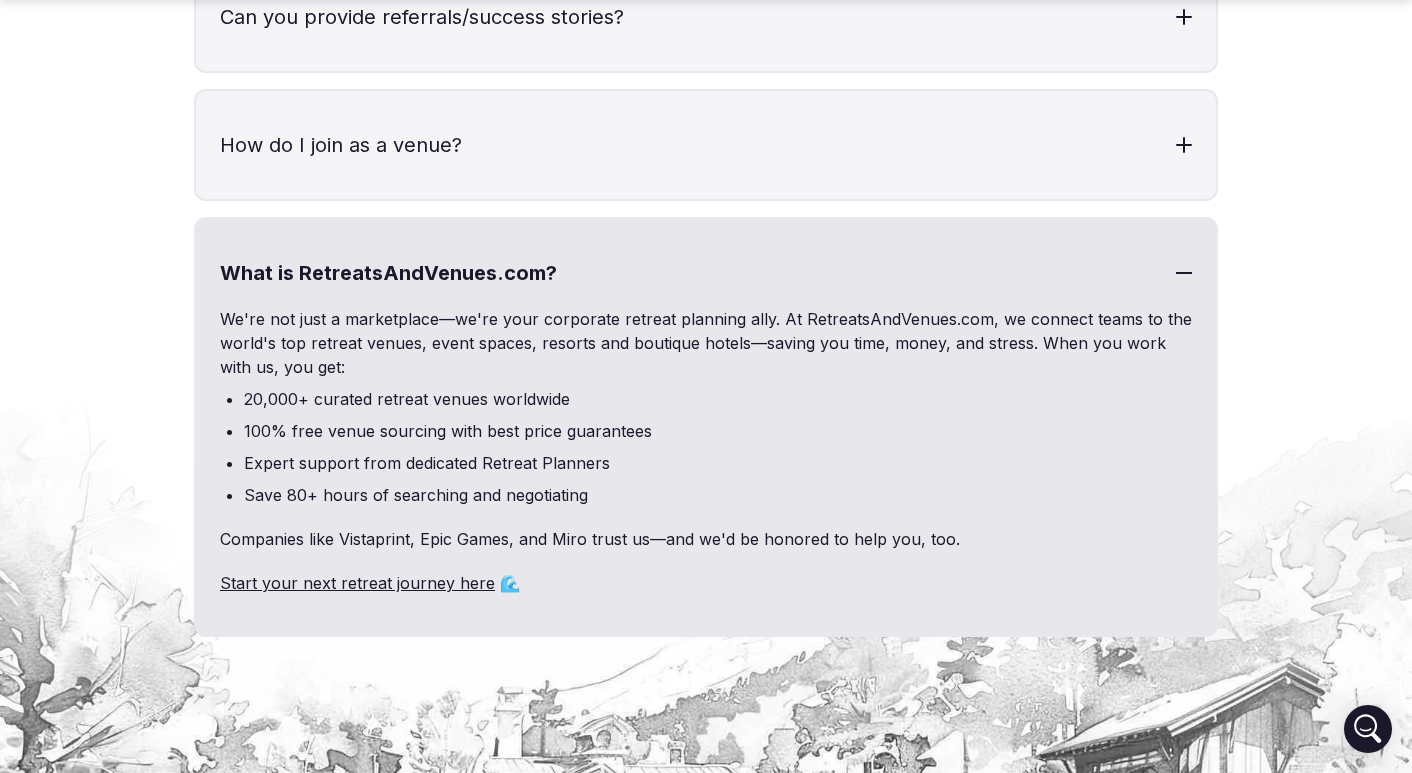 scroll, scrollTop: 7821, scrollLeft: 0, axis: vertical 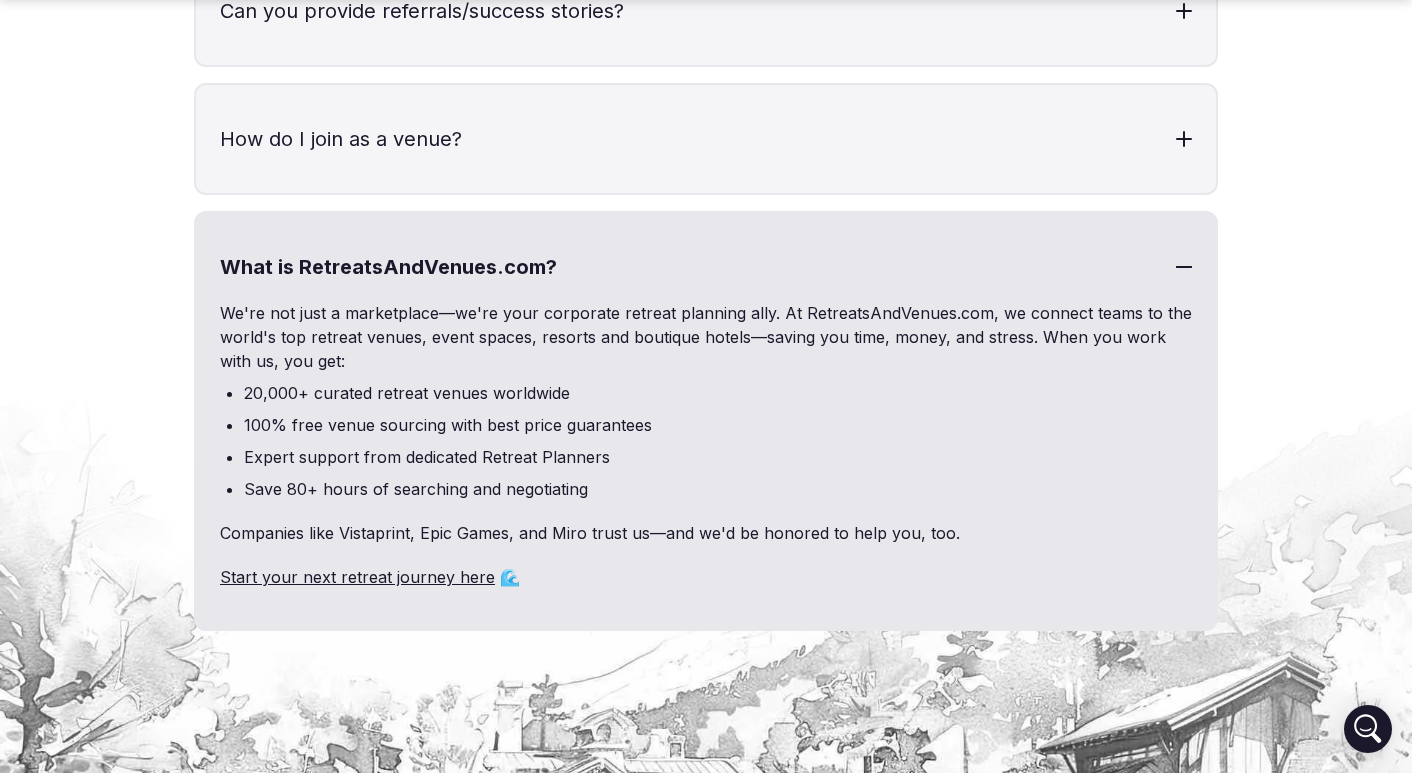 click on "Start your next retreat journey here" at bounding box center [357, 577] 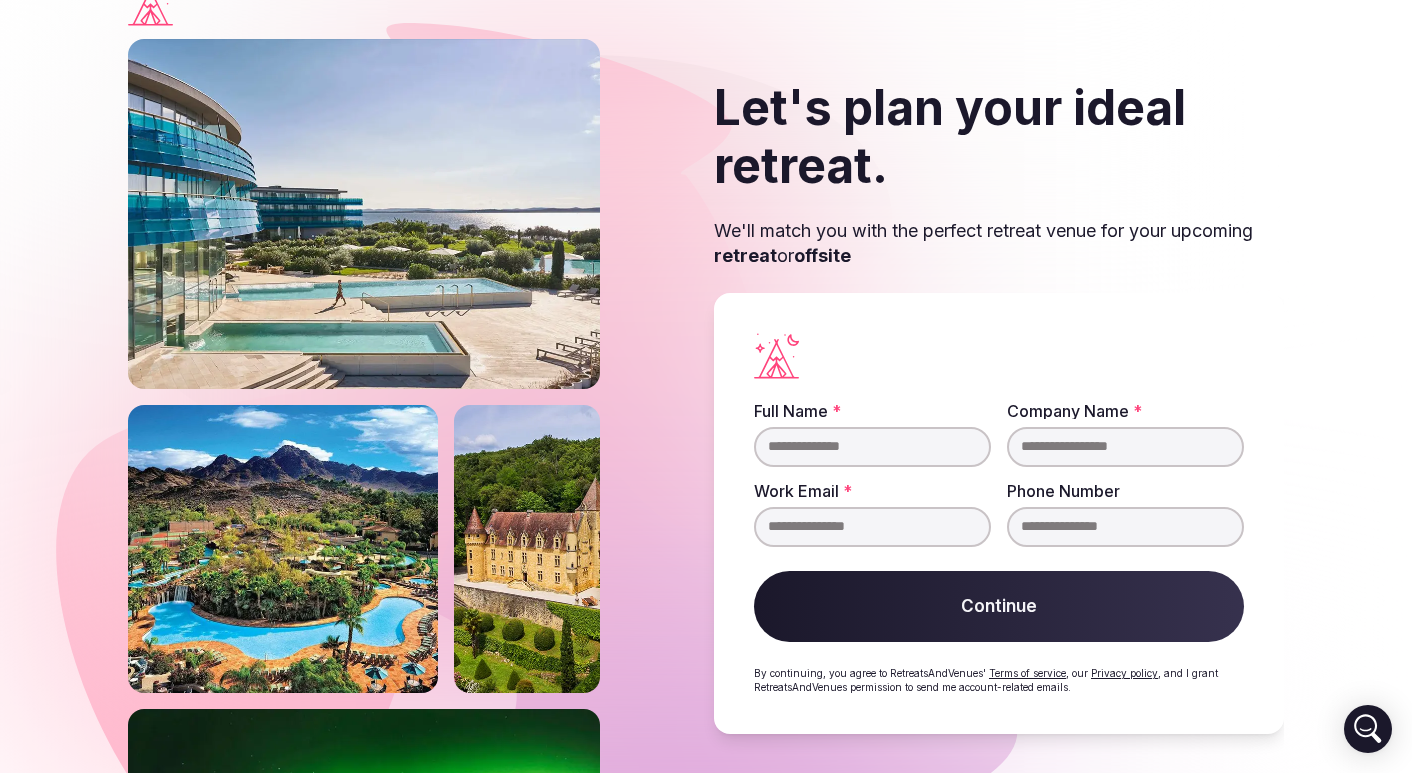 scroll, scrollTop: 32, scrollLeft: 0, axis: vertical 